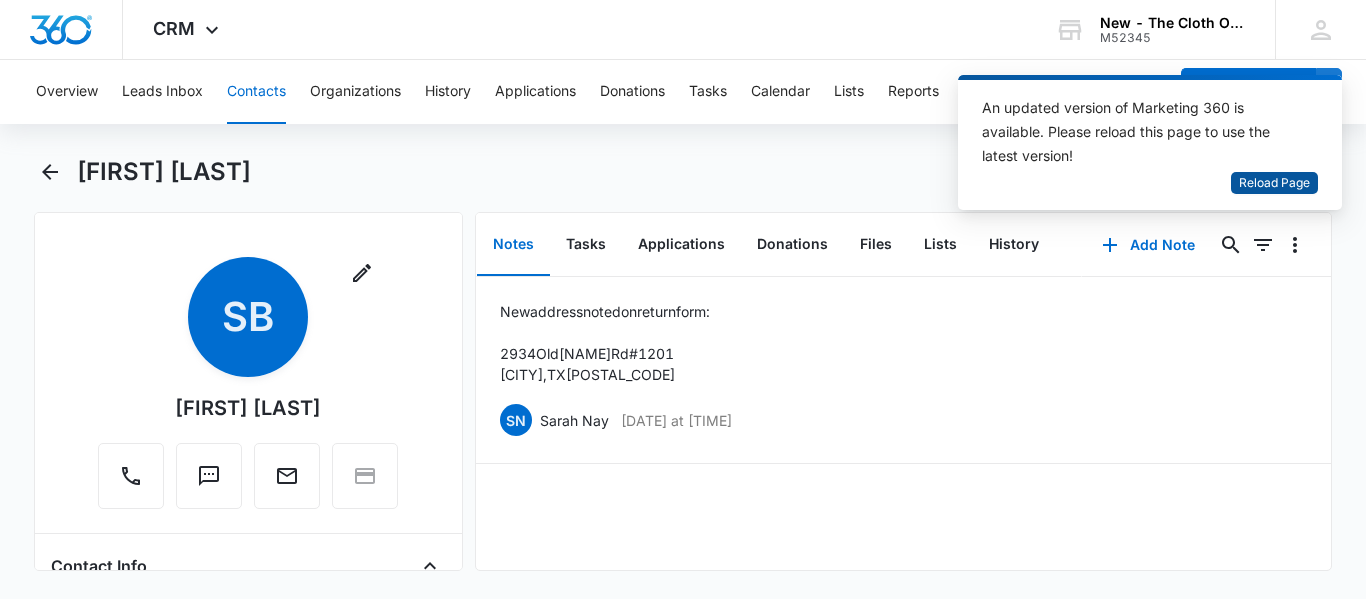 scroll, scrollTop: 0, scrollLeft: 0, axis: both 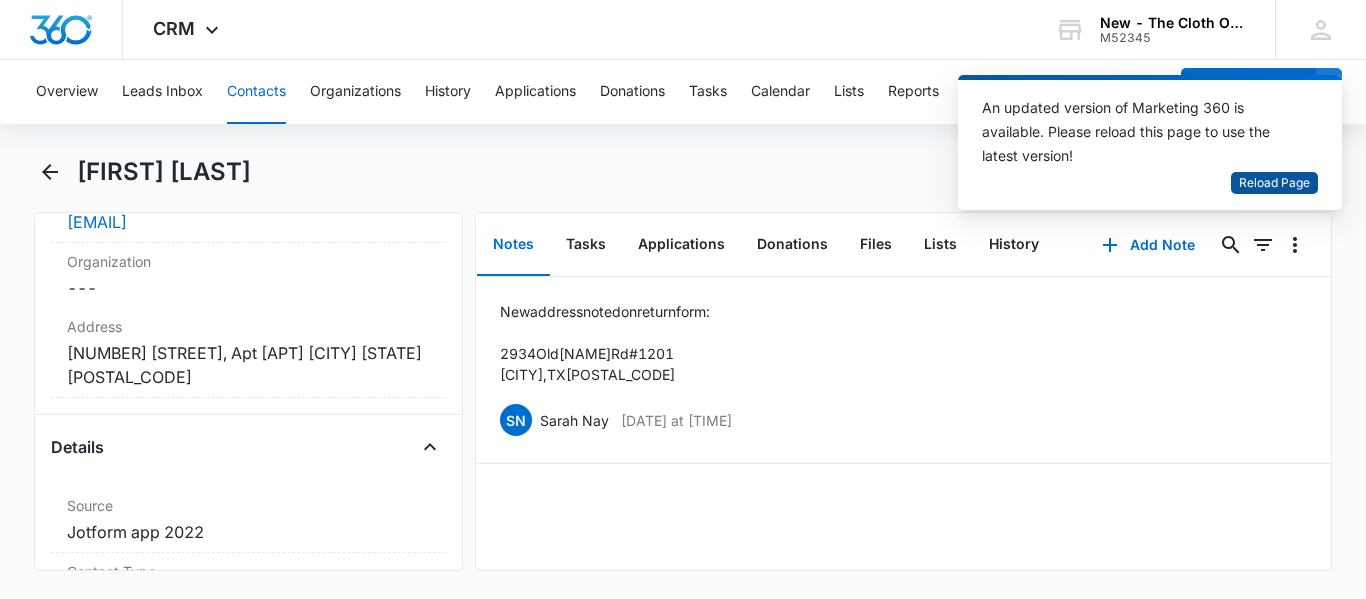 click on "Reload Page" at bounding box center (1274, 183) 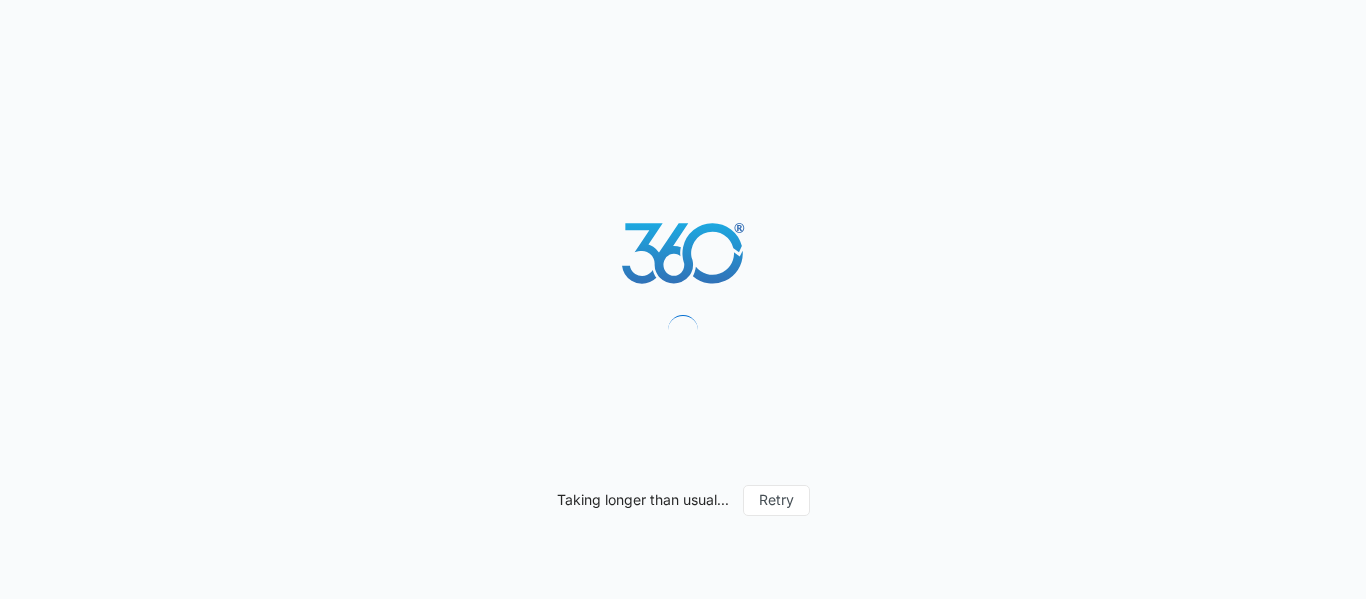 scroll, scrollTop: 0, scrollLeft: 0, axis: both 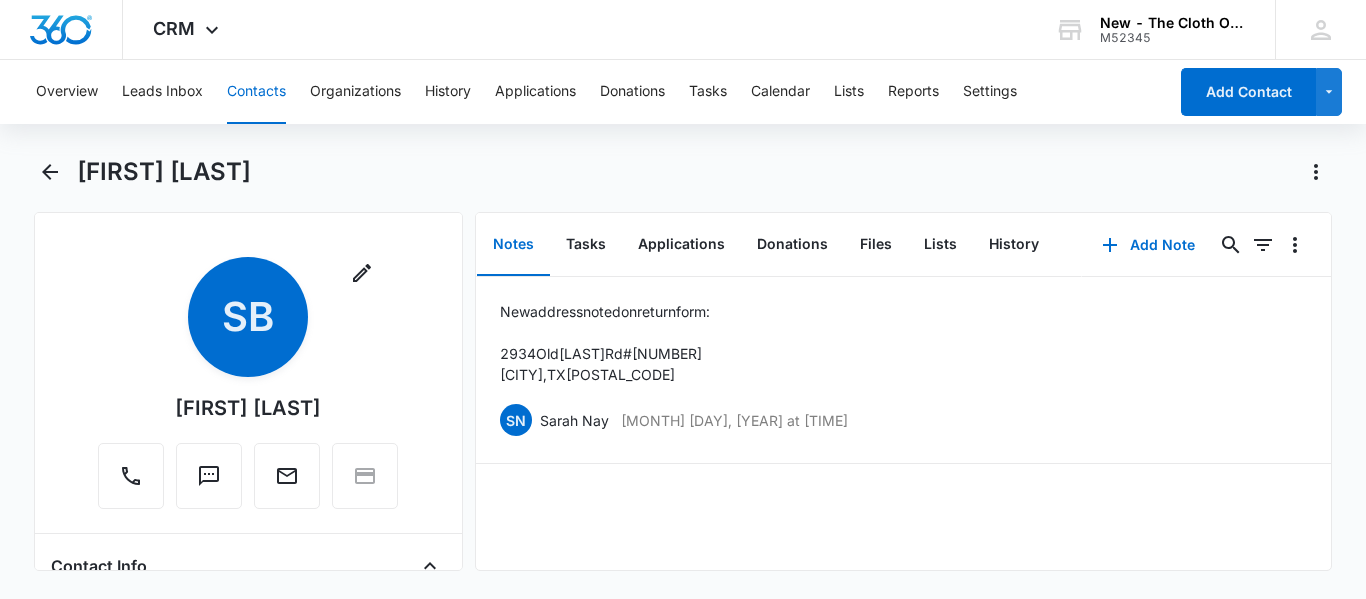 click on "Contacts" at bounding box center [256, 92] 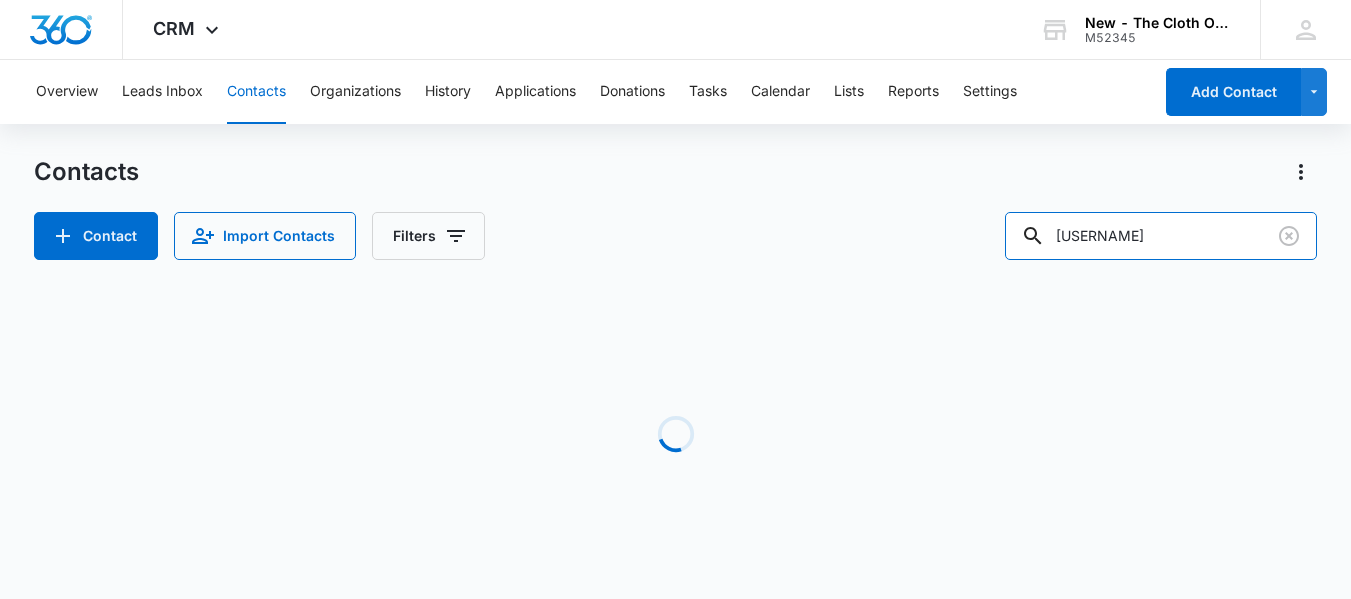 drag, startPoint x: 1218, startPoint y: 235, endPoint x: 838, endPoint y: 266, distance: 381.2624 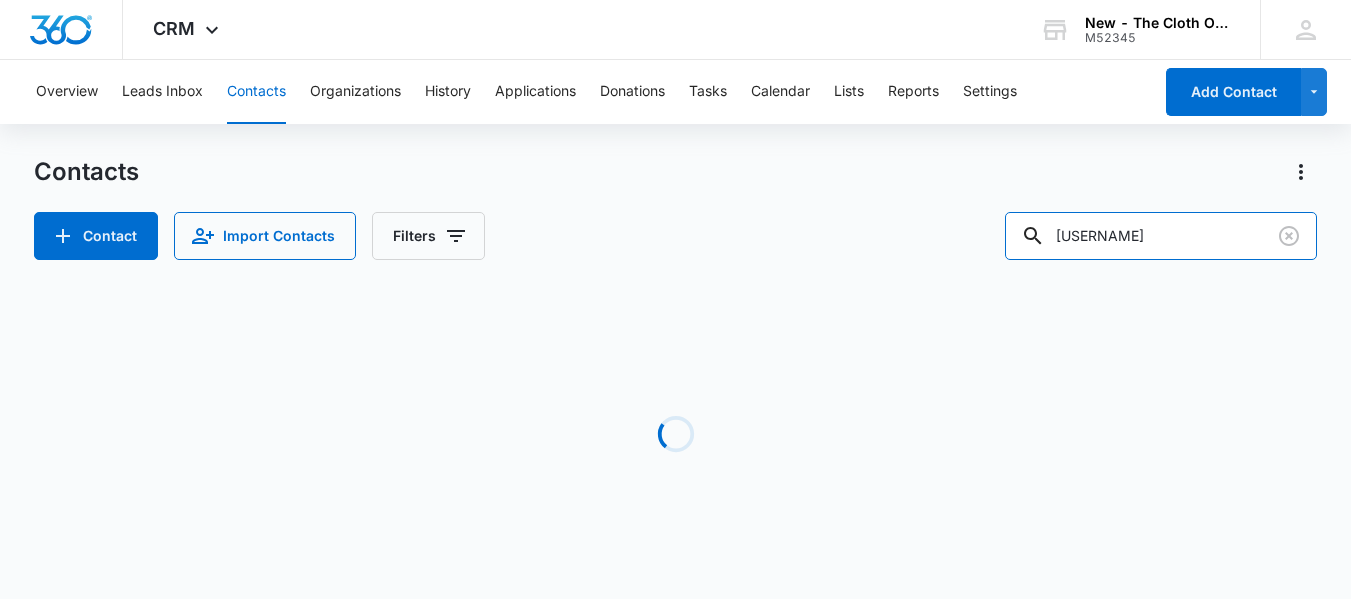 click on "Contacts Contact Import Contacts Filters stefanie.haines Loading No Results" at bounding box center [675, 382] 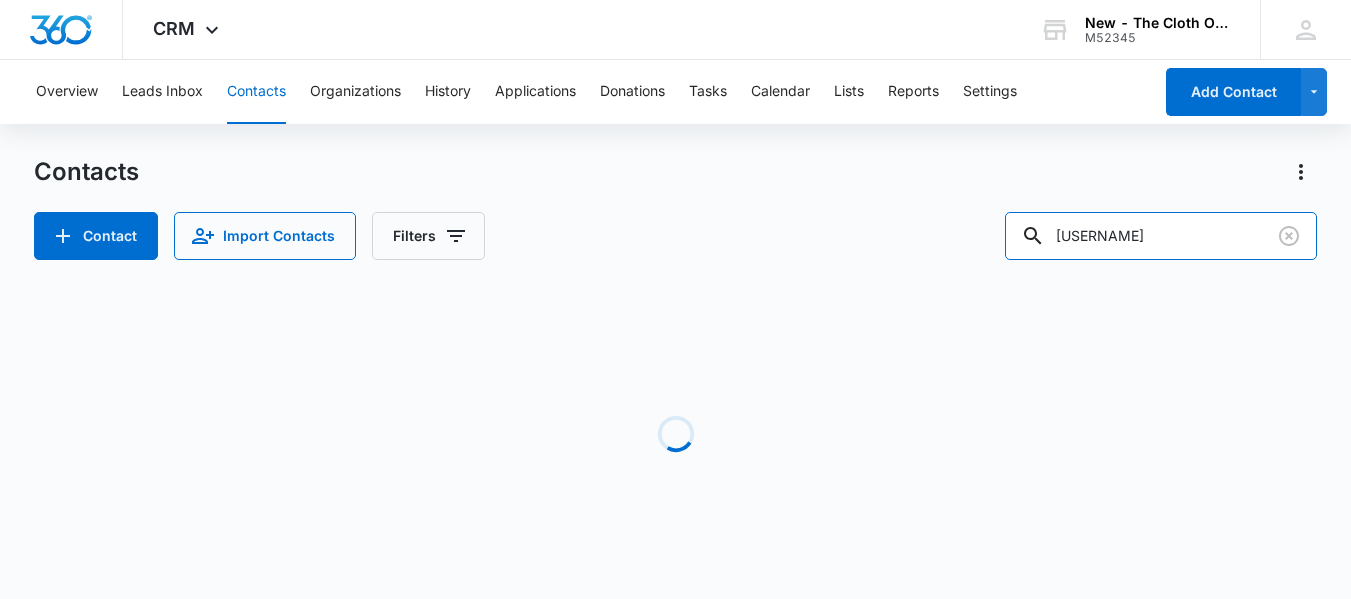 type on "mirielle" 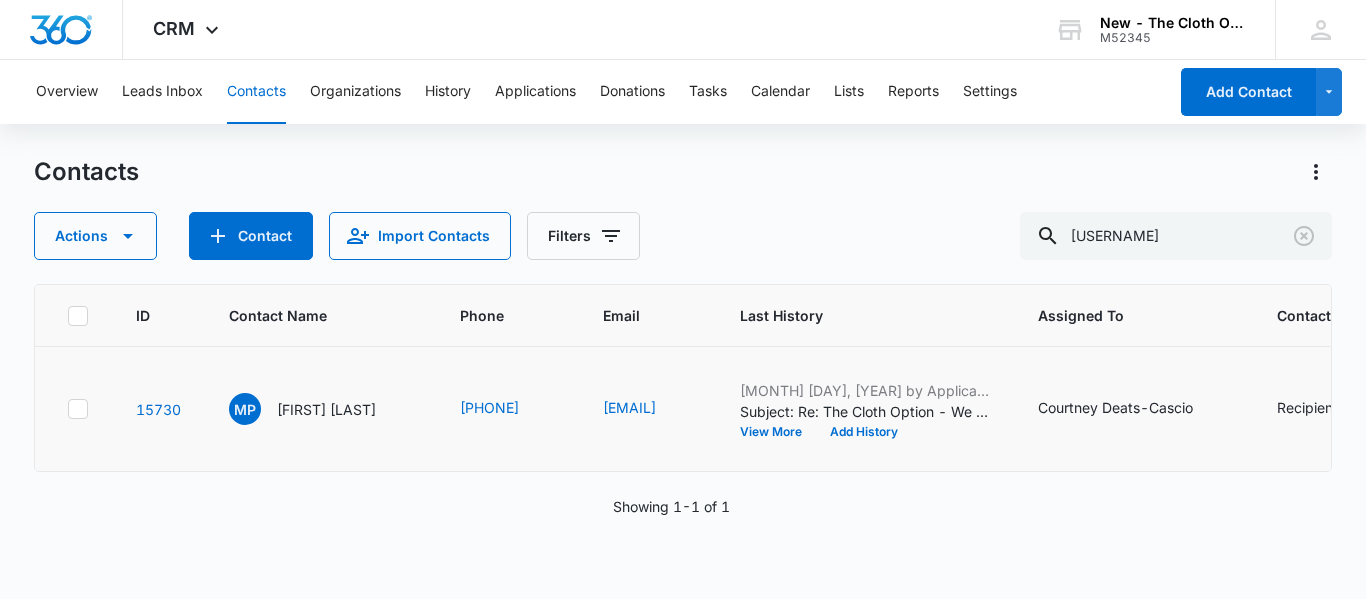 click on "MP Mirielle Patrick" at bounding box center [320, 409] 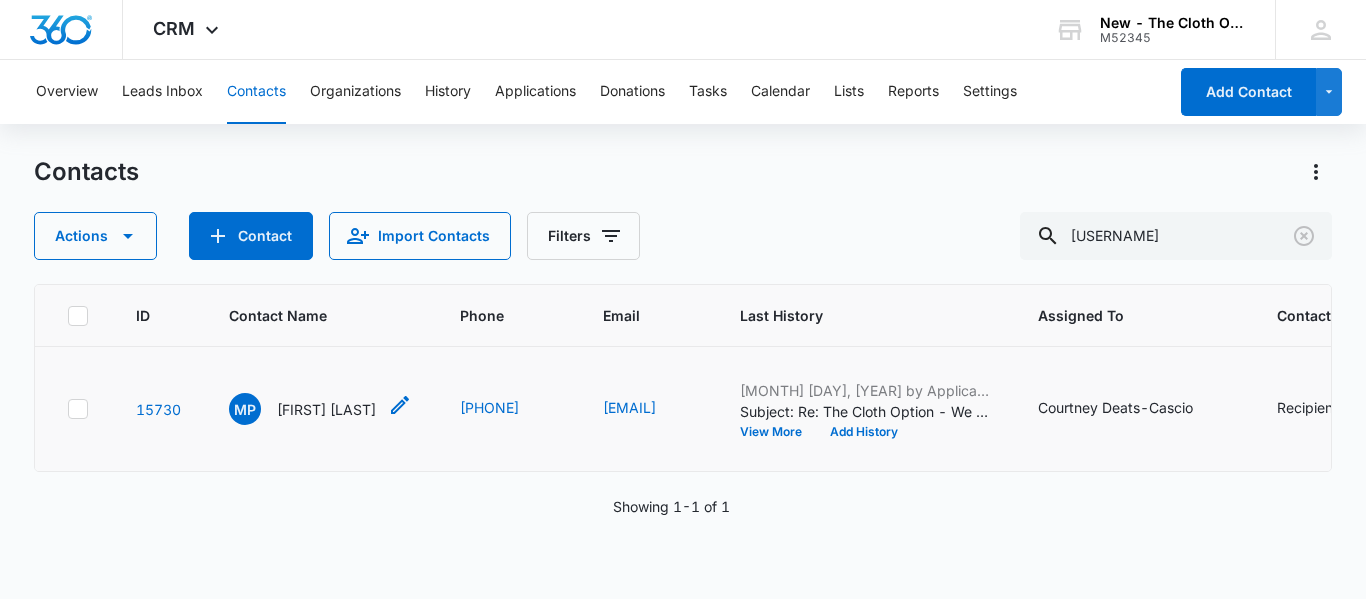 click on "MP Mirielle Patrick" at bounding box center (302, 409) 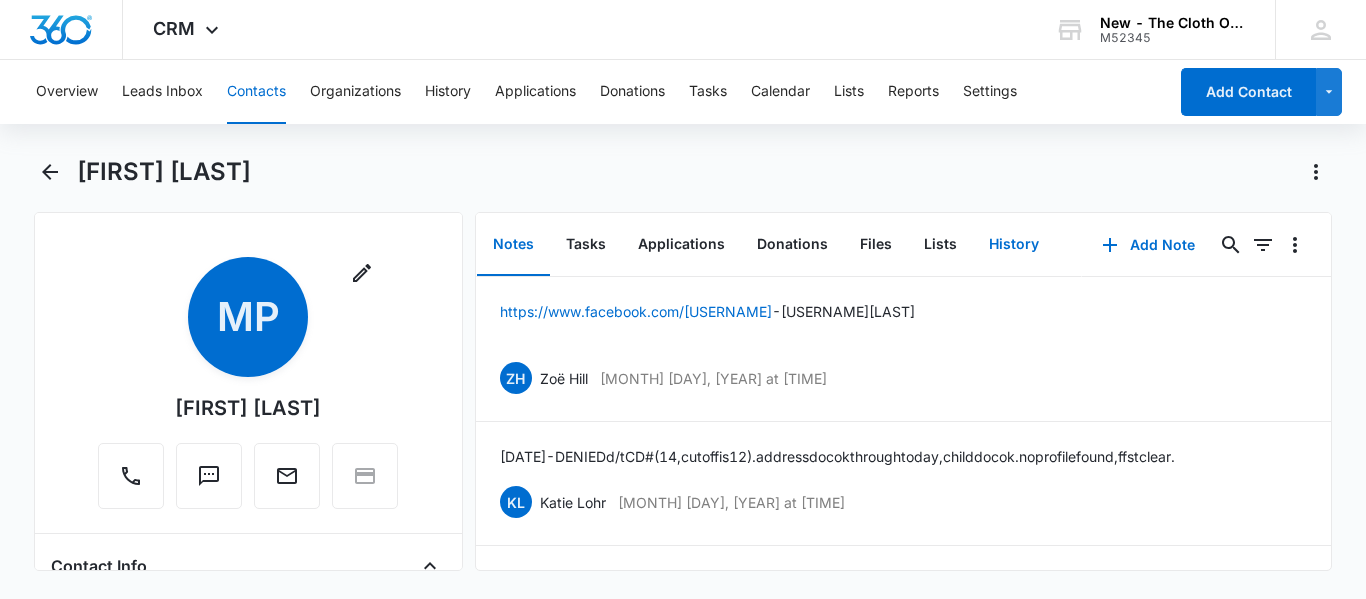 click on "History" at bounding box center (1014, 245) 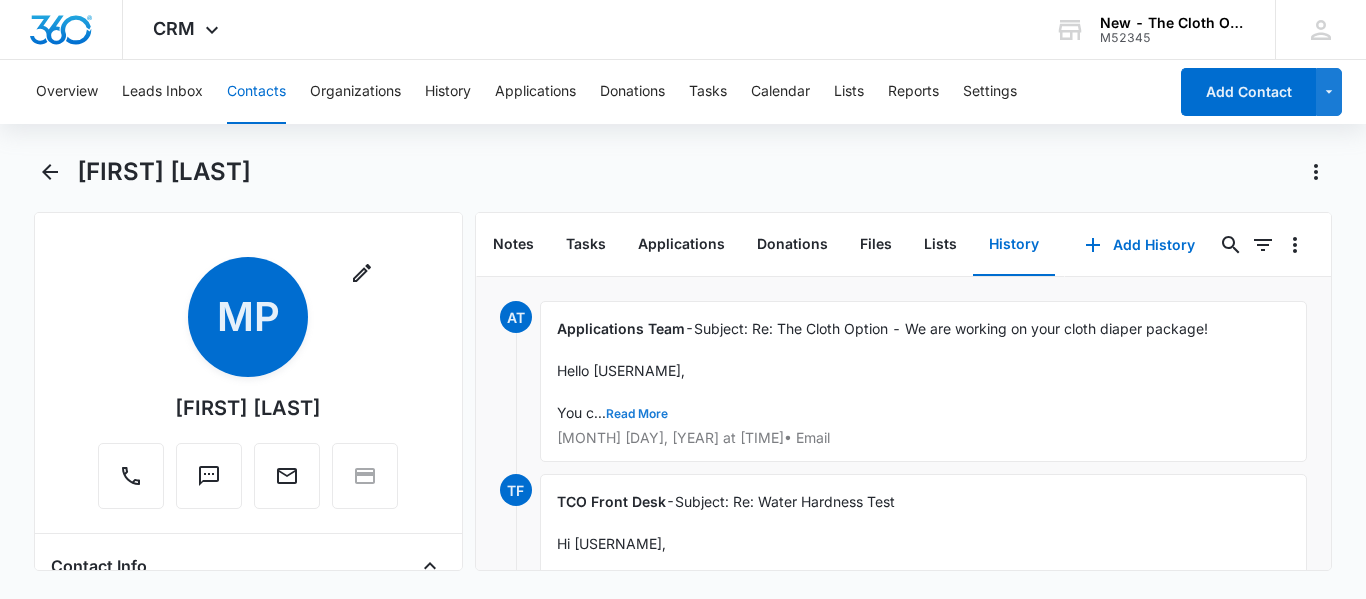 click on "Read More" at bounding box center (637, 414) 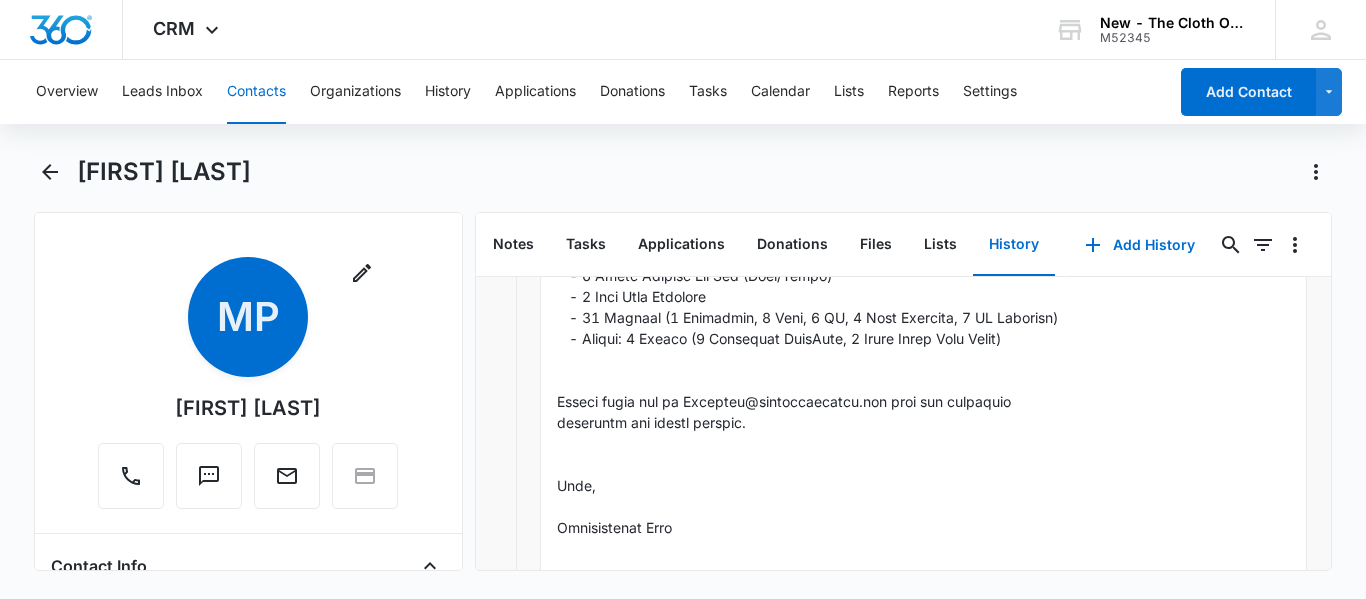 scroll, scrollTop: 898, scrollLeft: 0, axis: vertical 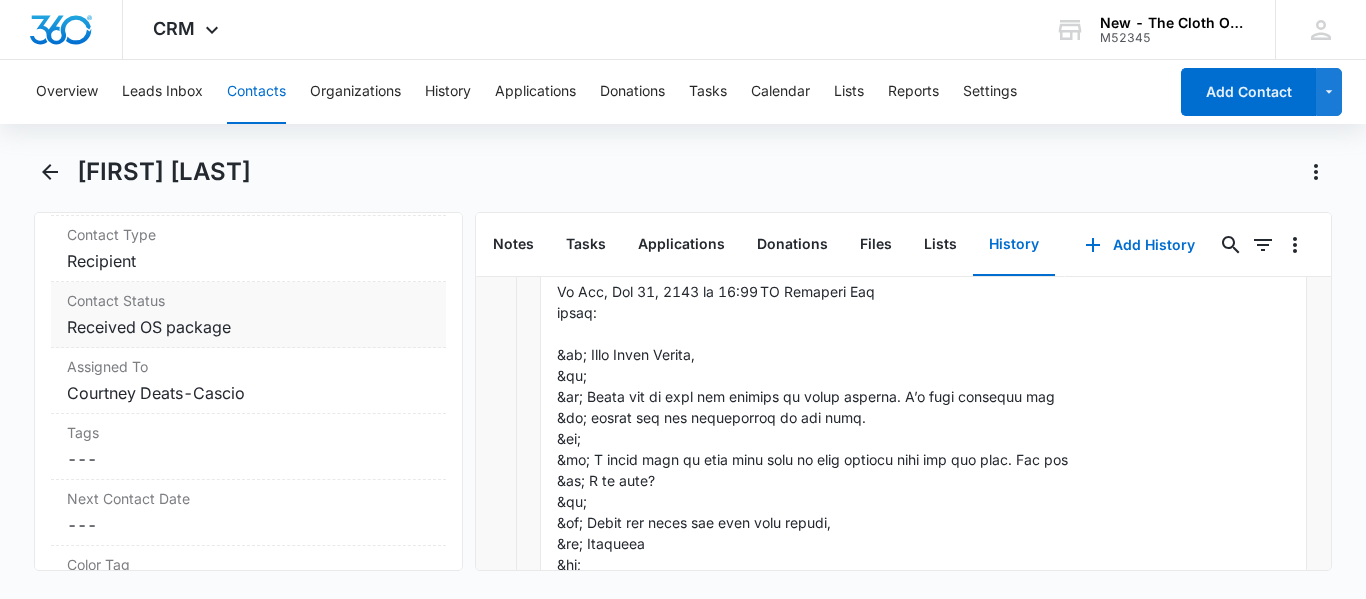 click on "Cancel Save Changes Received OS package" at bounding box center [248, 327] 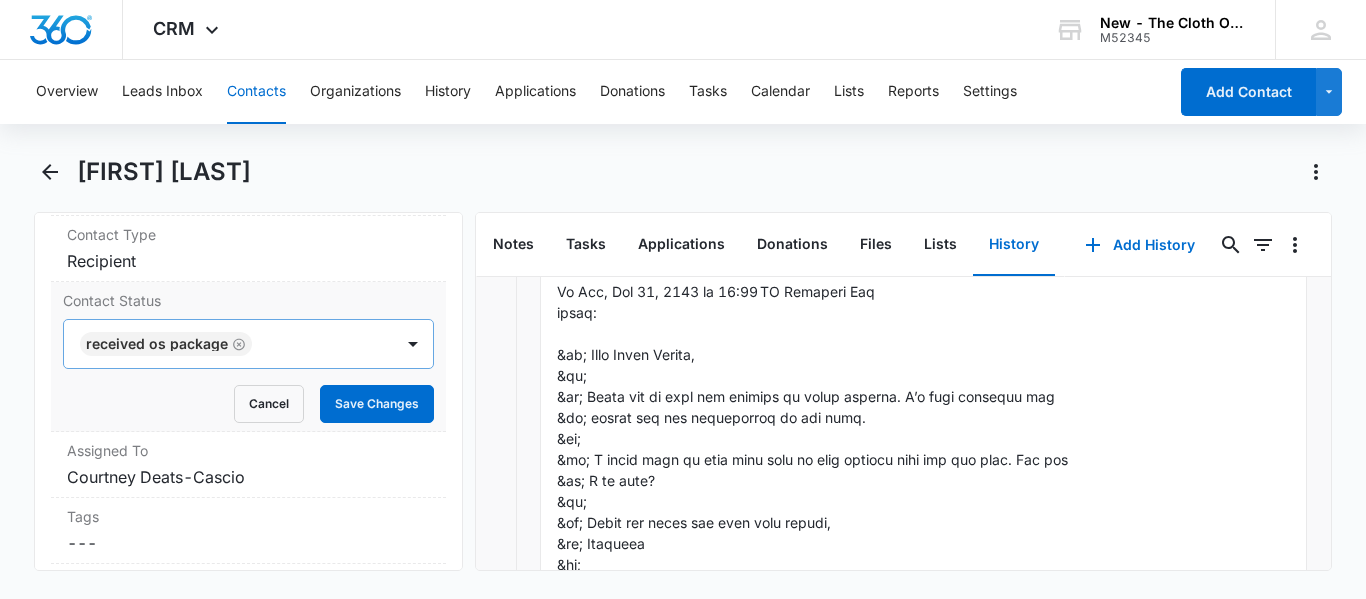 click at bounding box center [312, 344] 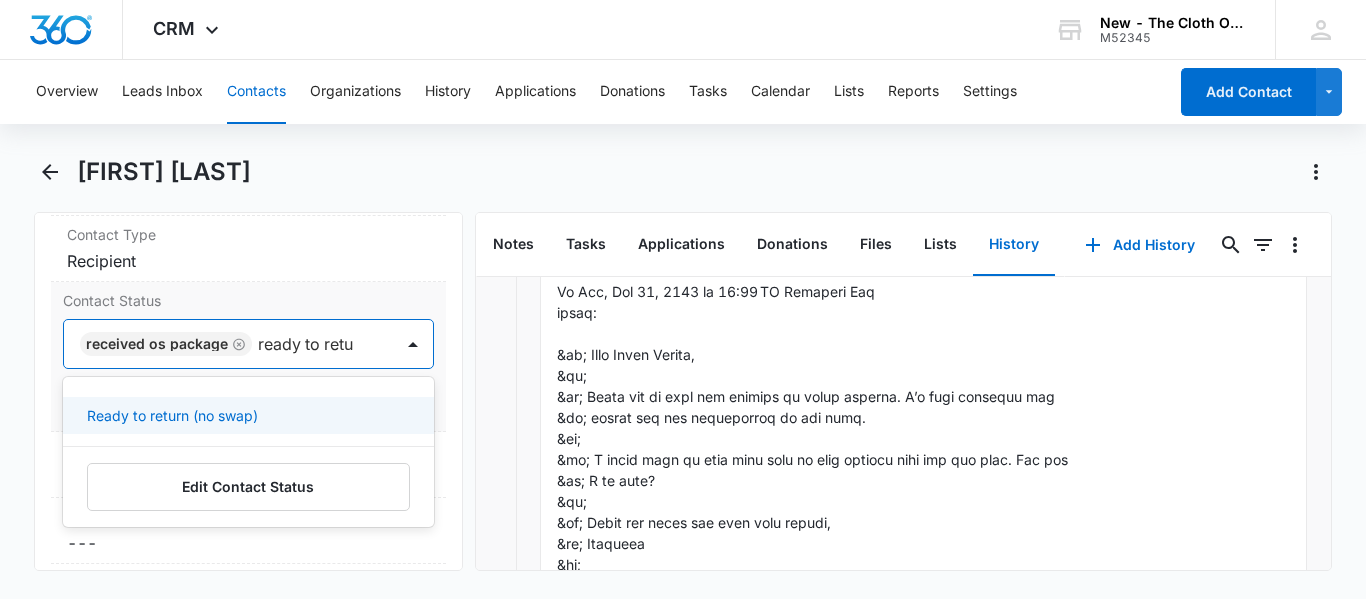 scroll, scrollTop: 2, scrollLeft: 0, axis: vertical 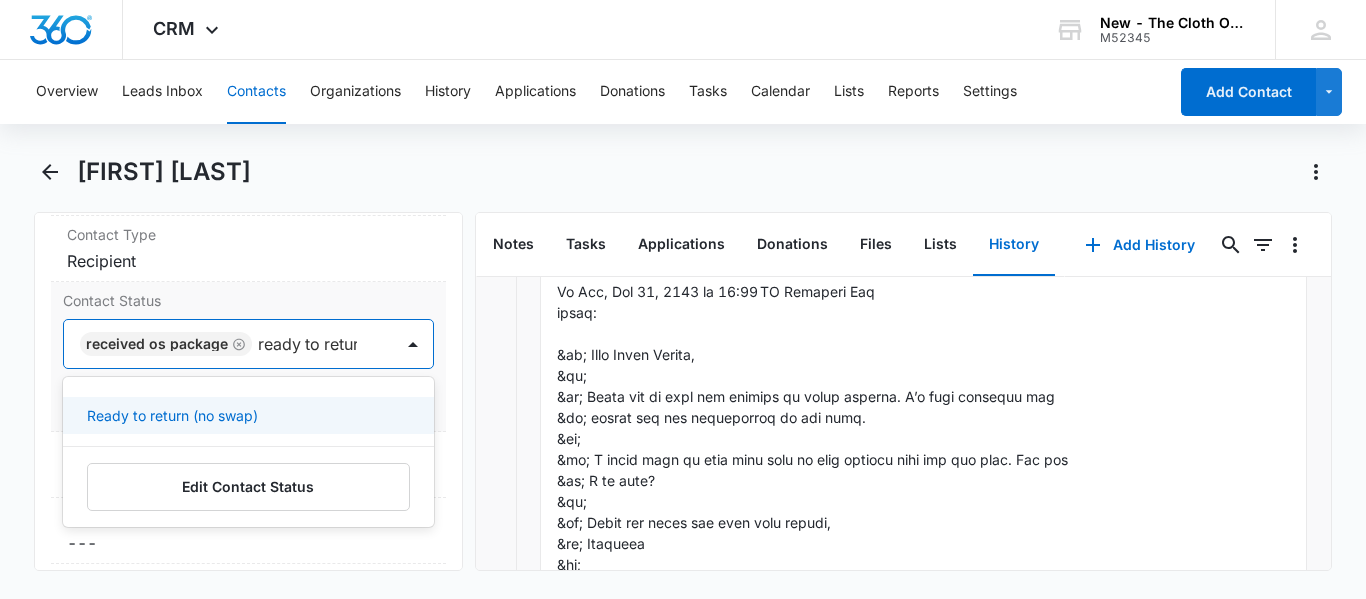 type on "ready to return" 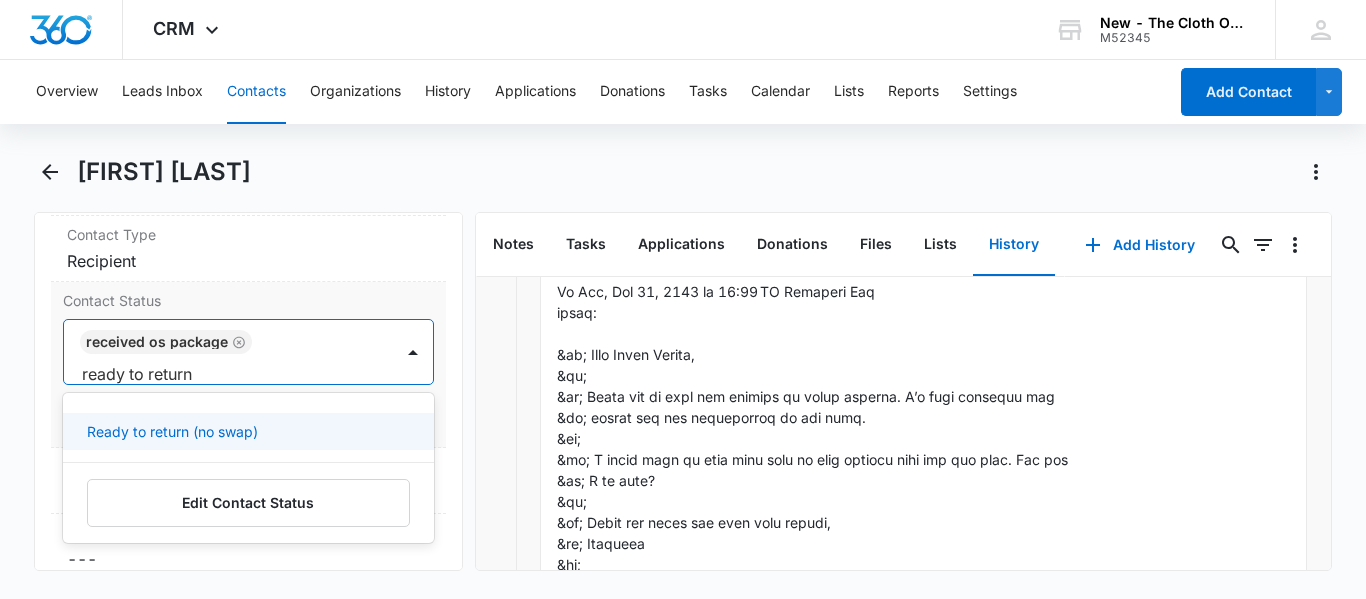 click on "Ready to return (no swap)" at bounding box center [172, 431] 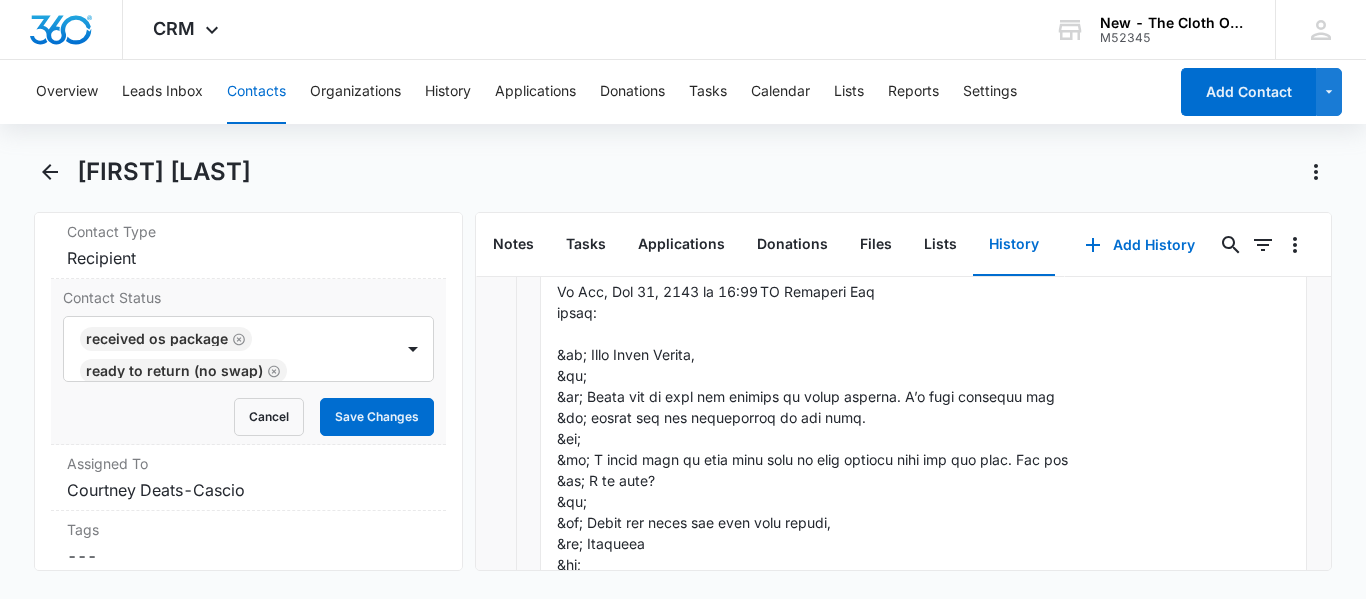 scroll, scrollTop: 896, scrollLeft: 0, axis: vertical 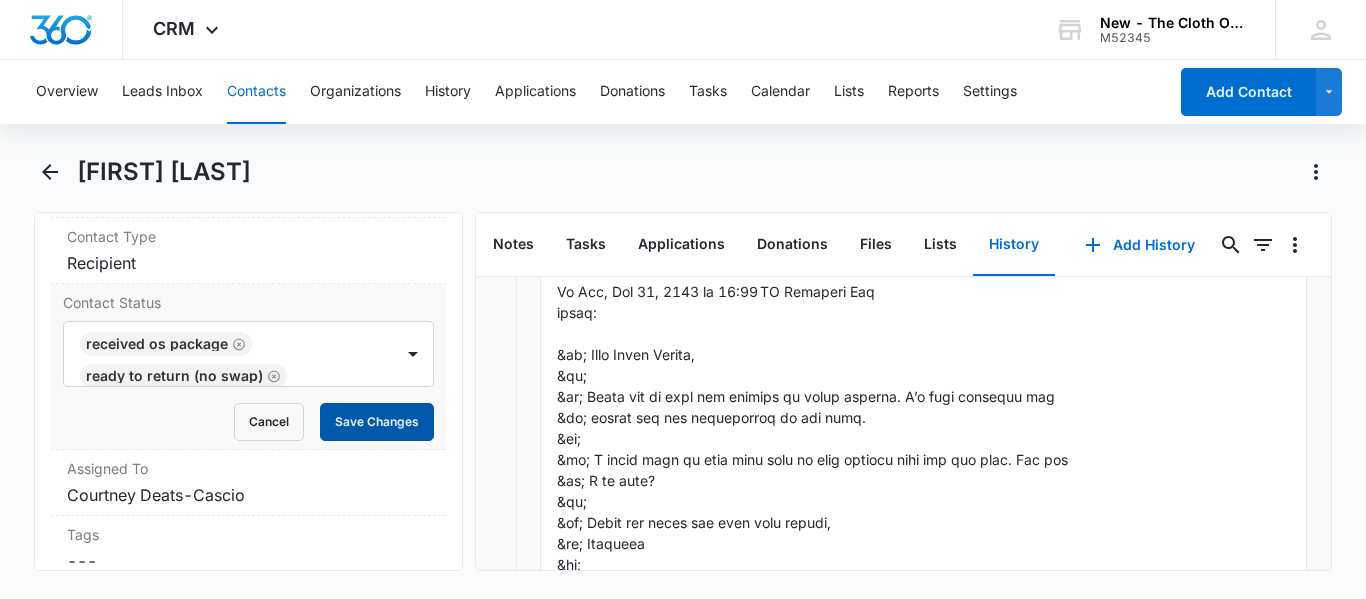 click on "Save Changes" at bounding box center [377, 422] 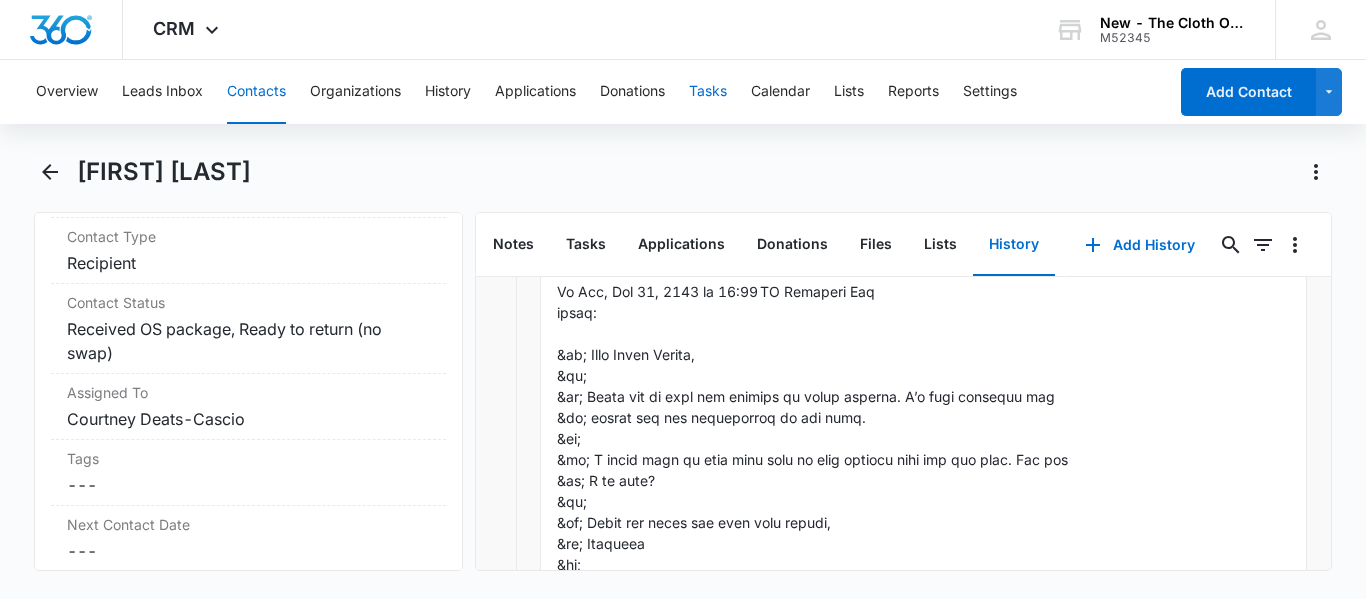 click on "Tasks" at bounding box center (708, 92) 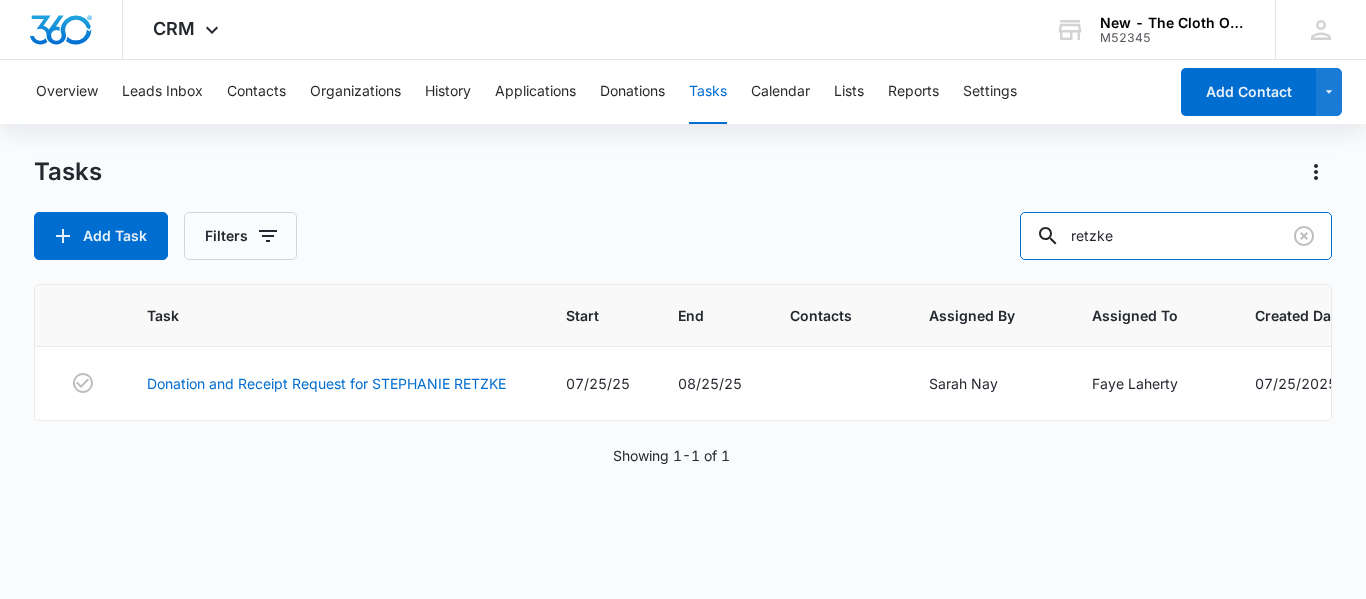 drag, startPoint x: 1142, startPoint y: 258, endPoint x: 921, endPoint y: 222, distance: 223.91293 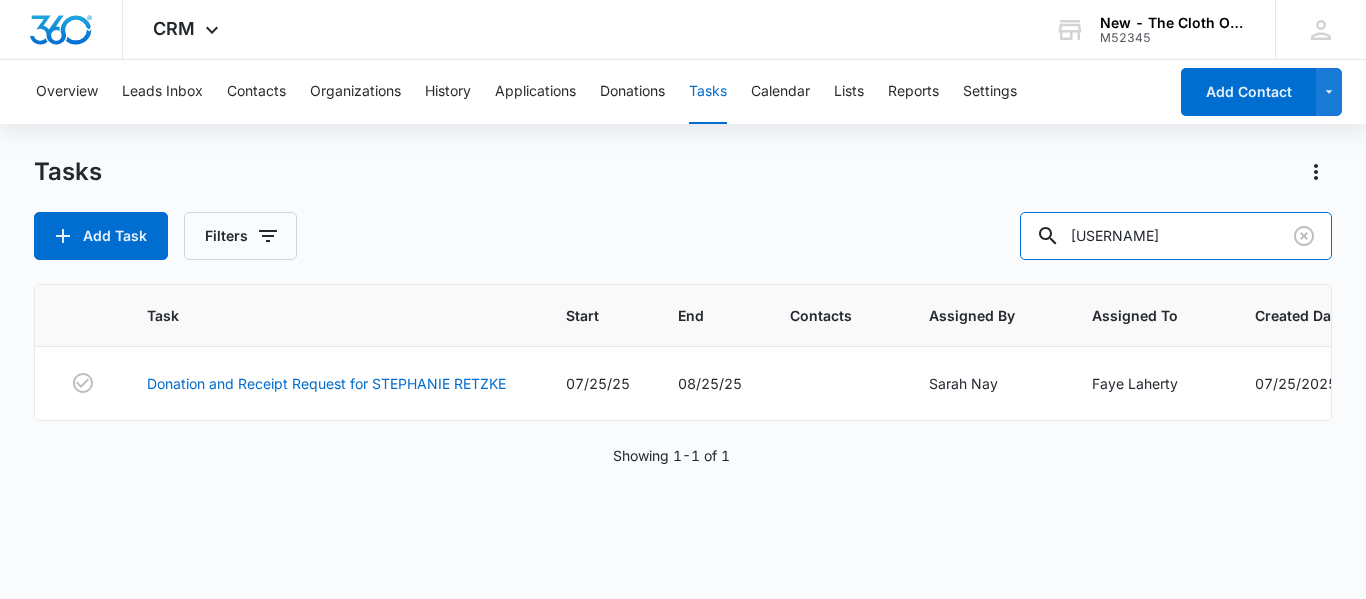 type on "mccrory" 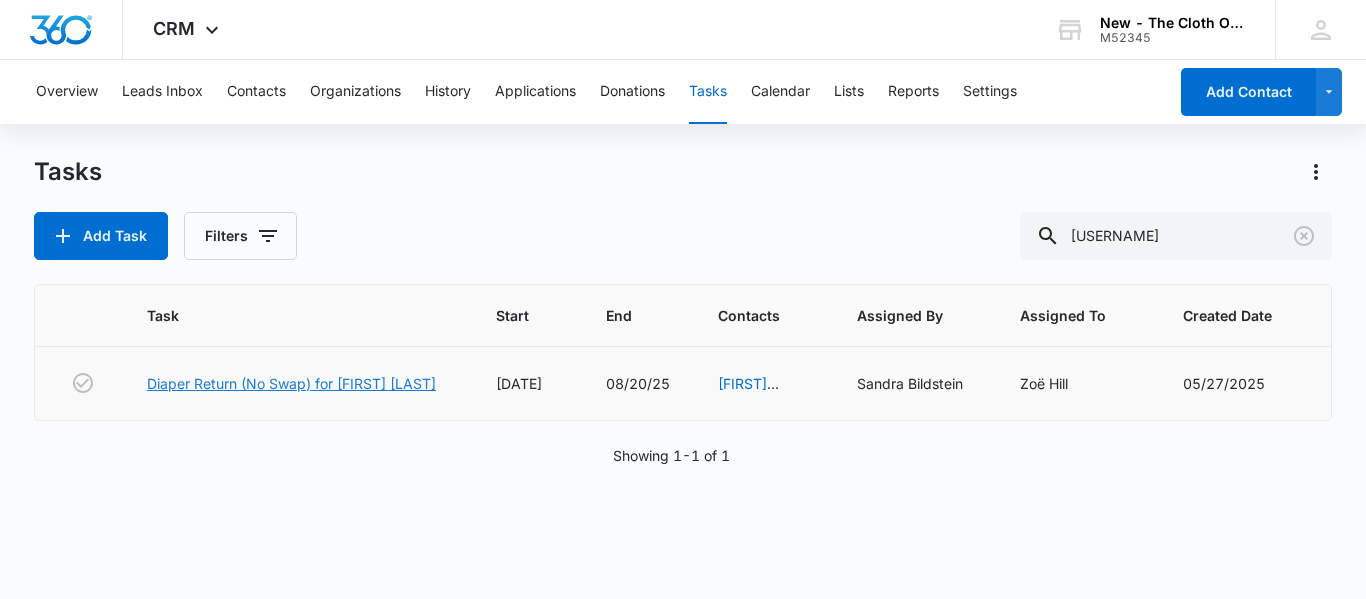 click on "Diaper Return (No Swap) for MEGHAN MCCRORY" at bounding box center (291, 383) 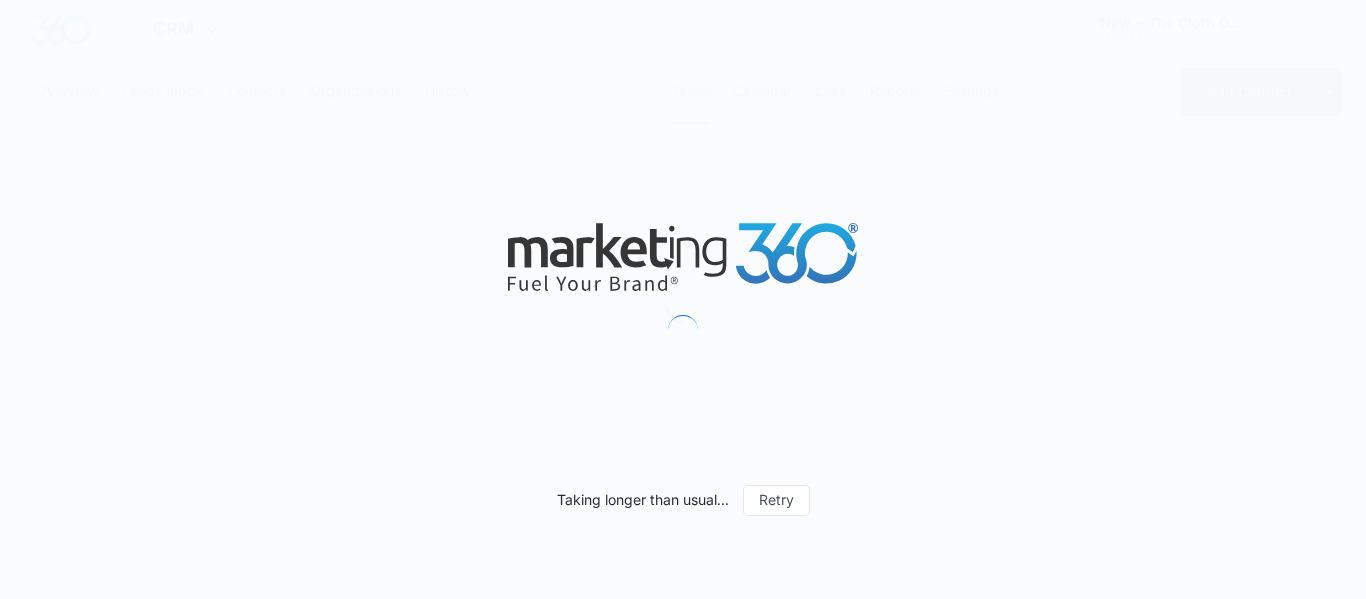 scroll, scrollTop: 0, scrollLeft: 0, axis: both 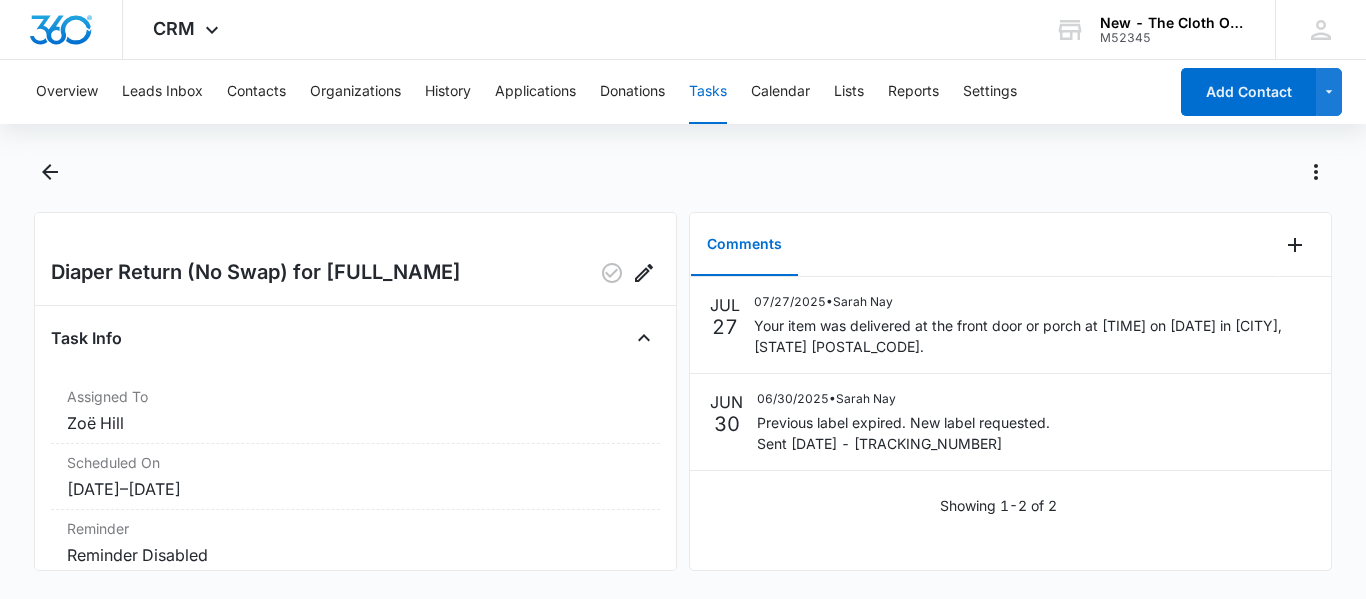 click on "Tasks" at bounding box center (708, 92) 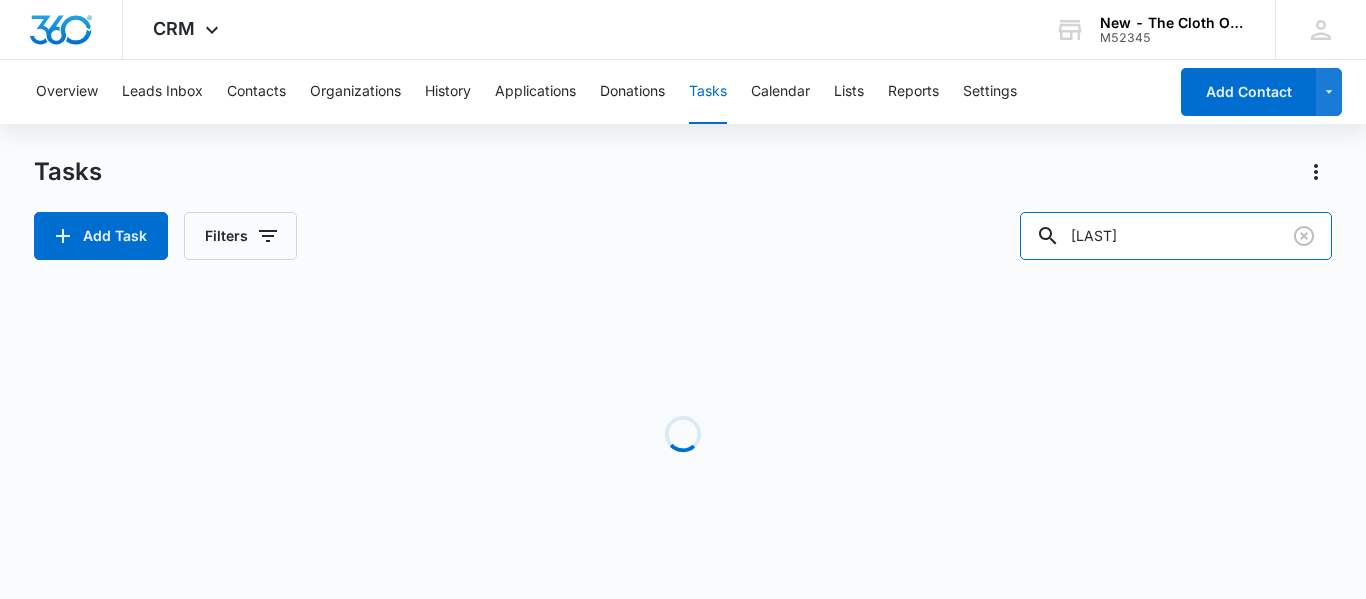 drag, startPoint x: 1199, startPoint y: 236, endPoint x: 784, endPoint y: 277, distance: 417.0204 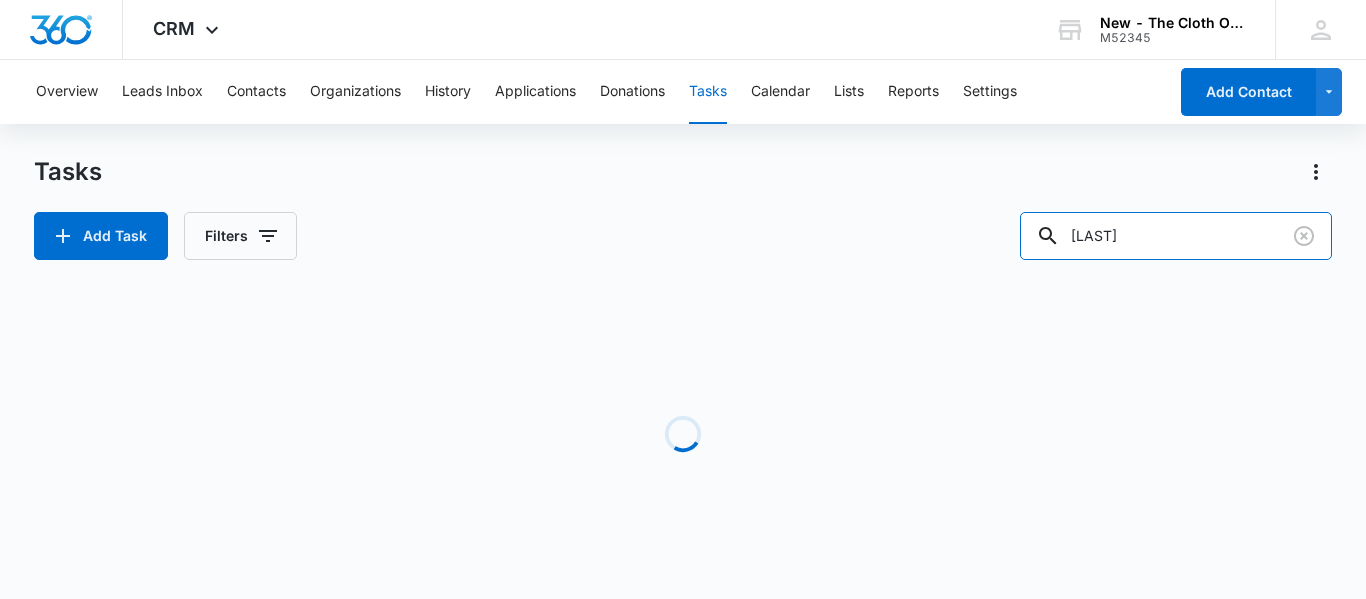 click on "Tasks Add Task Filters [LAST] Loading Task Start End Contacts Assigned By Assigned To Created Date No Results" at bounding box center (683, 382) 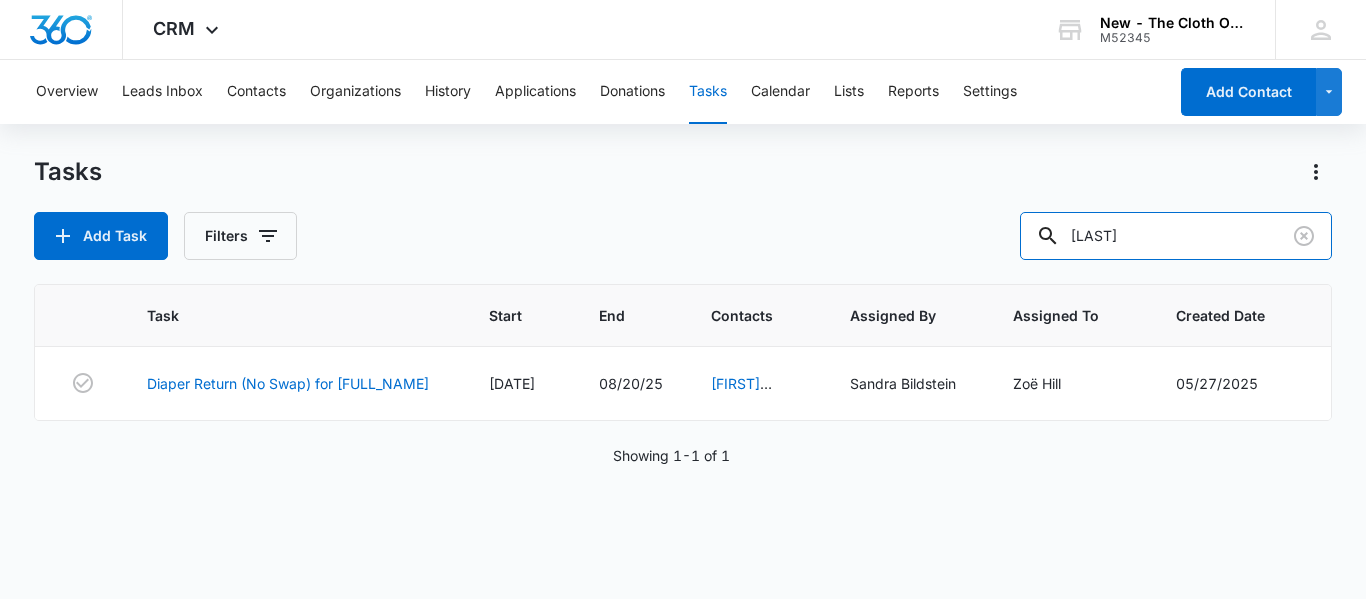 type on "[LAST]" 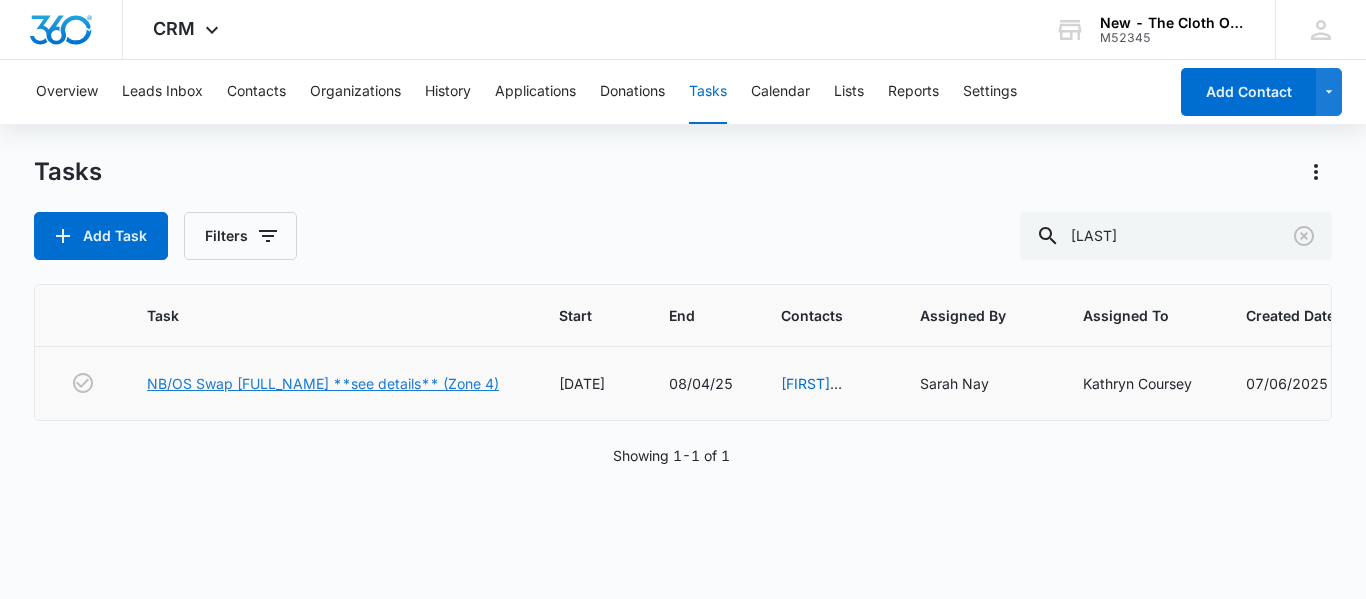 click on "NB/OS Swap REAGEN SANDERS **see details** (Zone 4)" at bounding box center (323, 383) 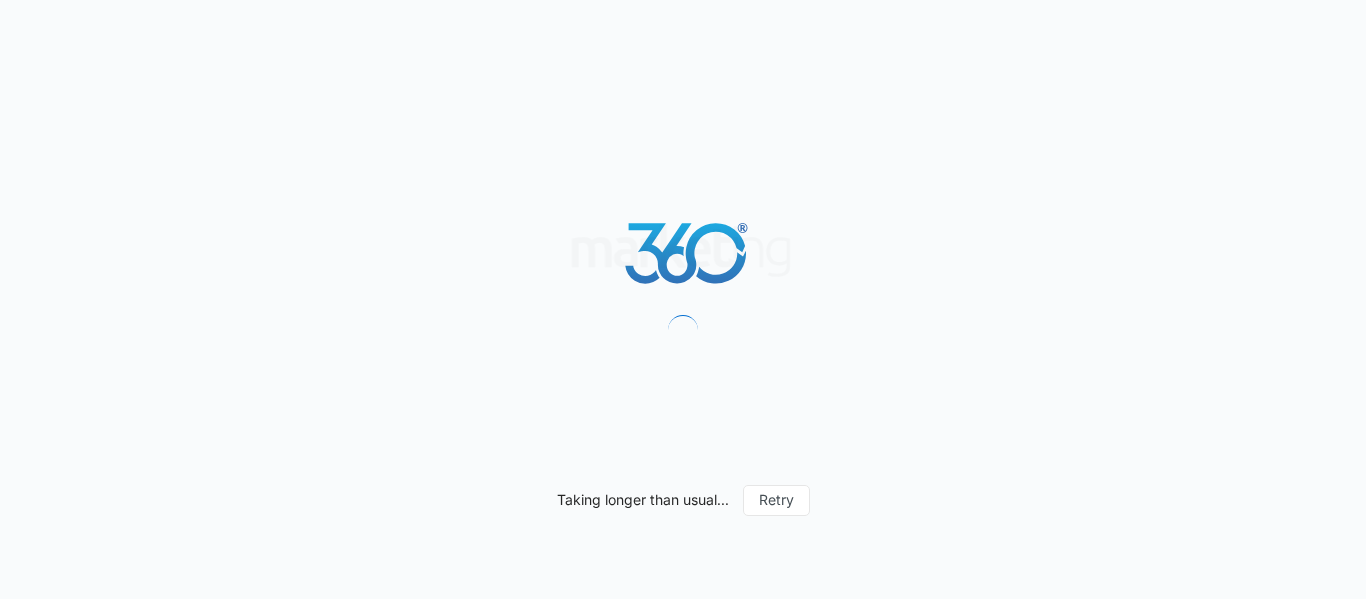 scroll, scrollTop: 0, scrollLeft: 0, axis: both 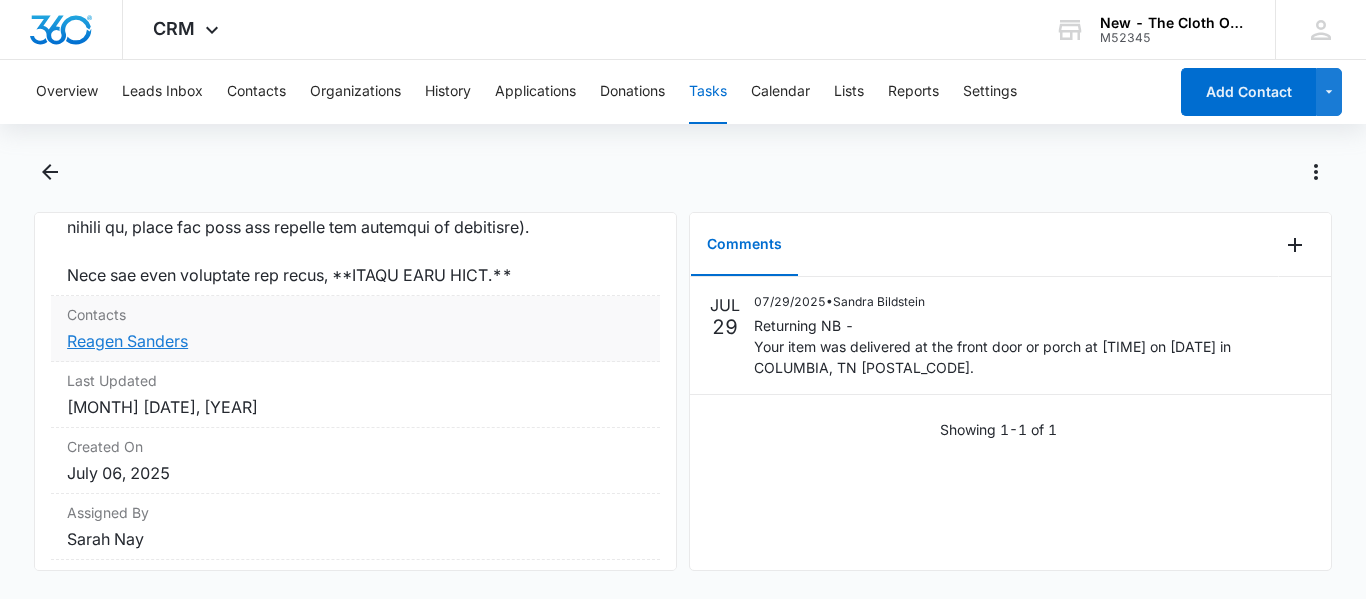click on "Reagen Sanders" at bounding box center [127, 341] 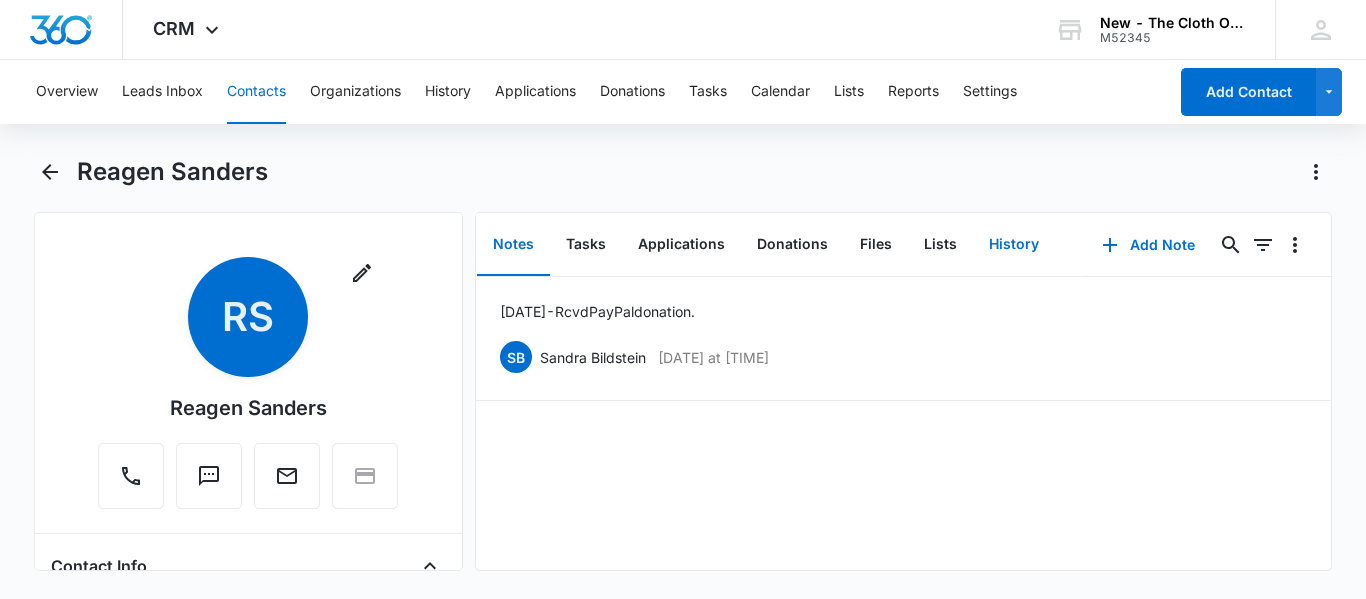 click on "History" at bounding box center [1014, 245] 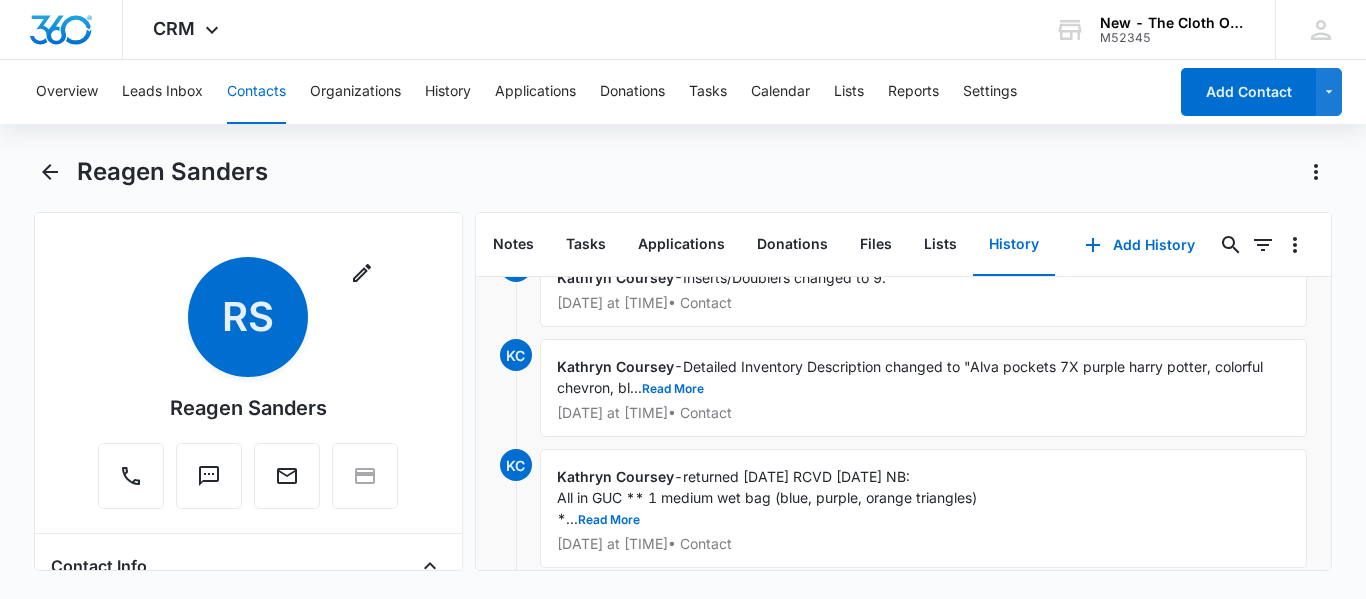 scroll, scrollTop: 406, scrollLeft: 0, axis: vertical 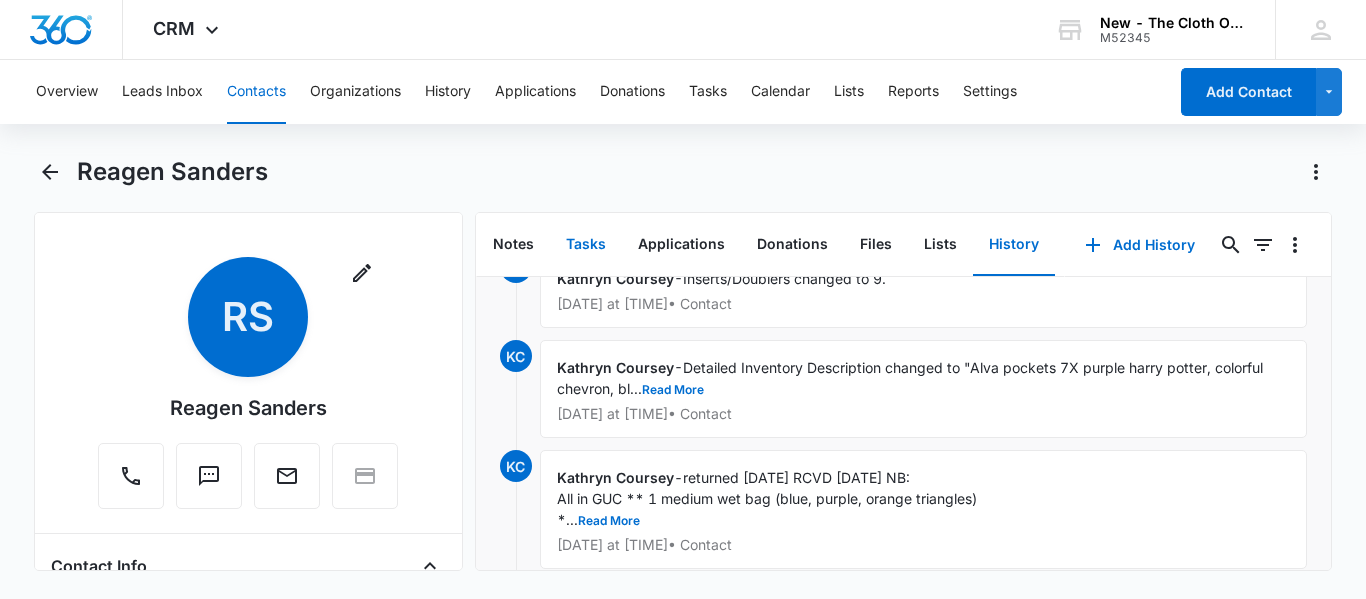 click on "Tasks" at bounding box center (586, 245) 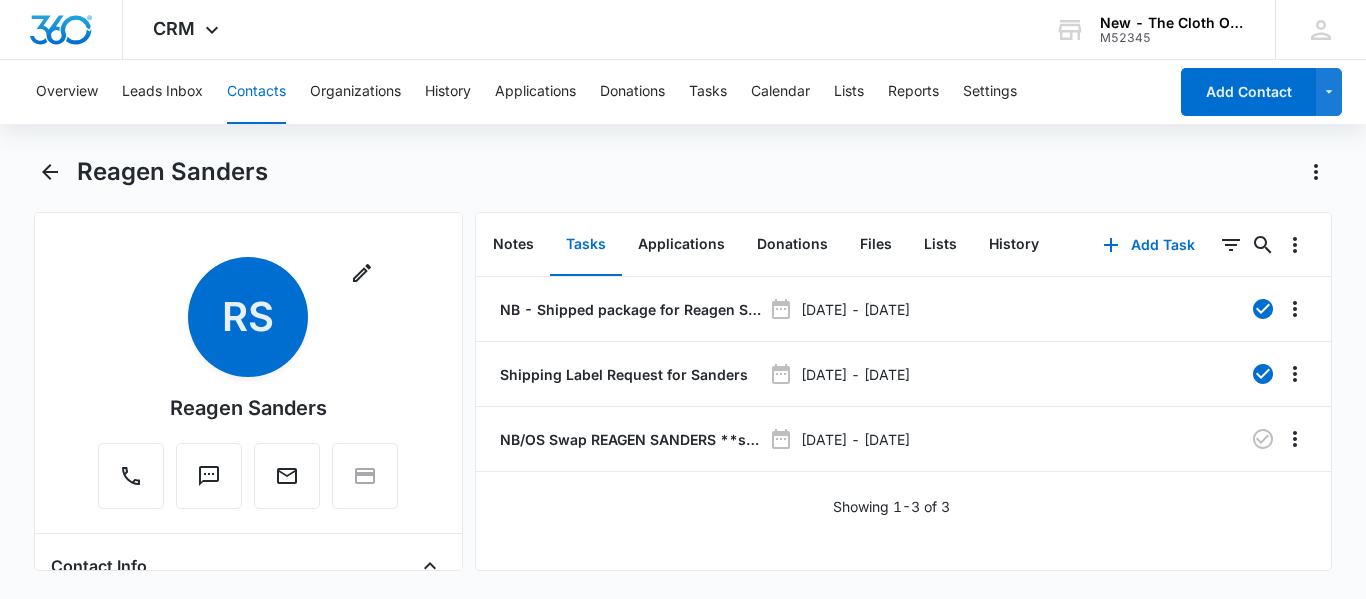 scroll, scrollTop: 0, scrollLeft: 0, axis: both 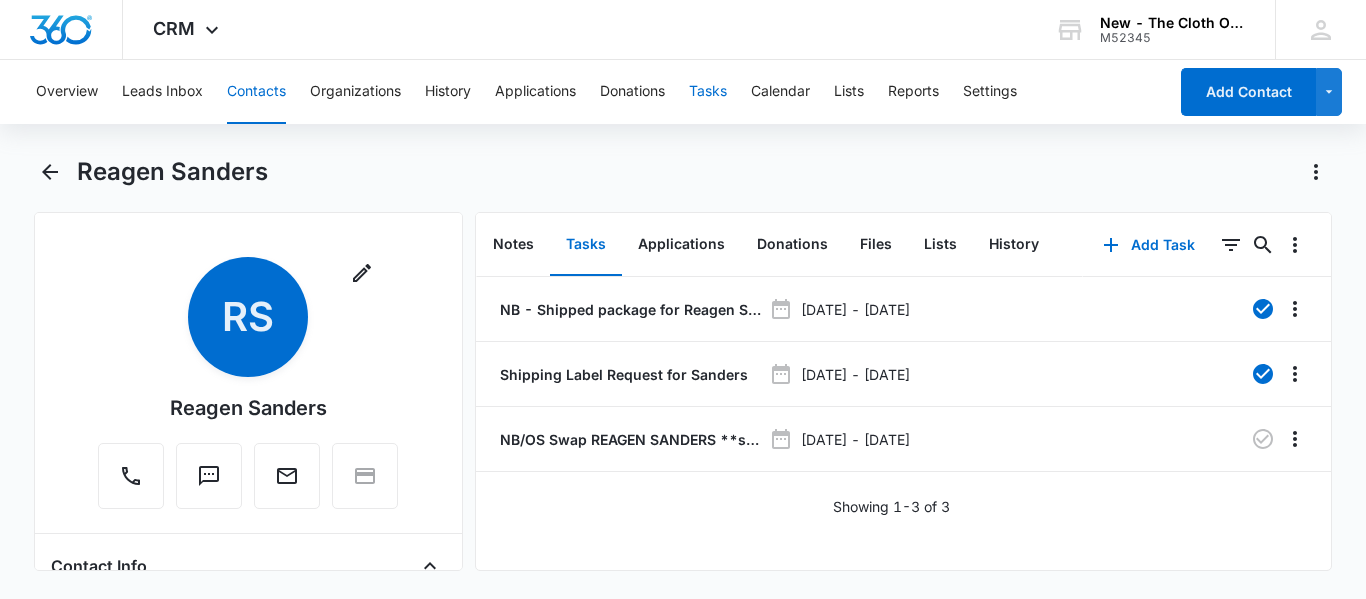click on "Tasks" at bounding box center [708, 92] 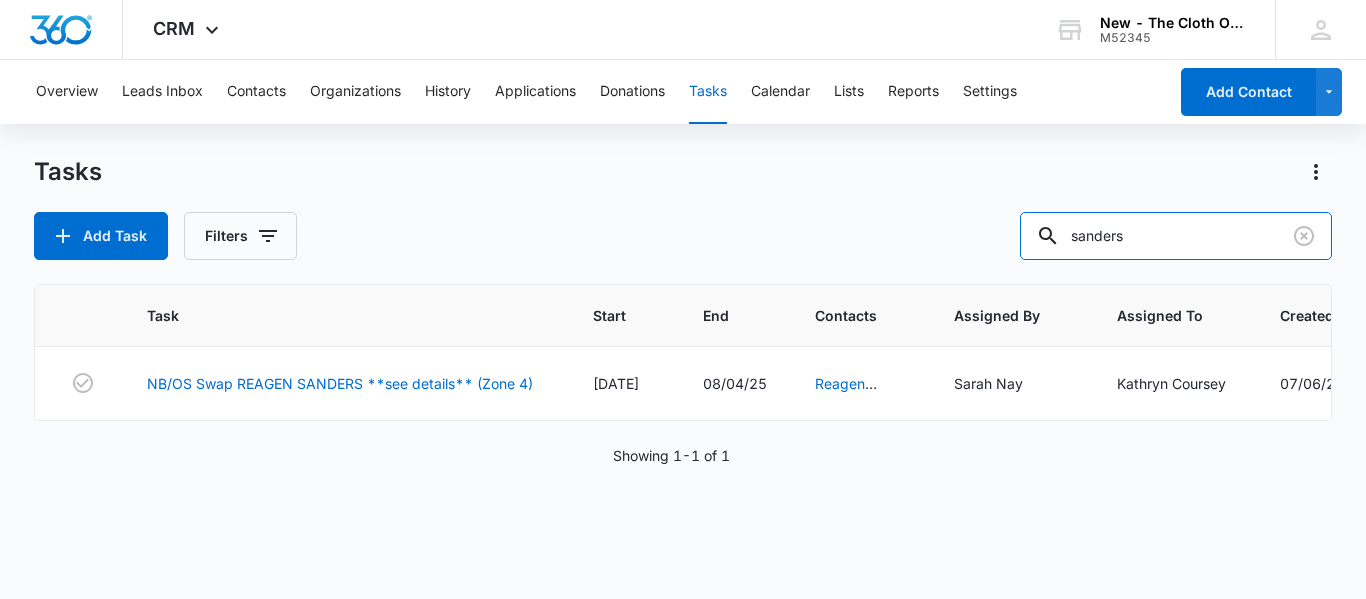 drag, startPoint x: 1143, startPoint y: 233, endPoint x: 841, endPoint y: 197, distance: 304.13812 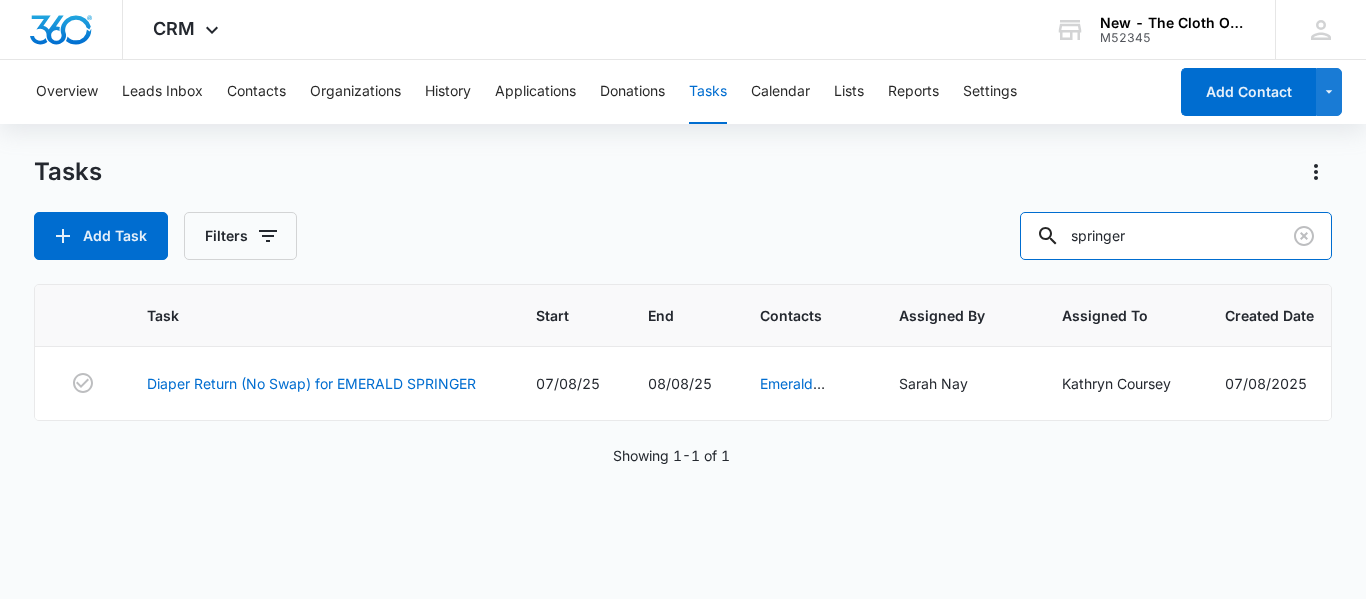 drag, startPoint x: 1169, startPoint y: 238, endPoint x: 758, endPoint y: 266, distance: 411.95267 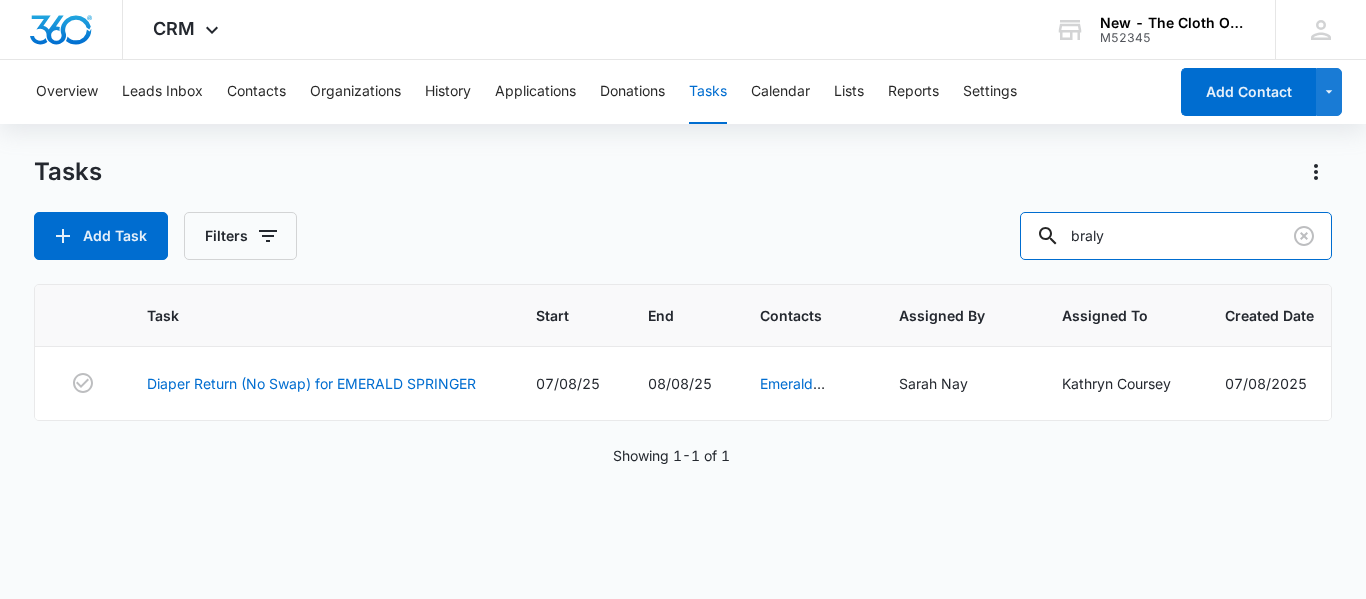 type on "braly" 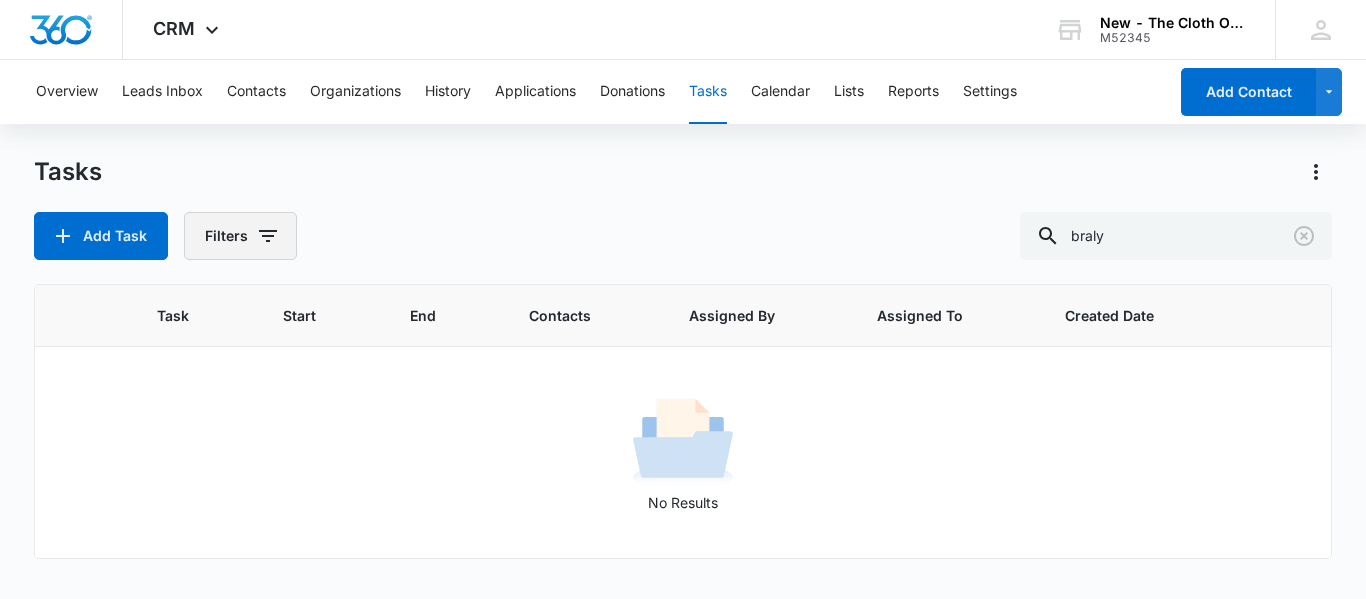 click on "Filters" at bounding box center [240, 236] 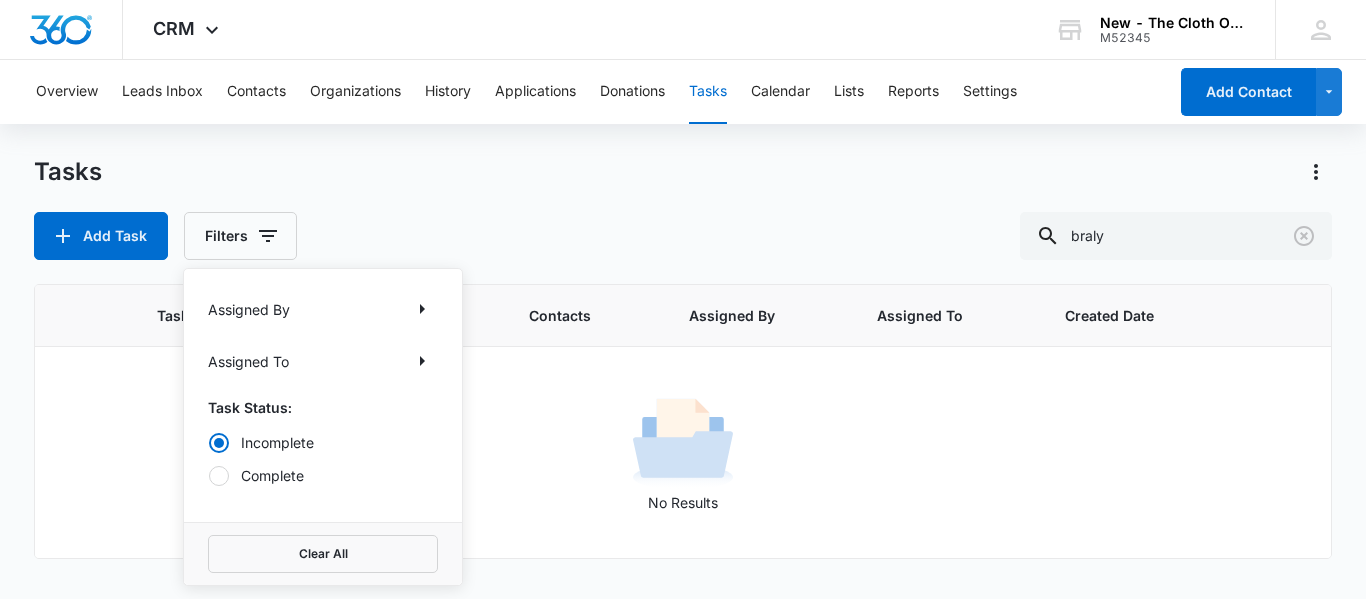 click on "Complete" at bounding box center [323, 475] 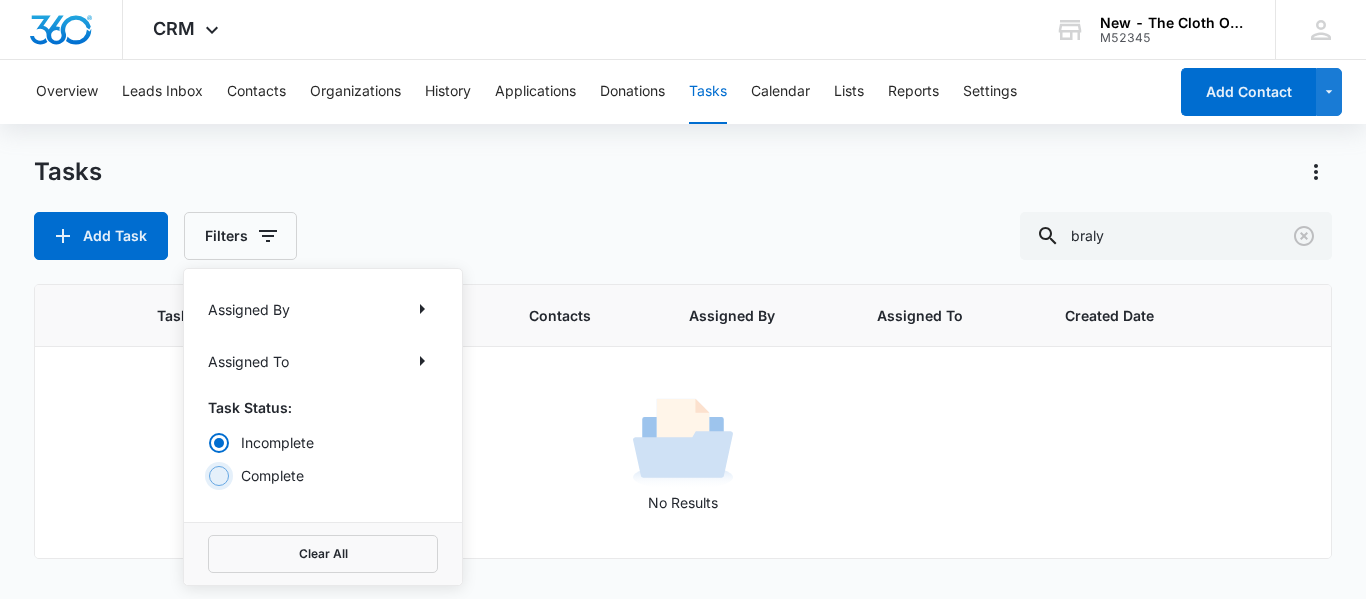 click on "Complete" at bounding box center (208, 475) 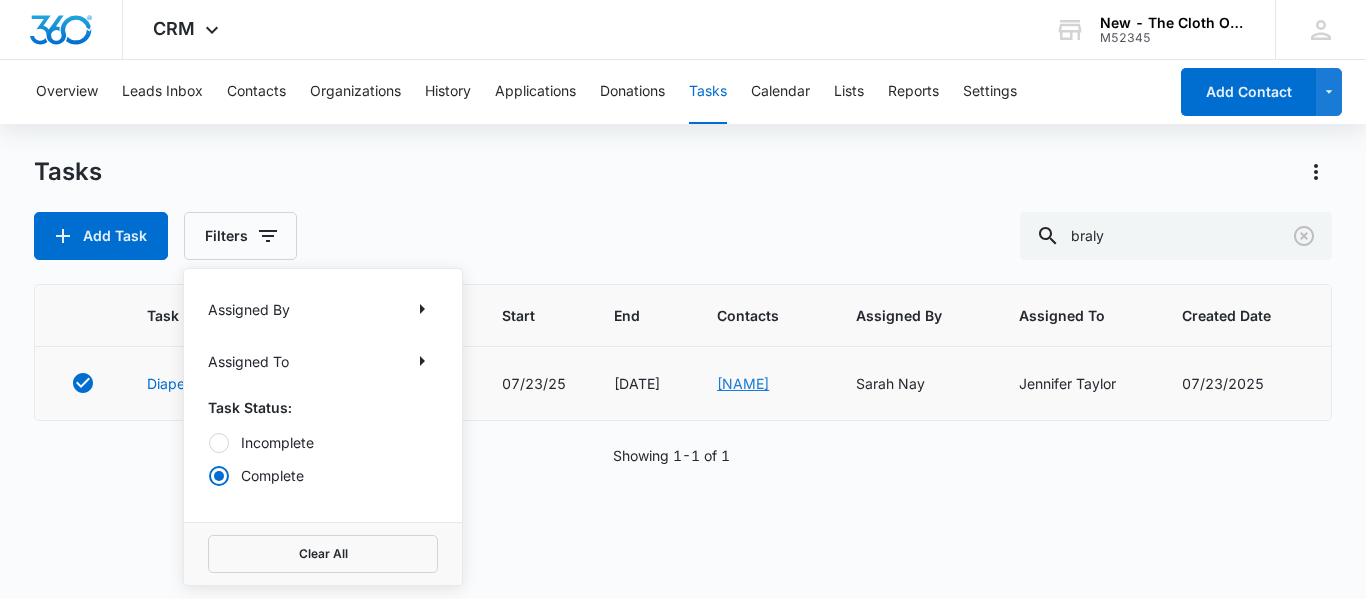 click on "[NAME]" at bounding box center [743, 383] 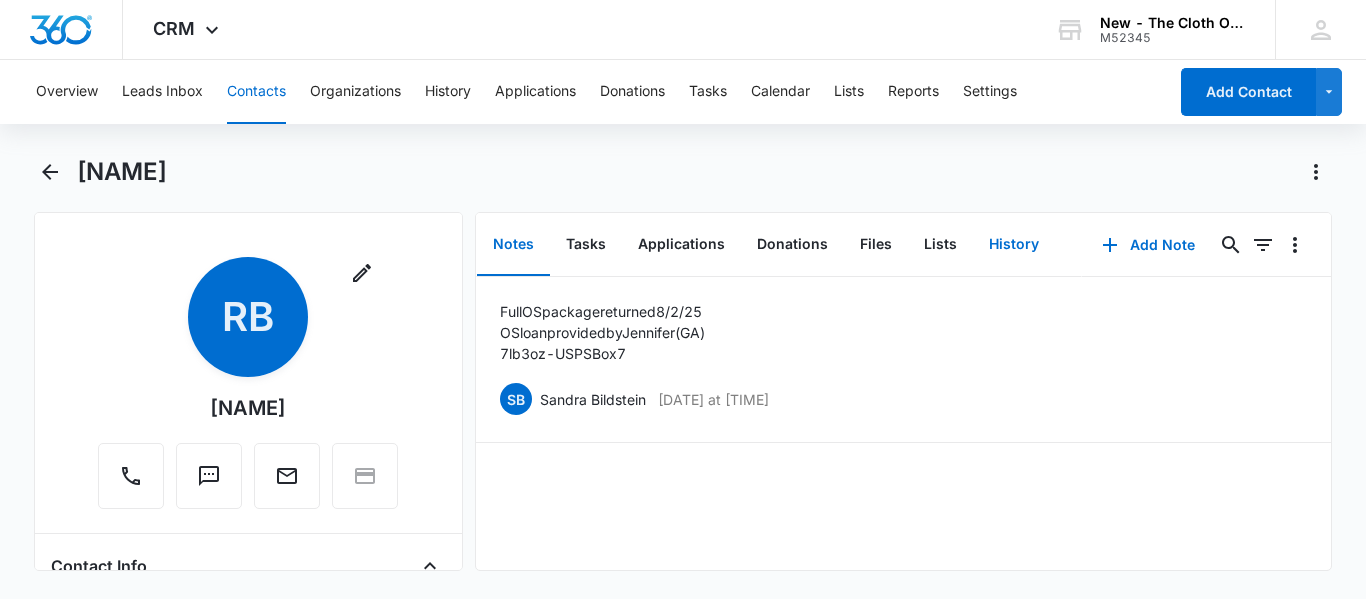 click on "History" at bounding box center (1014, 245) 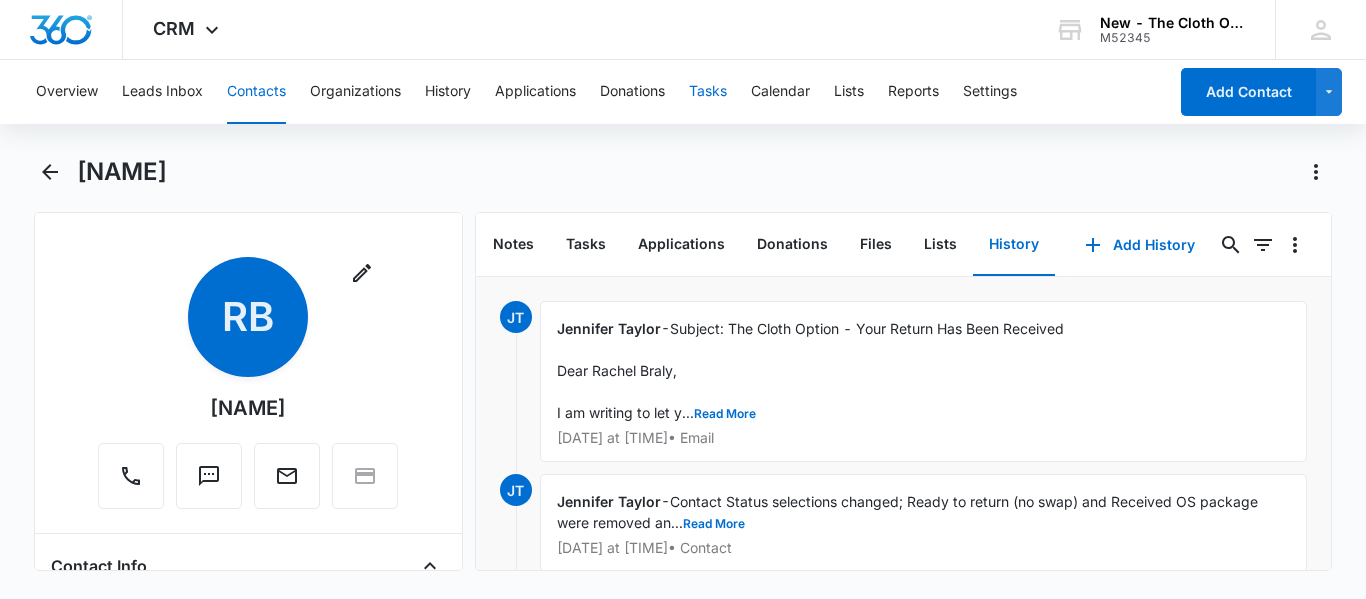 click on "Tasks" at bounding box center [708, 92] 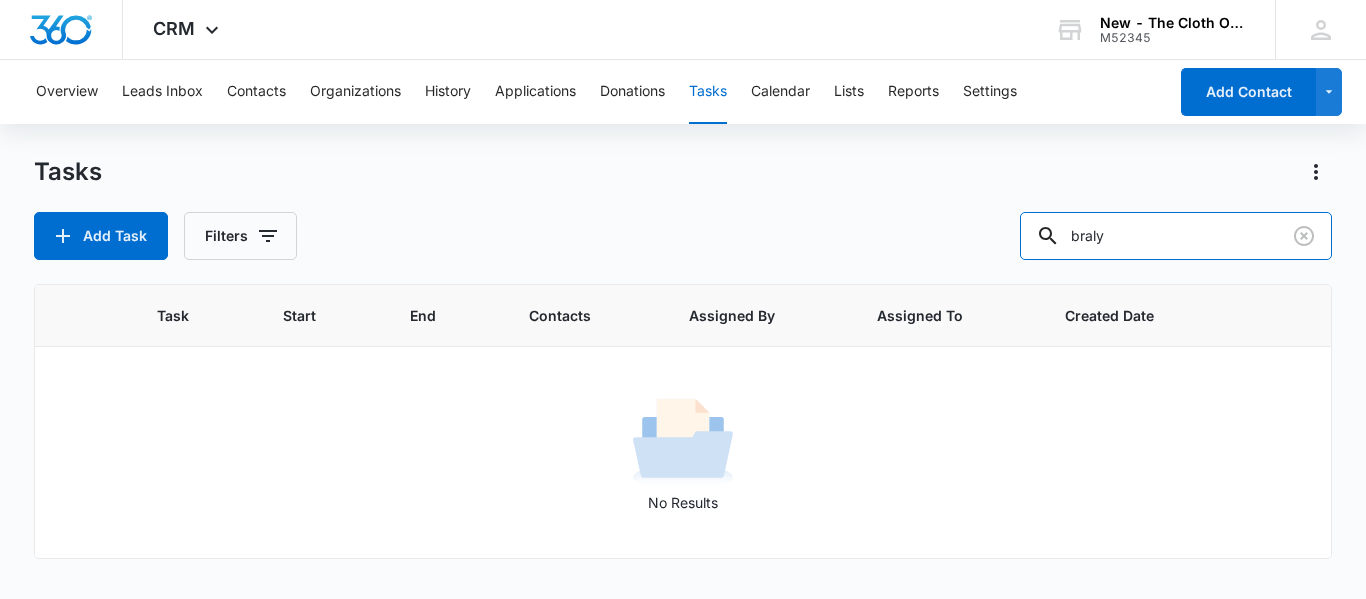 drag, startPoint x: 1163, startPoint y: 239, endPoint x: 822, endPoint y: 253, distance: 341.28726 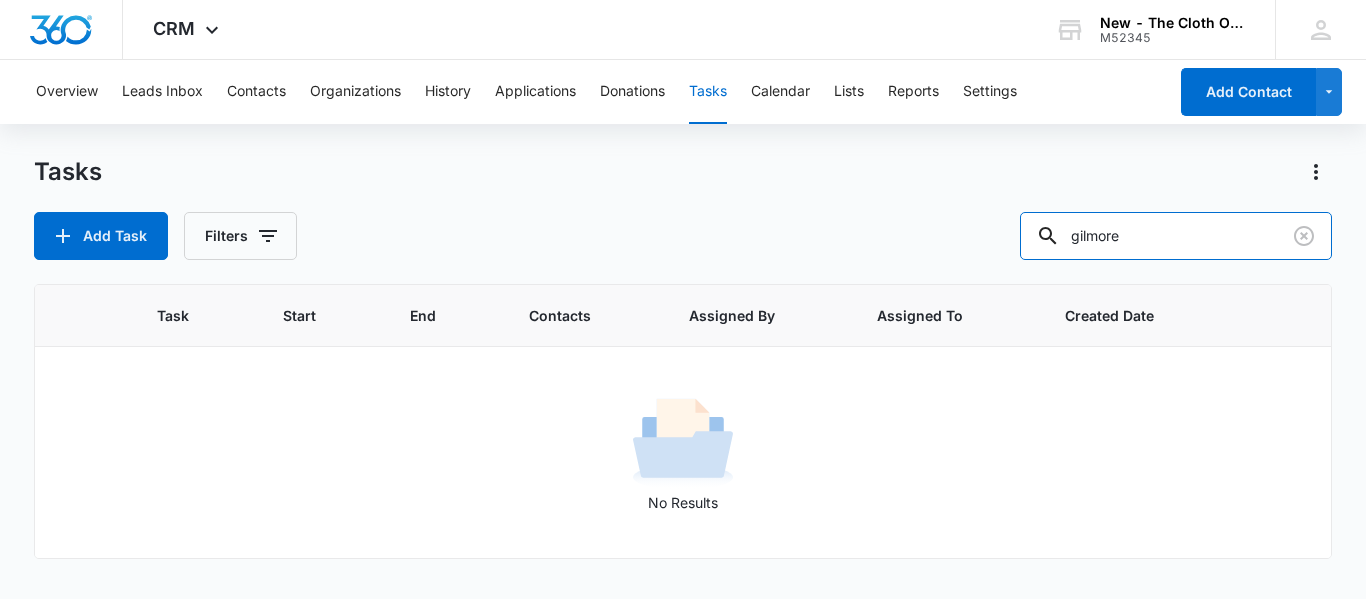 type on "gilmore" 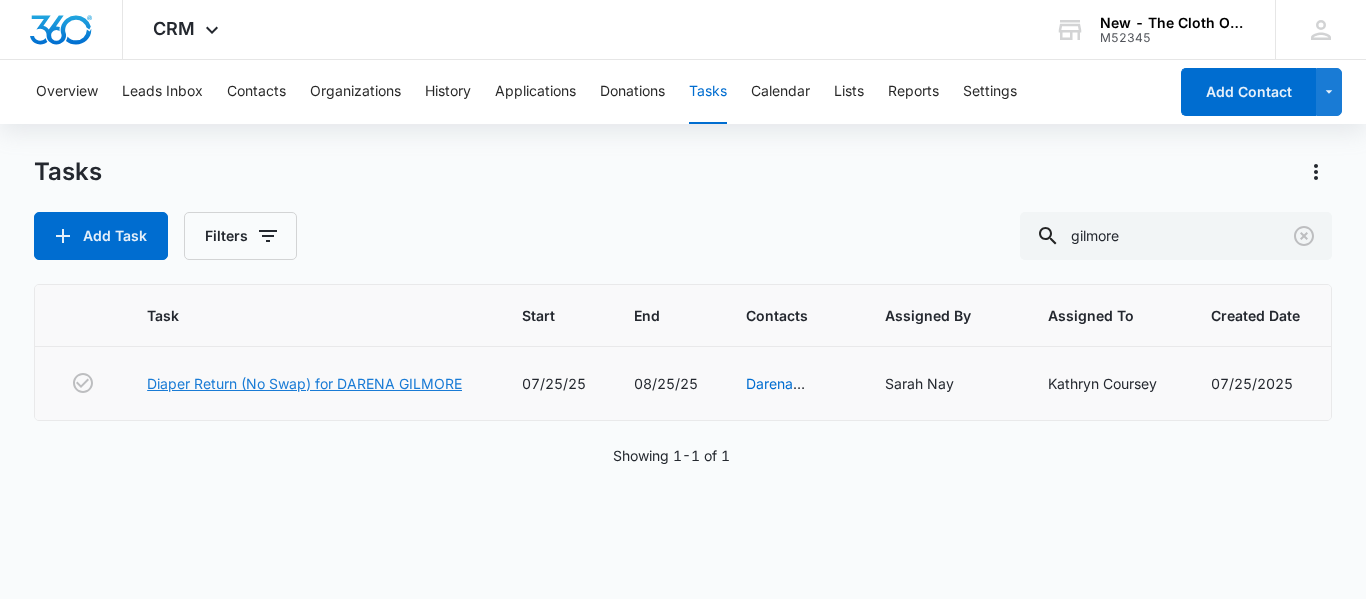 click on "Diaper Return (No Swap) for DARENA GILMORE" at bounding box center (304, 383) 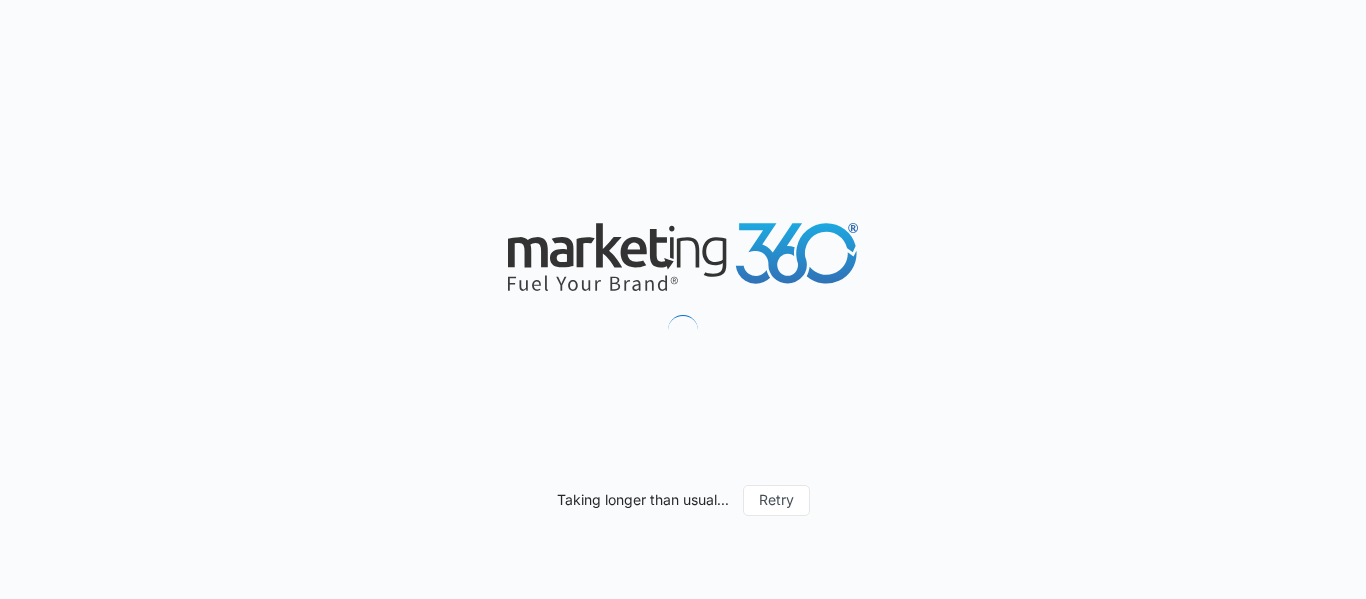scroll, scrollTop: 0, scrollLeft: 0, axis: both 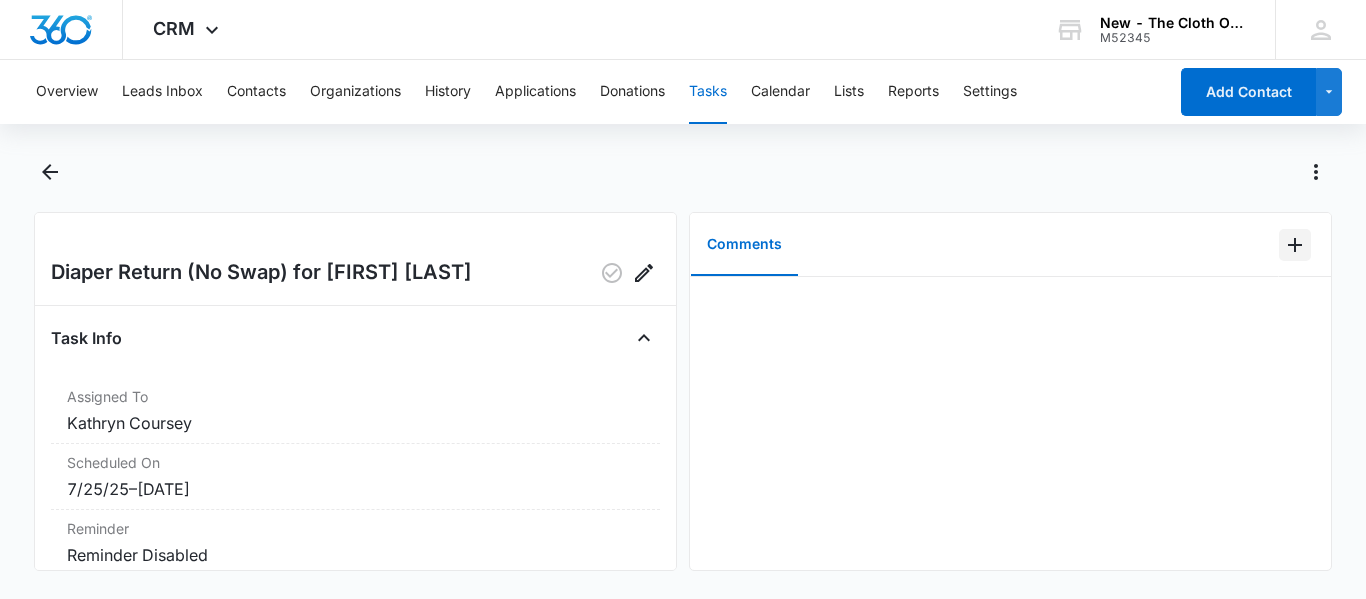click 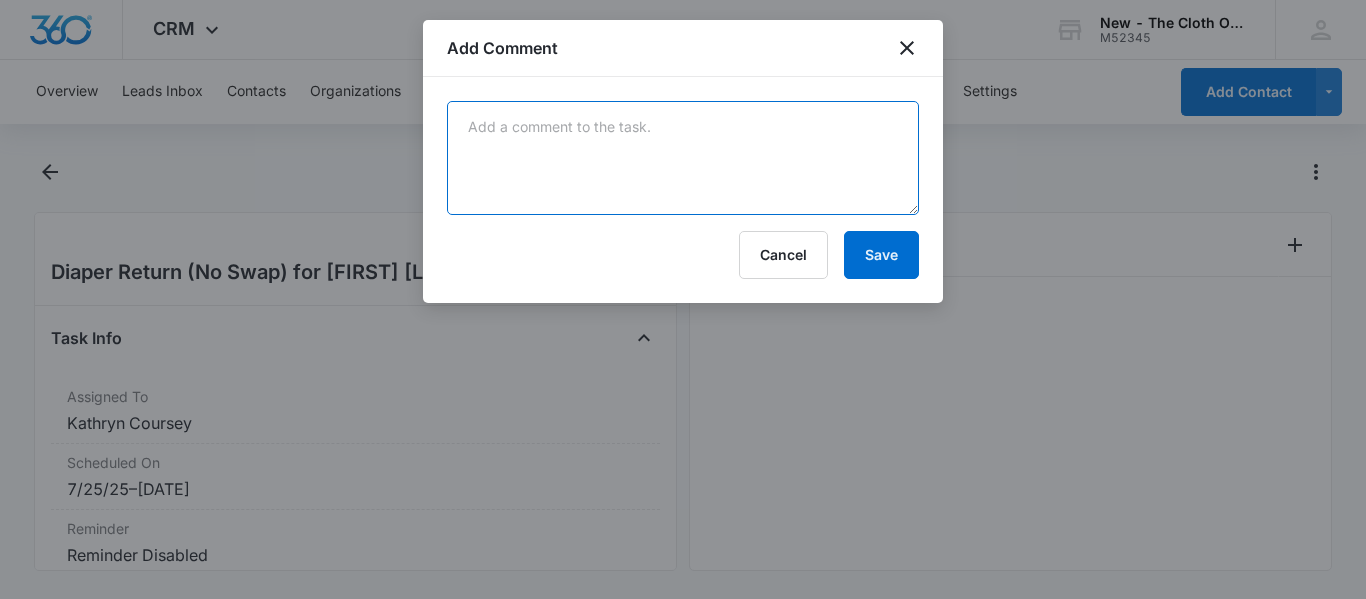 click at bounding box center (683, 158) 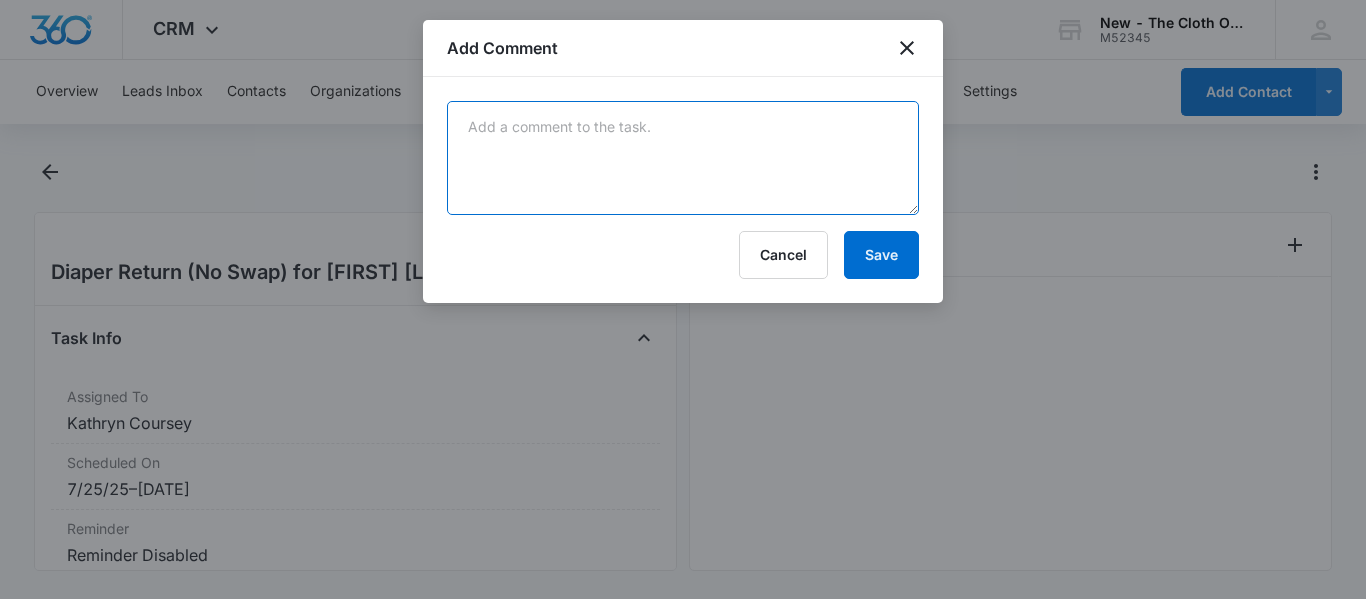 paste on "Your item was delivered at the front door or porch at [TIME] on [MONTH] [DAY], [YEAR] in COLUMBIA, TN [POSTAL_CODE]." 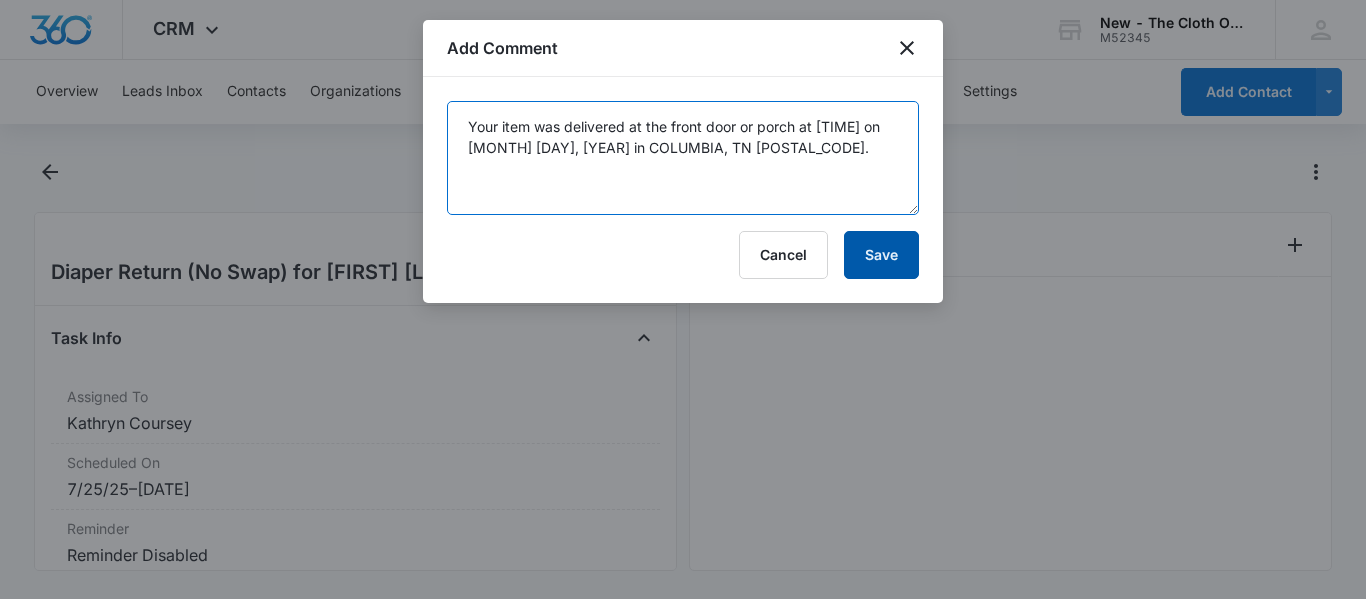 type on "Your item was delivered at the front door or porch at [TIME] on [MONTH] [DAY], [YEAR] in COLUMBIA, TN [POSTAL_CODE]." 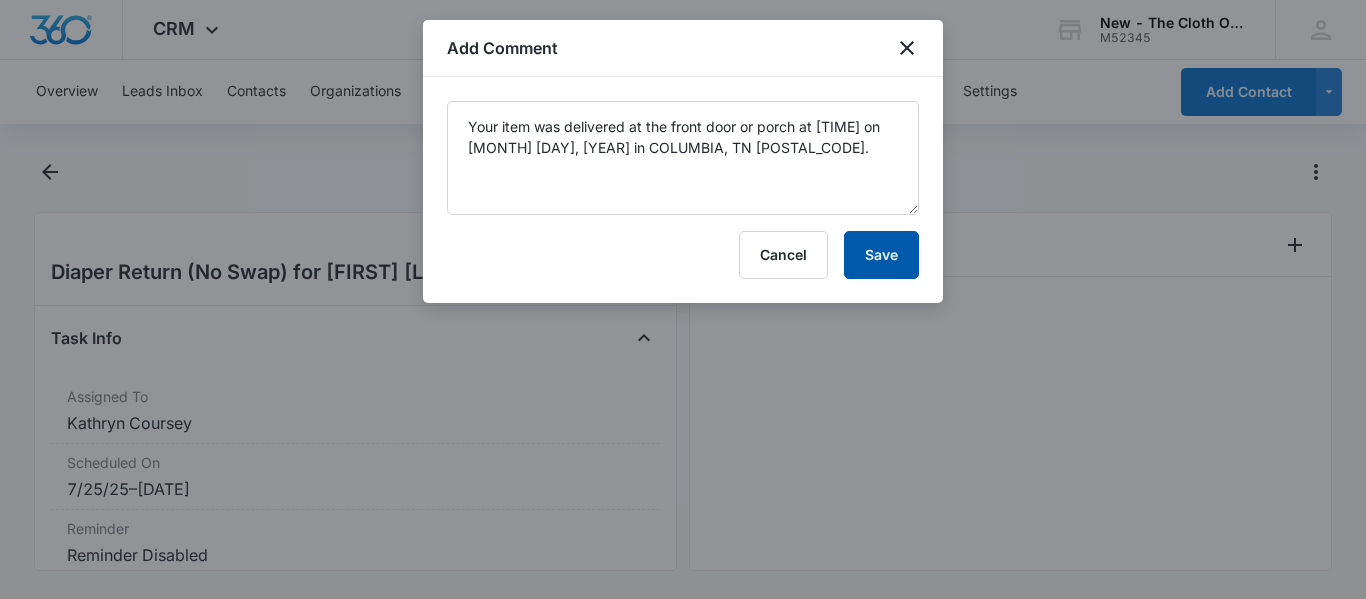 click on "Save" at bounding box center (881, 255) 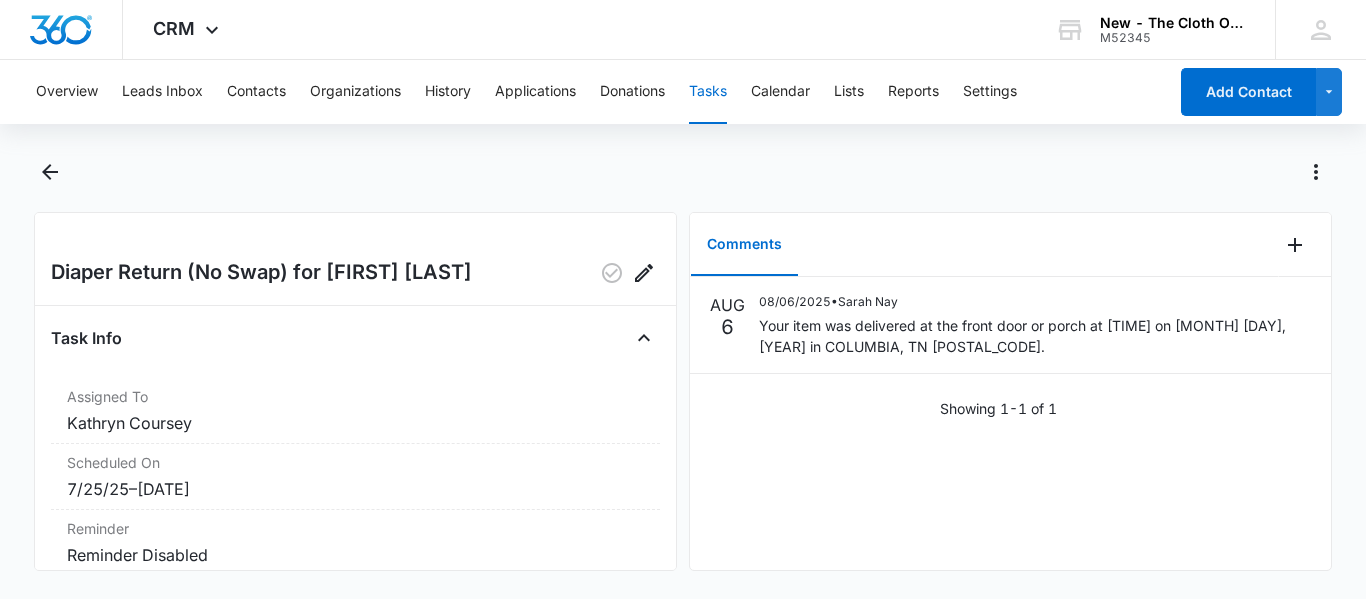 drag, startPoint x: 552, startPoint y: 181, endPoint x: 574, endPoint y: 218, distance: 43.046486 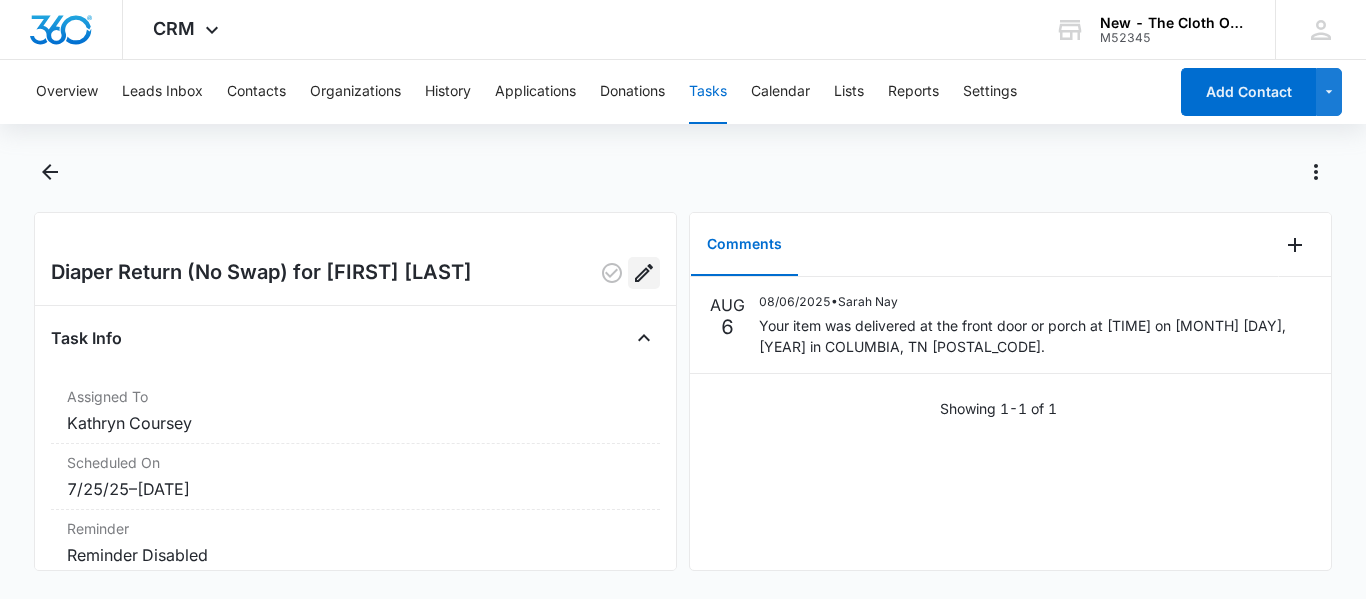 click 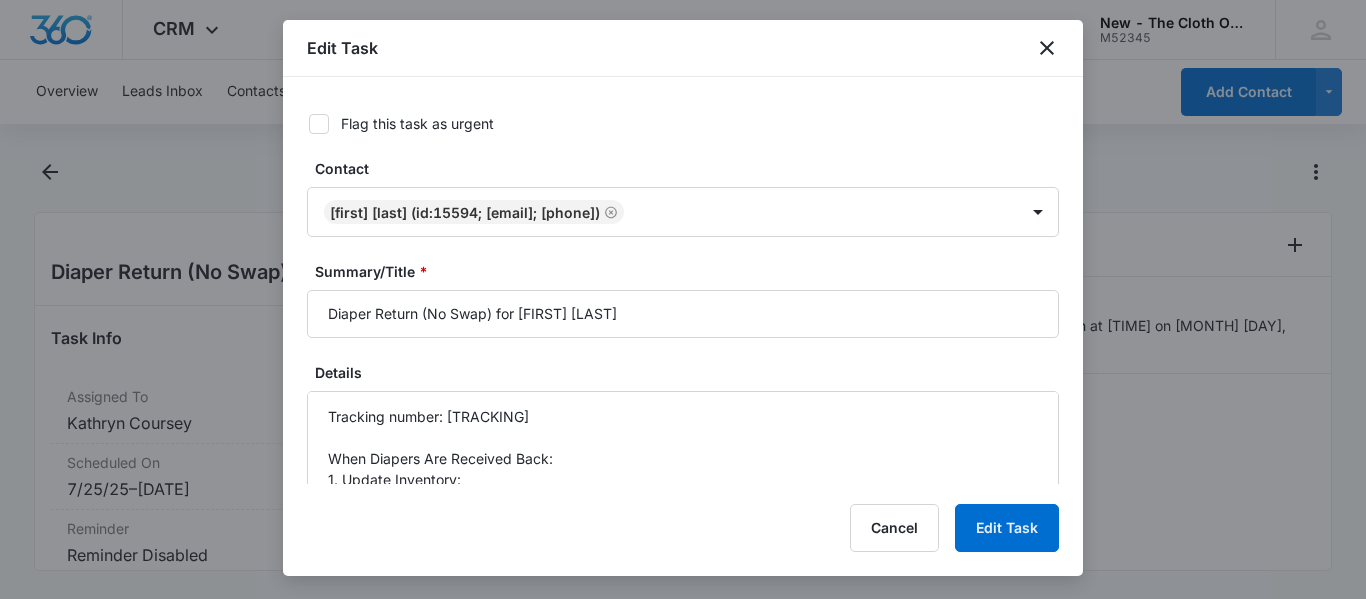 type on "Jul 25, 2025" 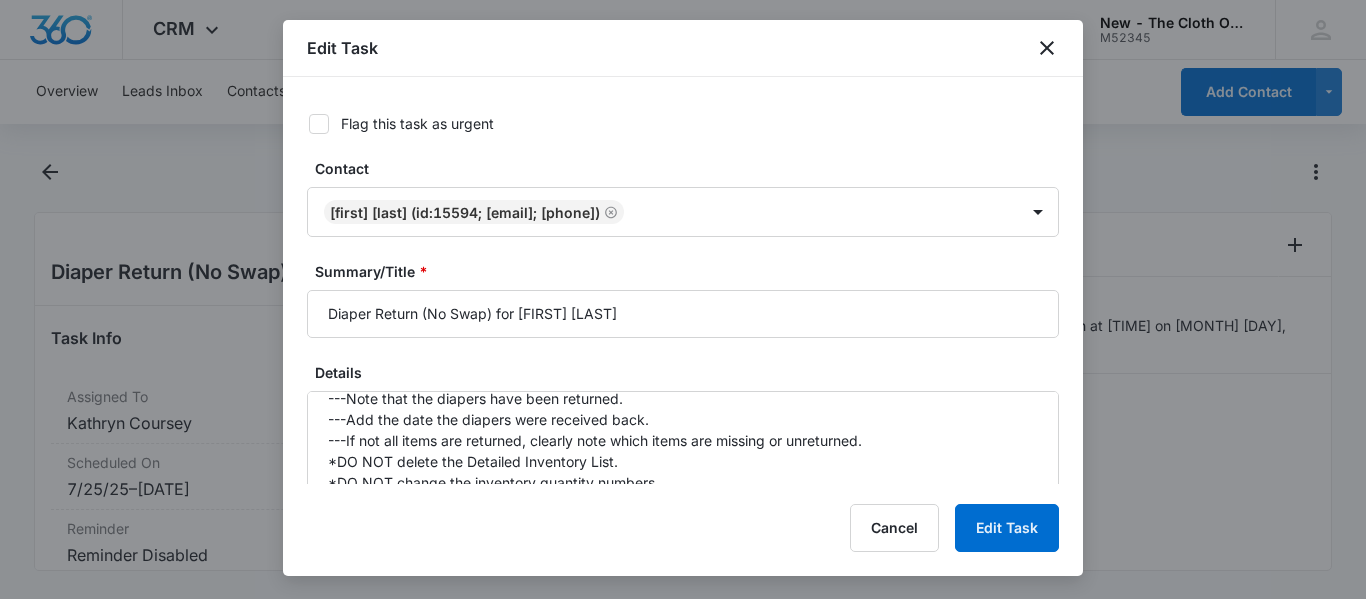 scroll, scrollTop: 226, scrollLeft: 0, axis: vertical 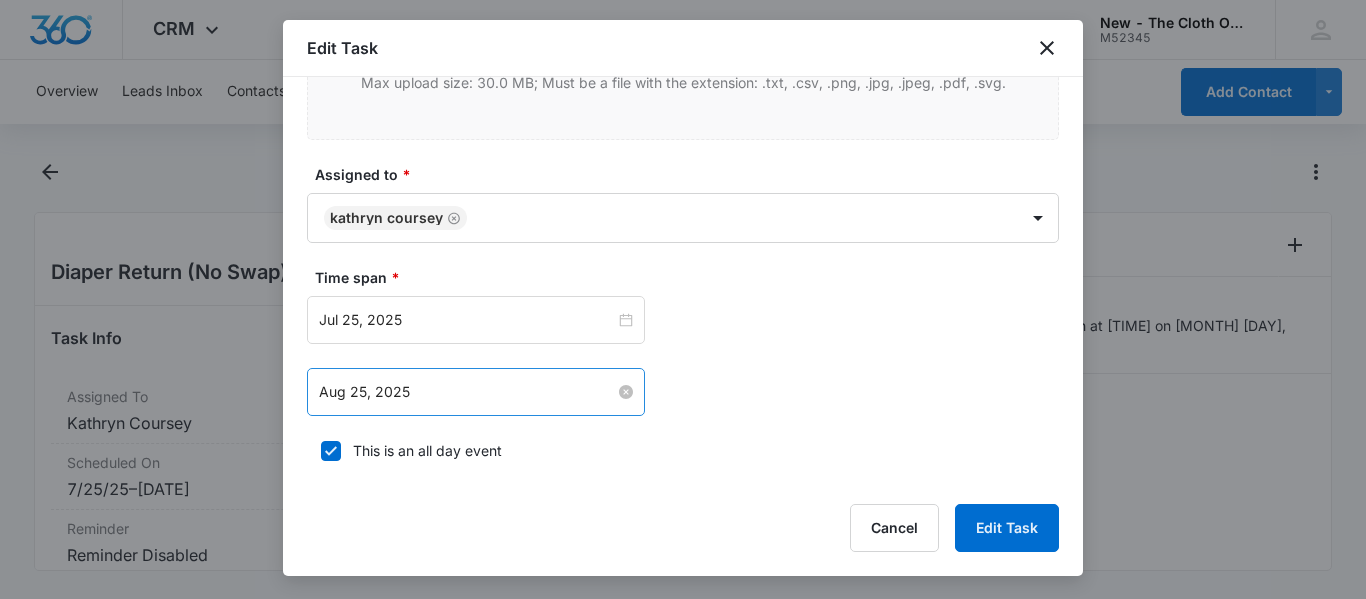 click on "Aug 25, 2025" at bounding box center (467, 392) 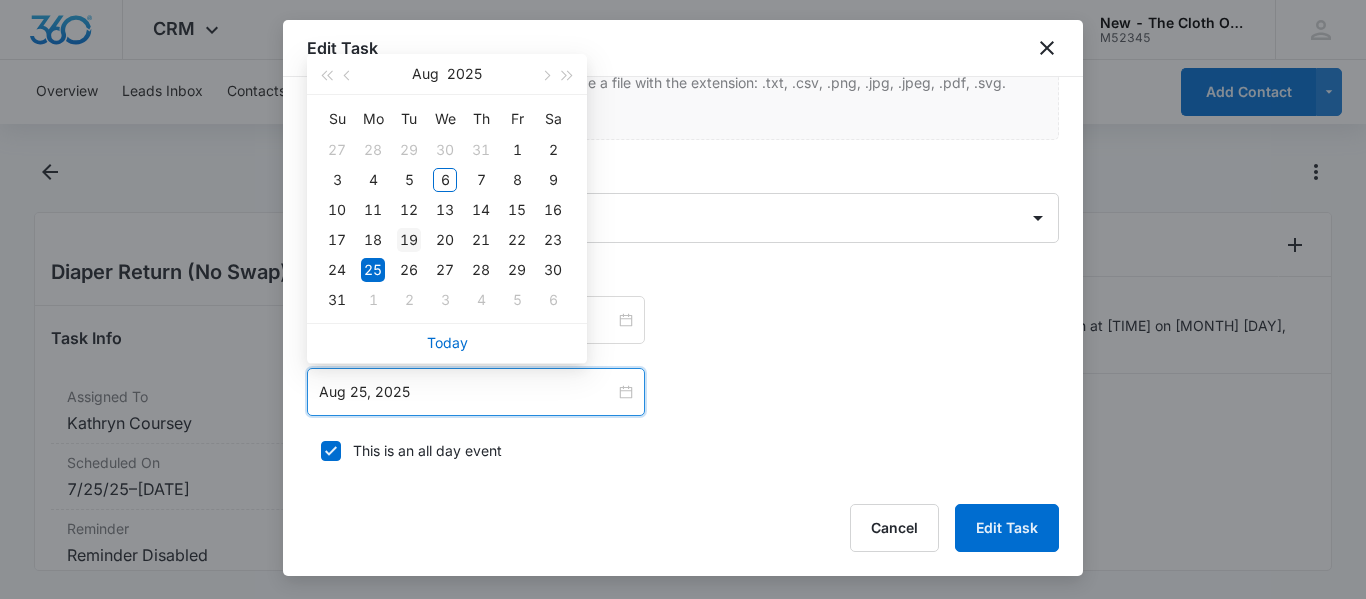click on "19" at bounding box center (409, 240) 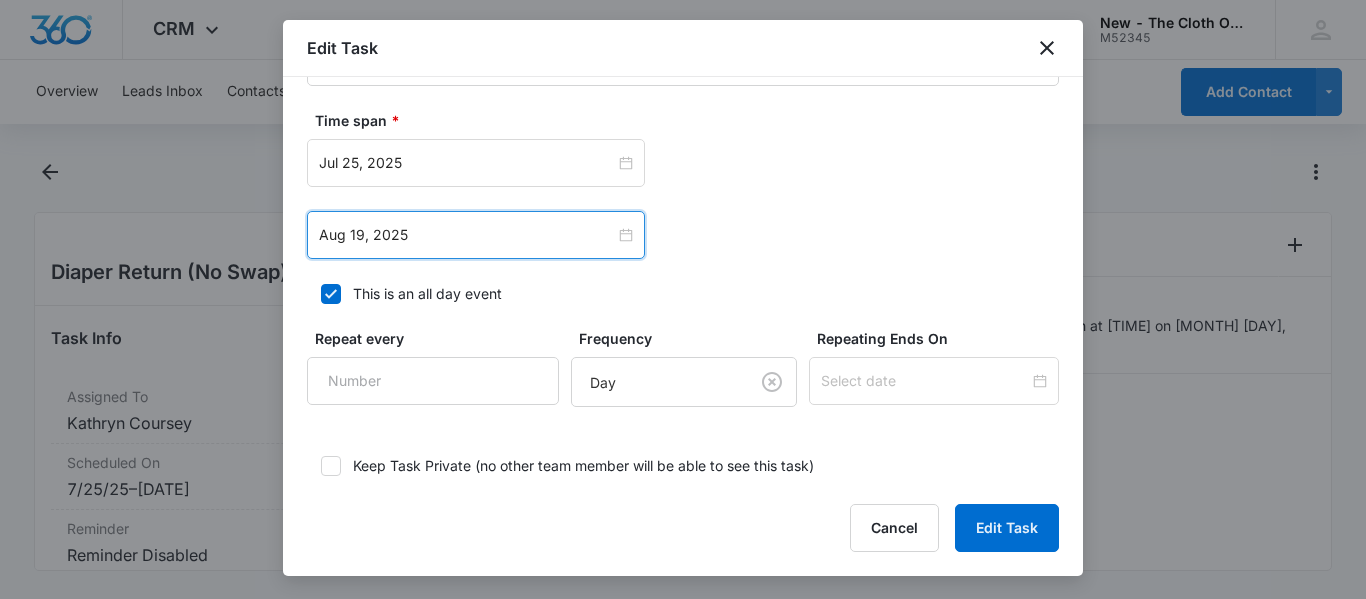 scroll, scrollTop: 1259, scrollLeft: 0, axis: vertical 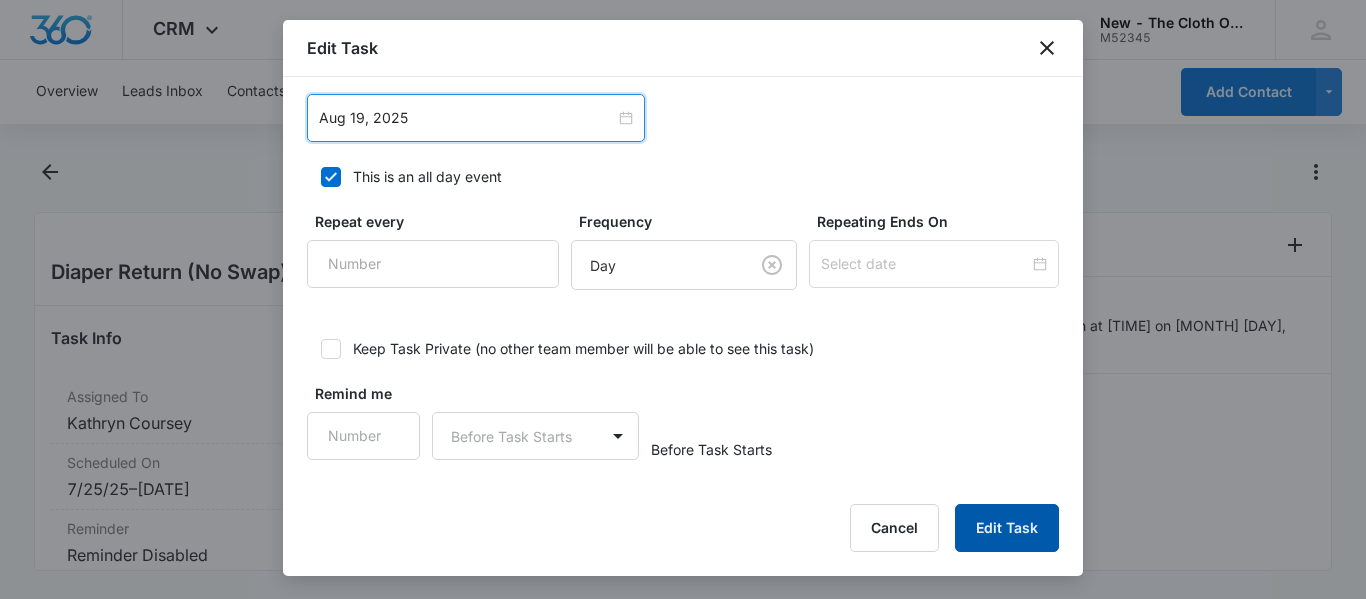 click on "Edit Task" at bounding box center [1007, 528] 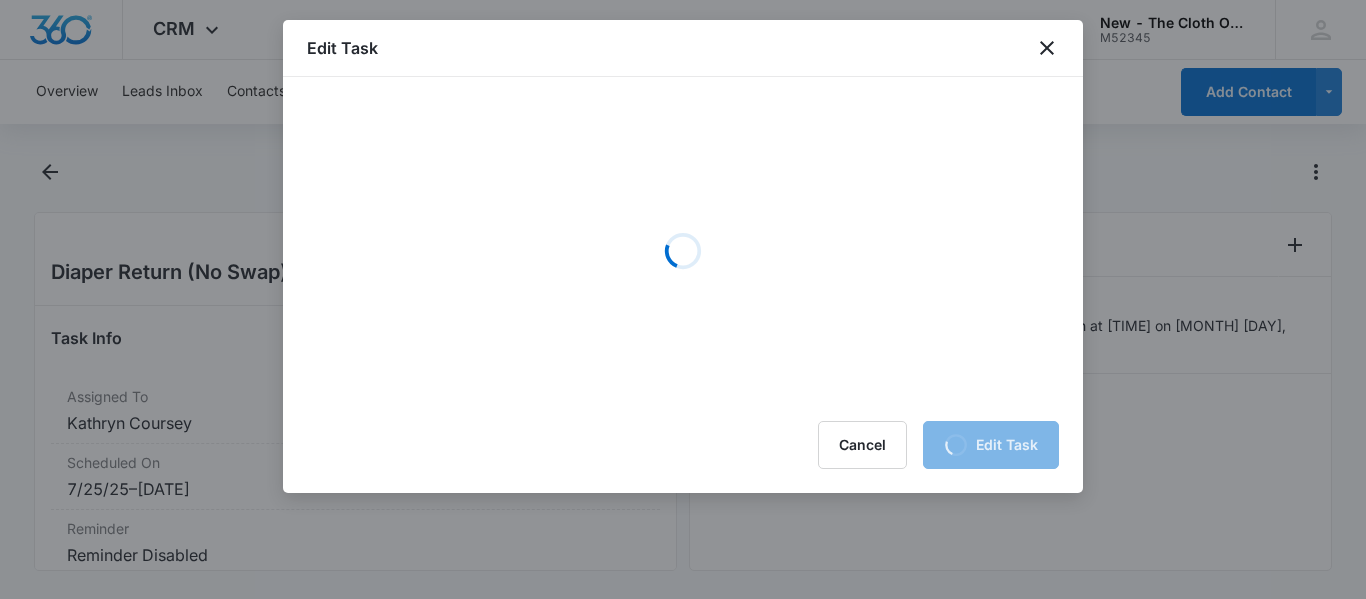 scroll, scrollTop: 0, scrollLeft: 0, axis: both 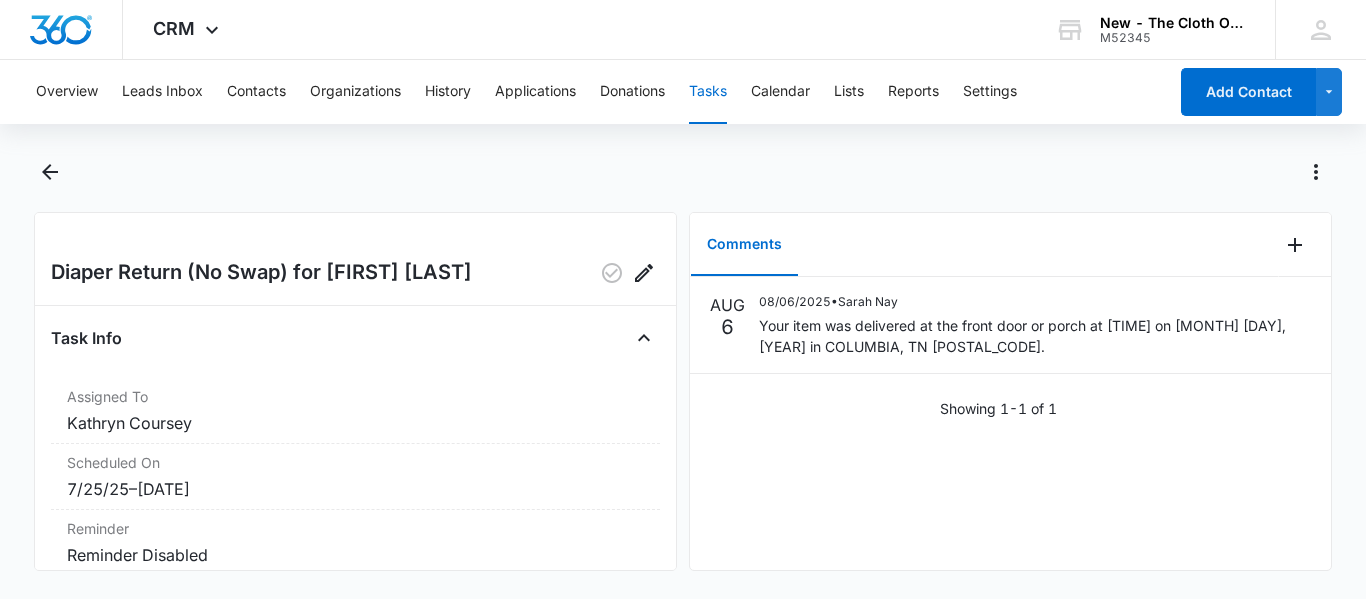 click on "Tasks" at bounding box center [708, 92] 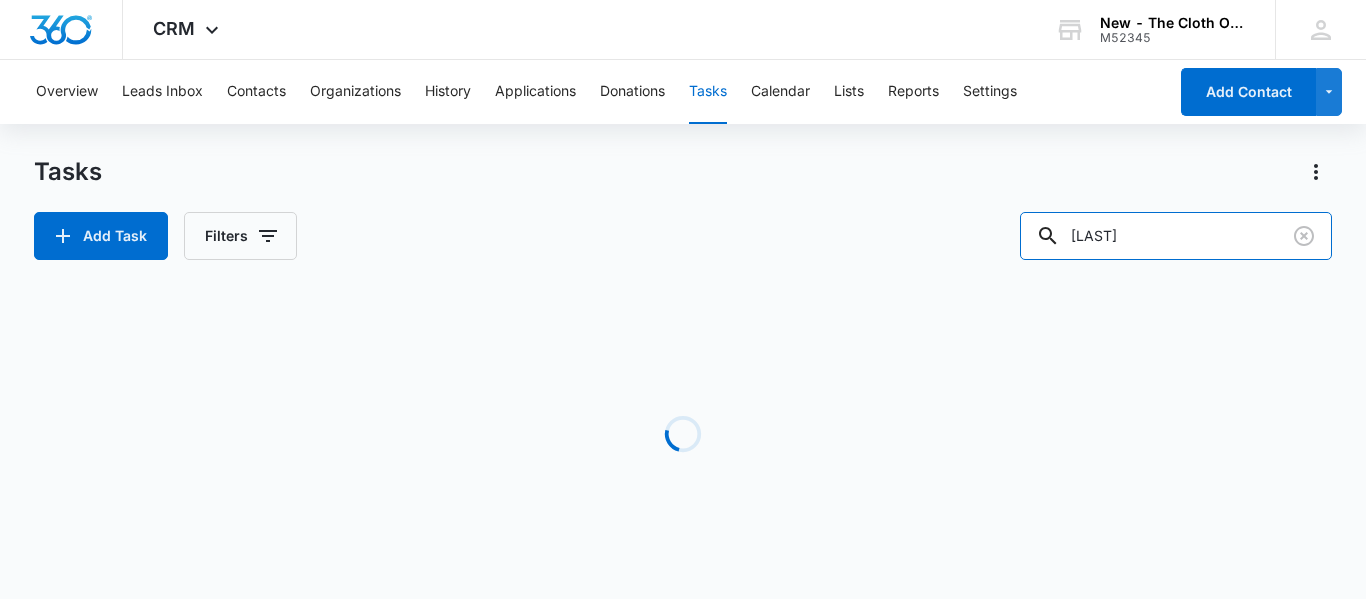 drag, startPoint x: 1157, startPoint y: 250, endPoint x: 774, endPoint y: 277, distance: 383.95053 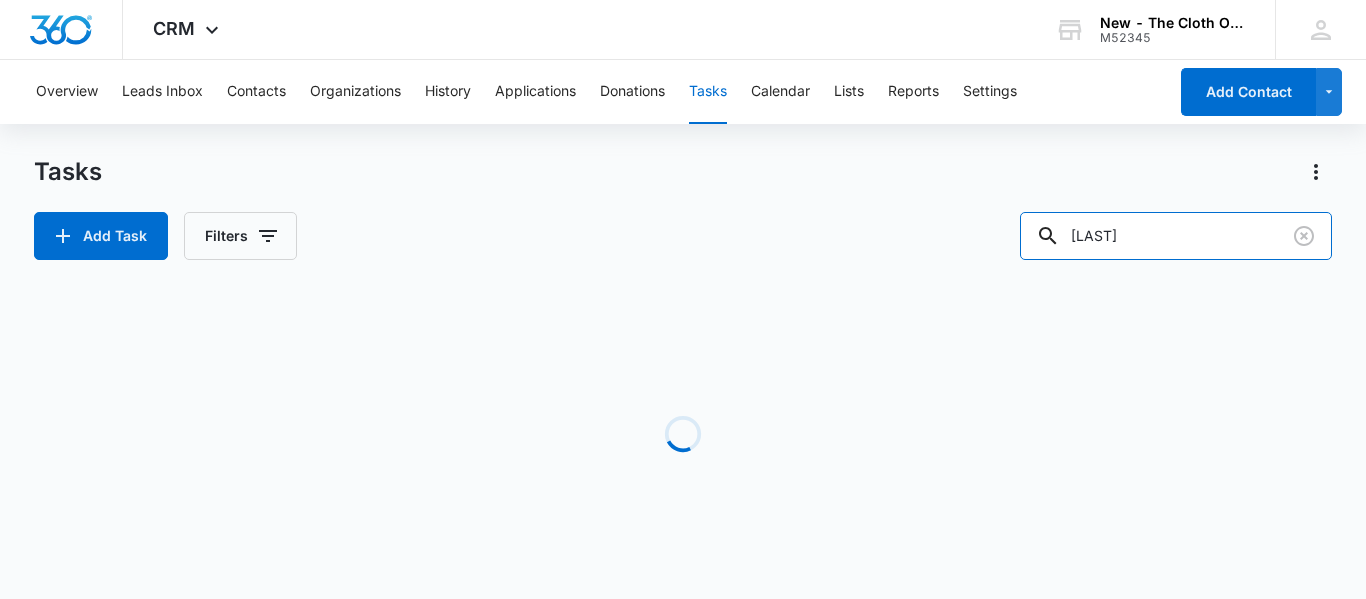click on "Tasks Add Task Filters gilmore Loading Task Start End Contacts Assigned By Assigned To Created Date No Results" at bounding box center [683, 382] 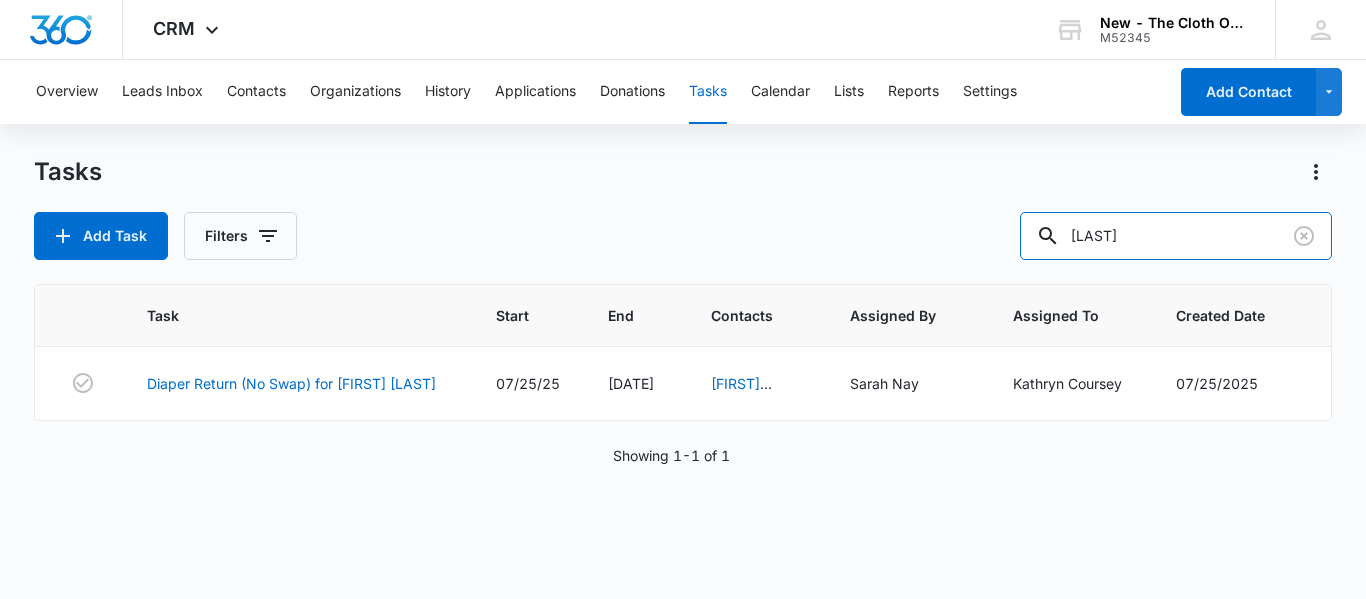 type on "[LAST]" 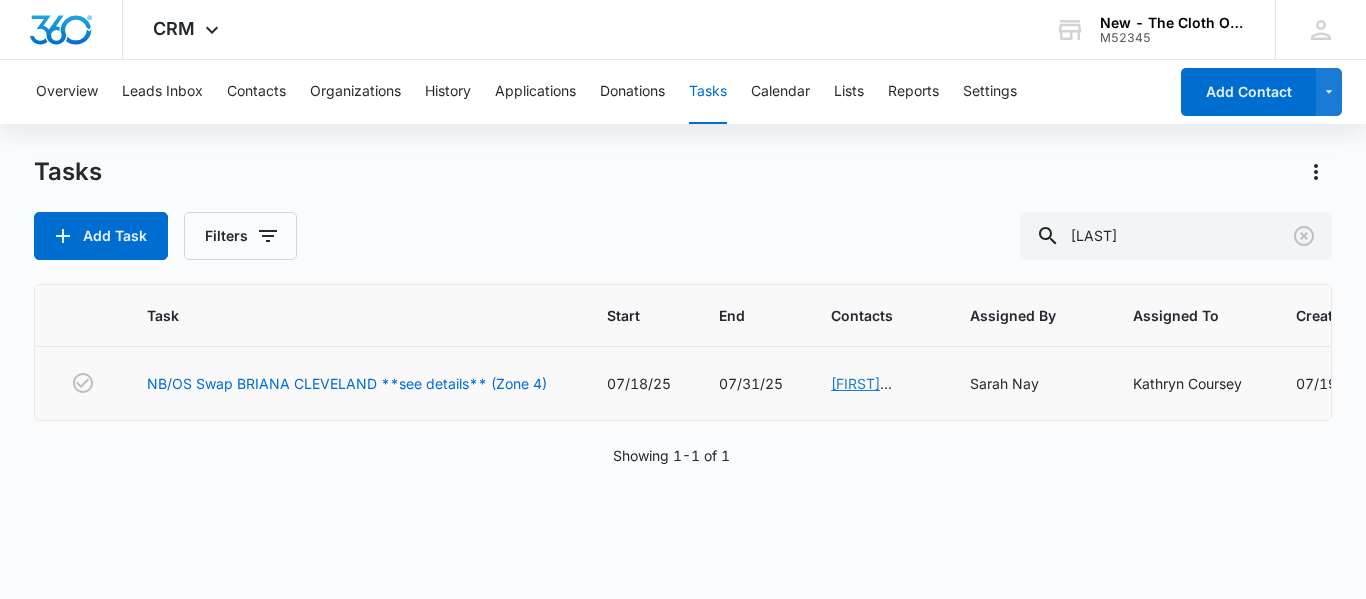 click on "[FIRST] [LAST]" at bounding box center [861, 394] 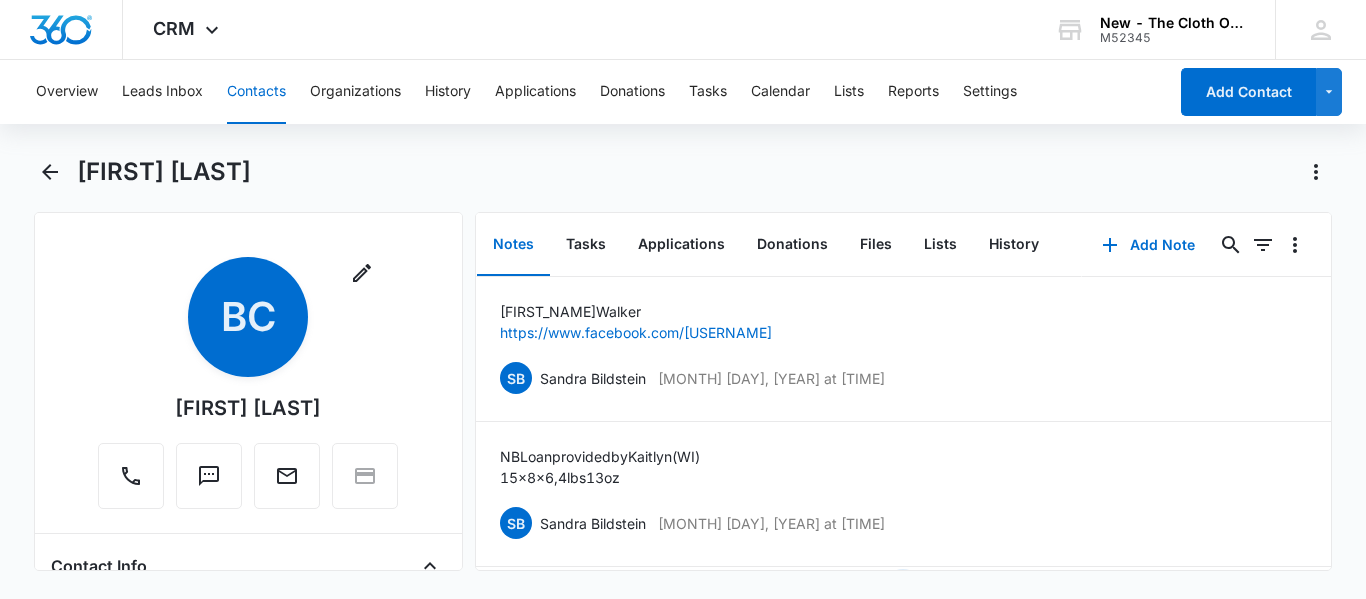 click on "[FIRST] [LAST]" at bounding box center [683, 184] 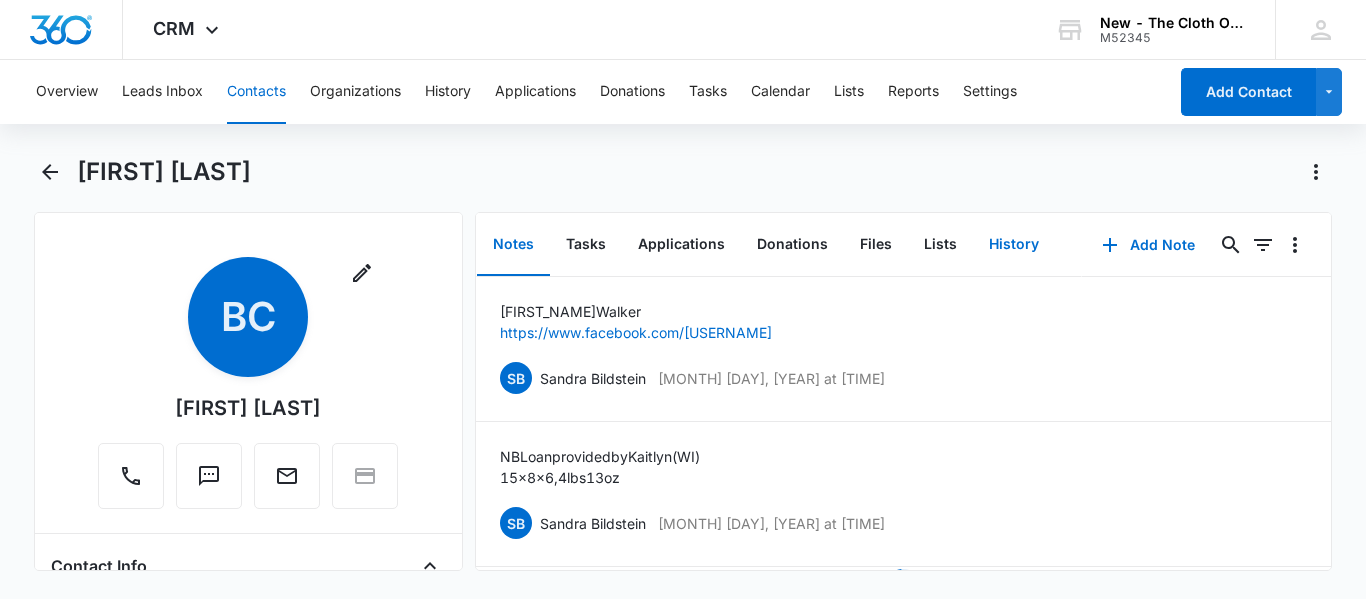 click on "History" at bounding box center (1014, 245) 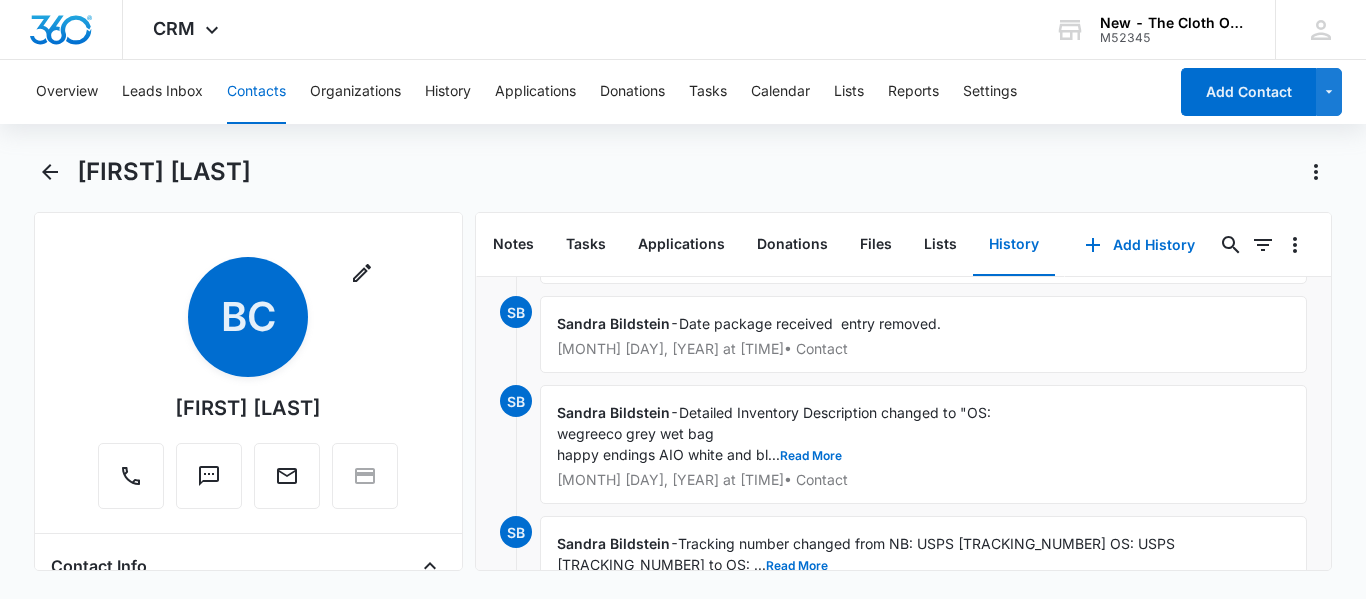 scroll, scrollTop: 0, scrollLeft: 0, axis: both 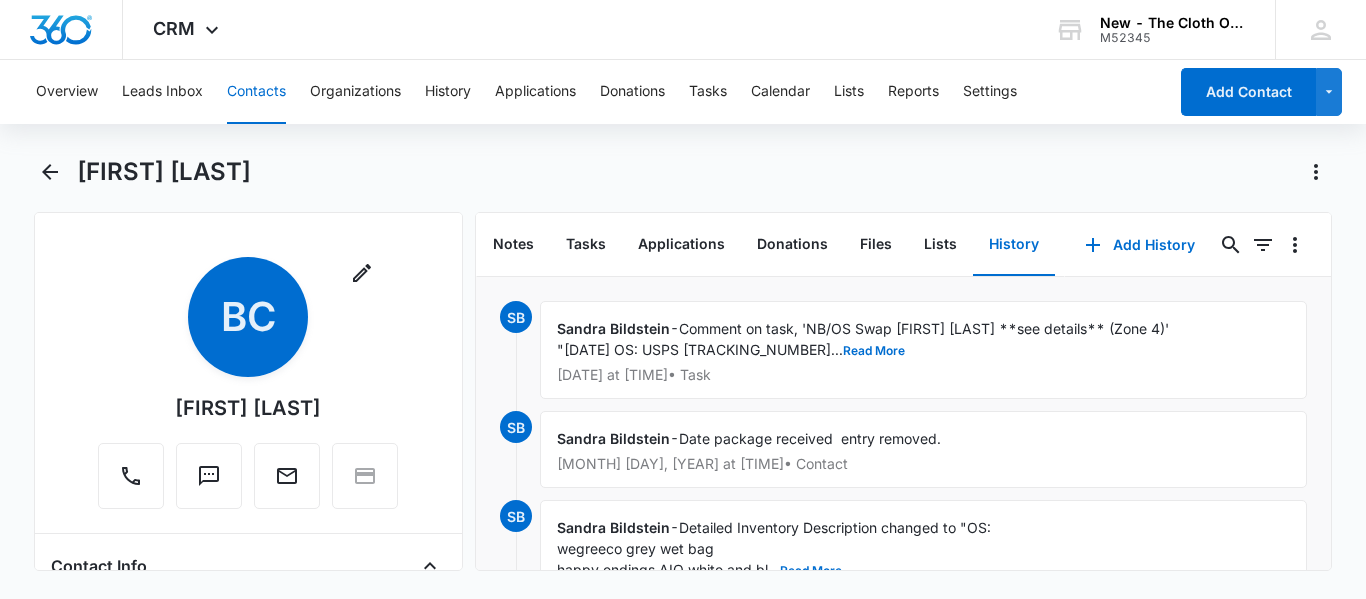 click on "Contacts" at bounding box center (256, 92) 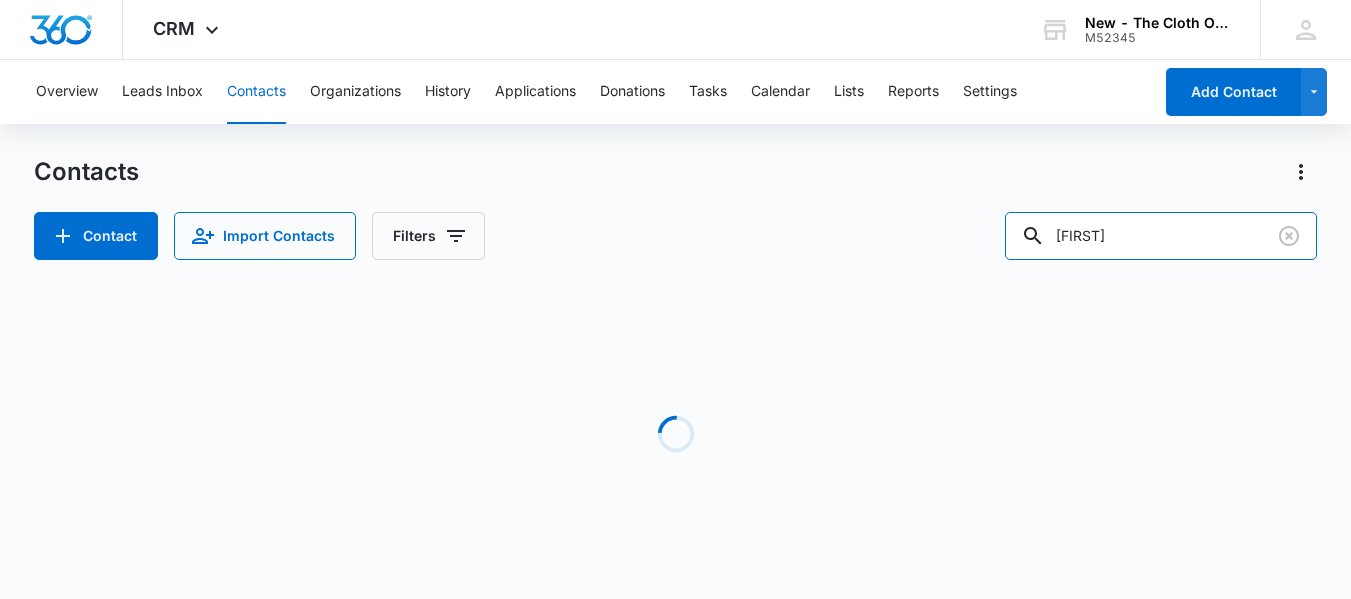 drag, startPoint x: 1153, startPoint y: 233, endPoint x: 816, endPoint y: 208, distance: 337.92603 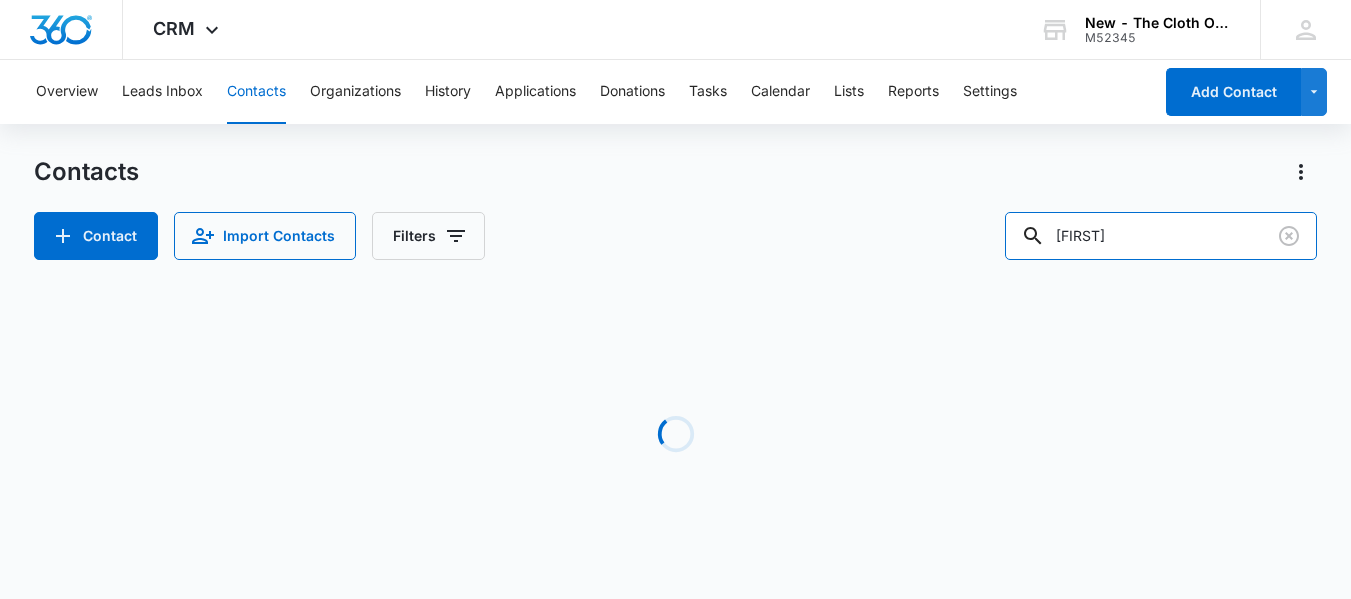 click on "Contacts Contact Import Contacts Filters [NAME]" at bounding box center [675, 208] 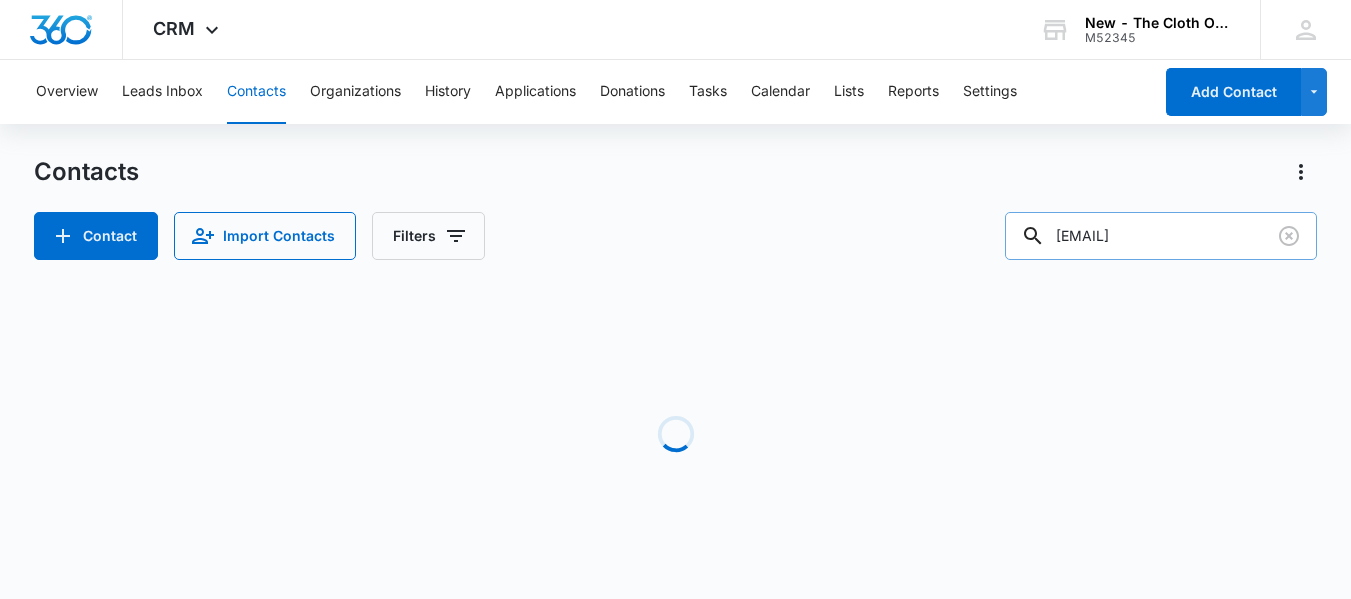 click on "[EMAIL]" at bounding box center (1161, 236) 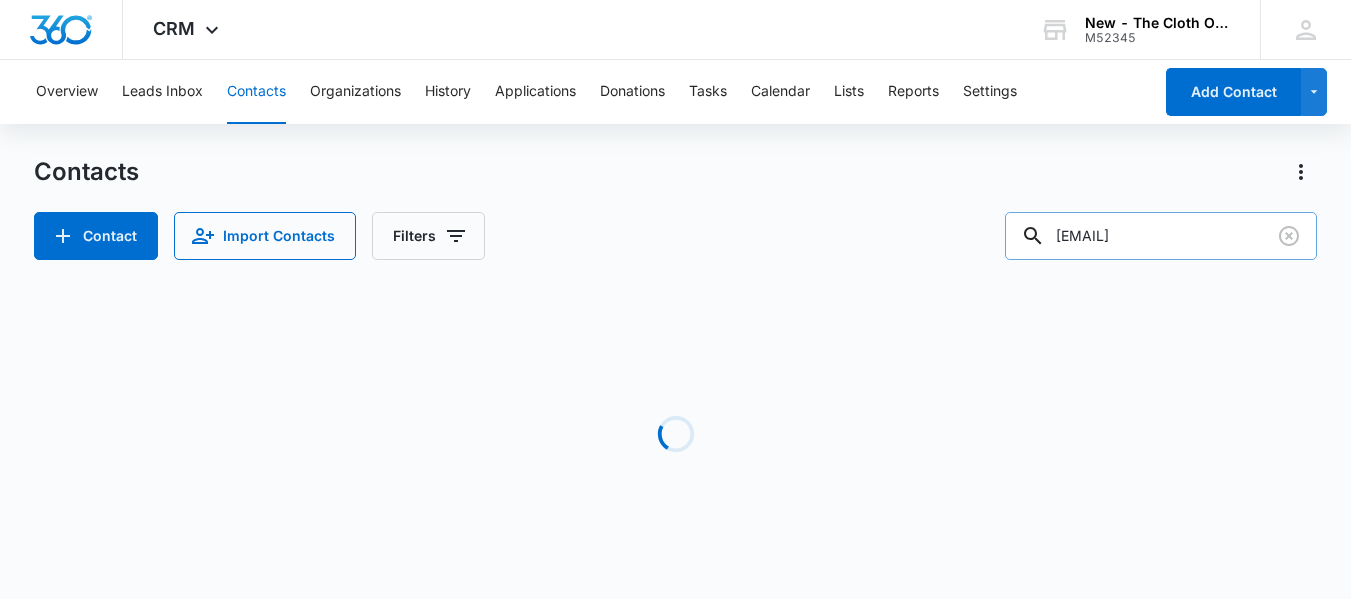 type on "[EMAIL]" 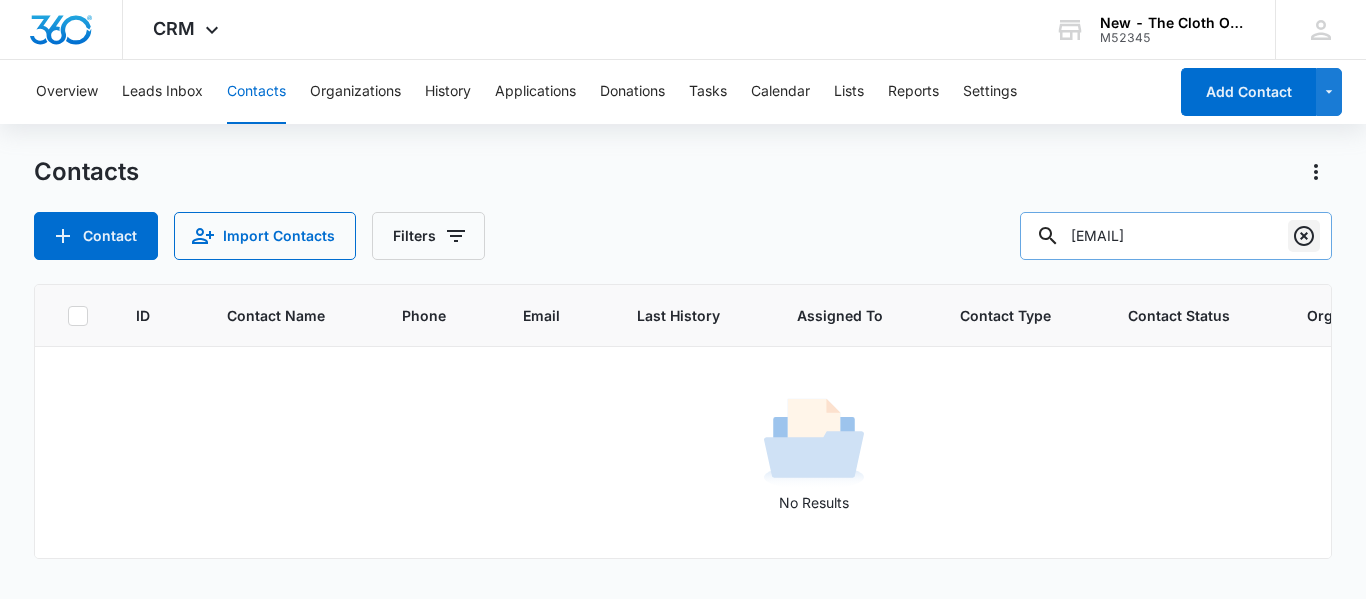 click 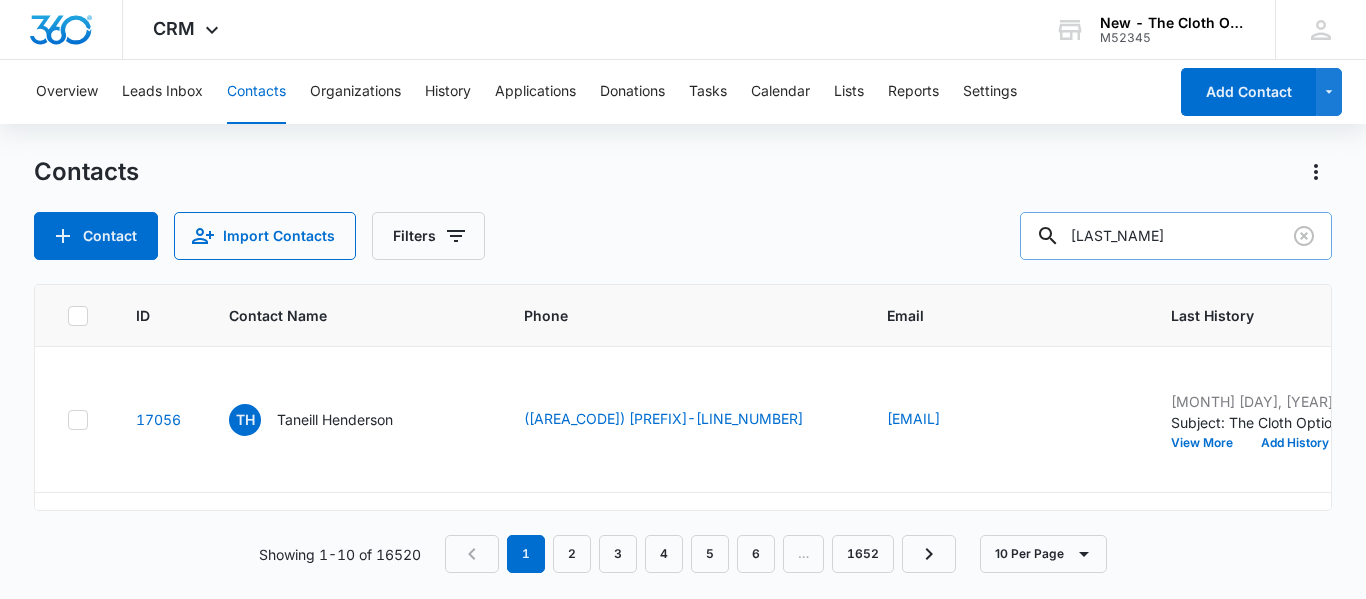 type on "[LAST_NAME]" 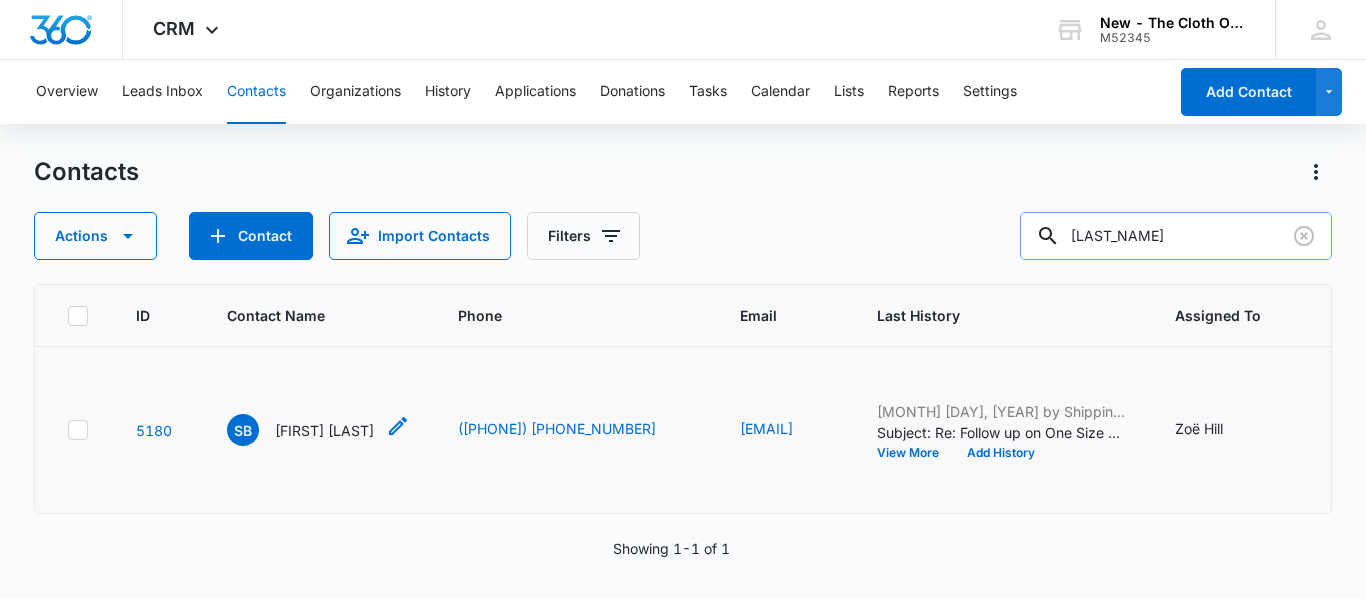 click on "[FIRST] [LAST]" at bounding box center [324, 430] 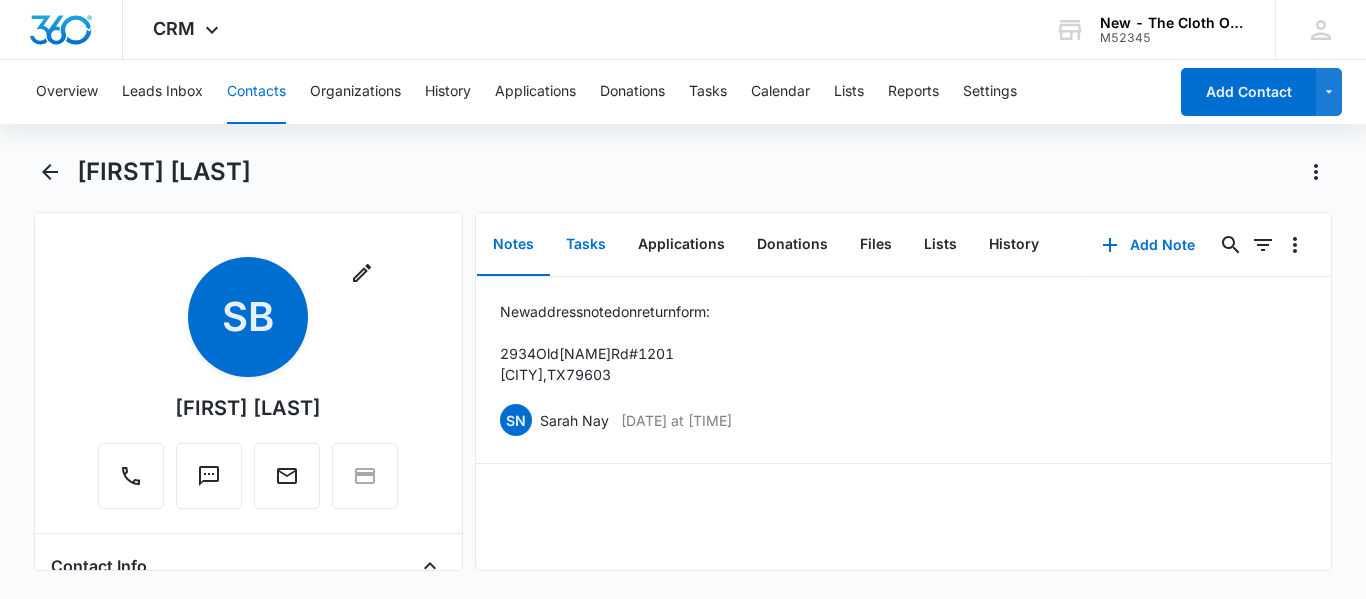 click on "Tasks" at bounding box center [586, 245] 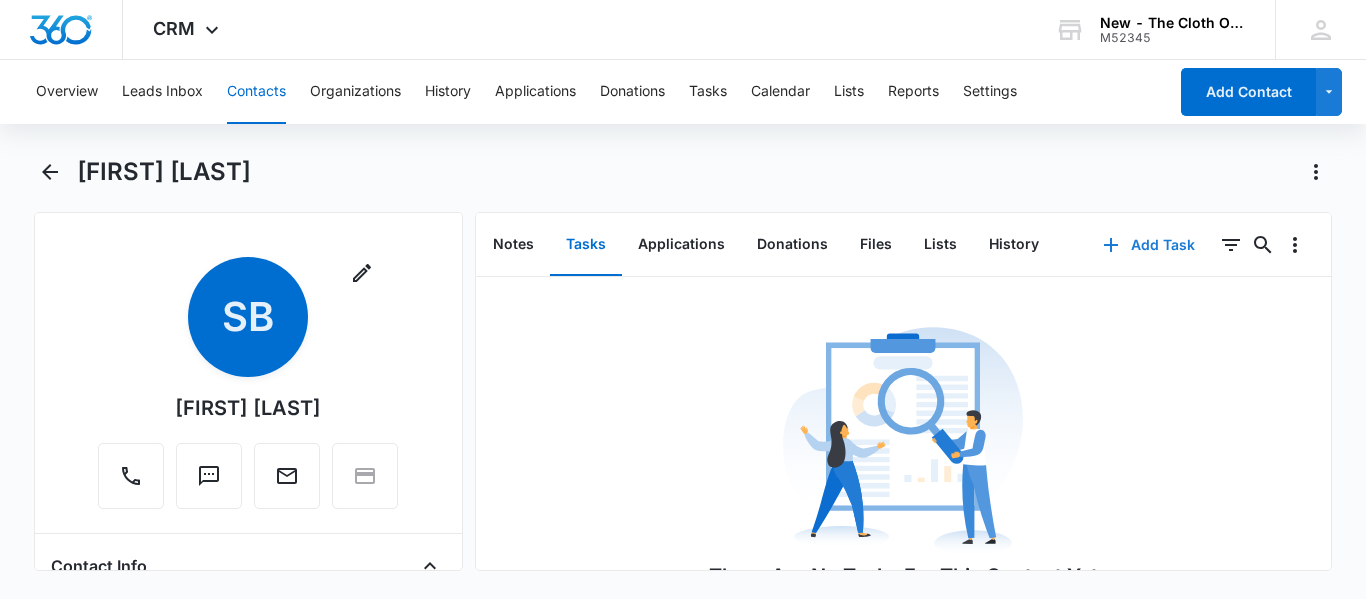 click 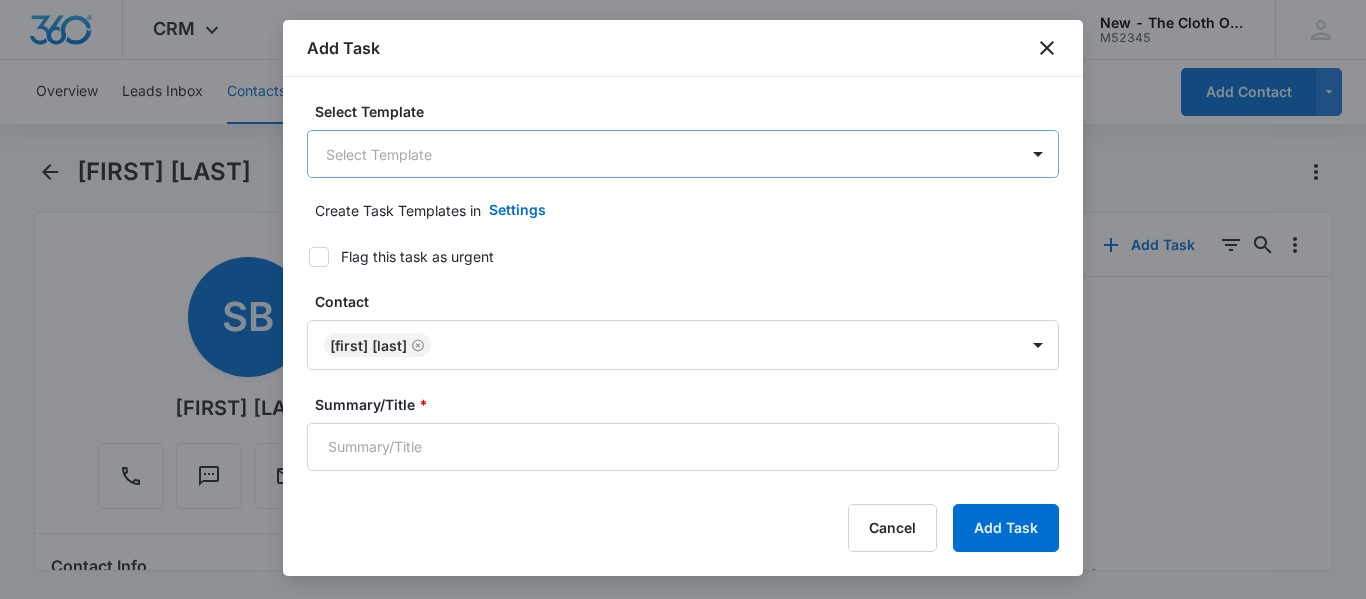 click on "CRM Apps Reputation CRM Email Social Ads Intelligence Brand Settings New - The Cloth Option M52345 Your Accounts View All SN [FIRST] [LAST] [EMAIL] My Profile Notifications Support Logout Terms & Conditions   •   Privacy Policy Overview Leads Inbox Contacts Organizations History Applications Donations Tasks Calendar Lists Reports Settings Add Contact [FIRST] [LAST] Remove SB [FIRST] [LAST] Contact Info Name Cancel Save Changes [FIRST] [LAST] Phone Cancel Save Changes ([PHONE]) Email Cancel Save Changes [EMAIL] Organization Cancel Save Changes --- Address Cancel Save Changes [NUMBER] [STREET] Rd, Apt [NUMBER] [CITY] [STATE] [POSTAL_CODE] Details Source Cancel Save Changes Jotform app 2022 Contact Type Cancel Save Changes Recipient, Imported Contact Status Cancel Save Changes Received OS package, Ready to return (no swap) Assigned To Cancel Save Changes [FIRST] [LAST] Tags Cancel Save Changes --- Next Contact Date Cancel Save Changes [DATE] Color Tag Current Color: Cancel ID 5180 1" at bounding box center (683, 299) 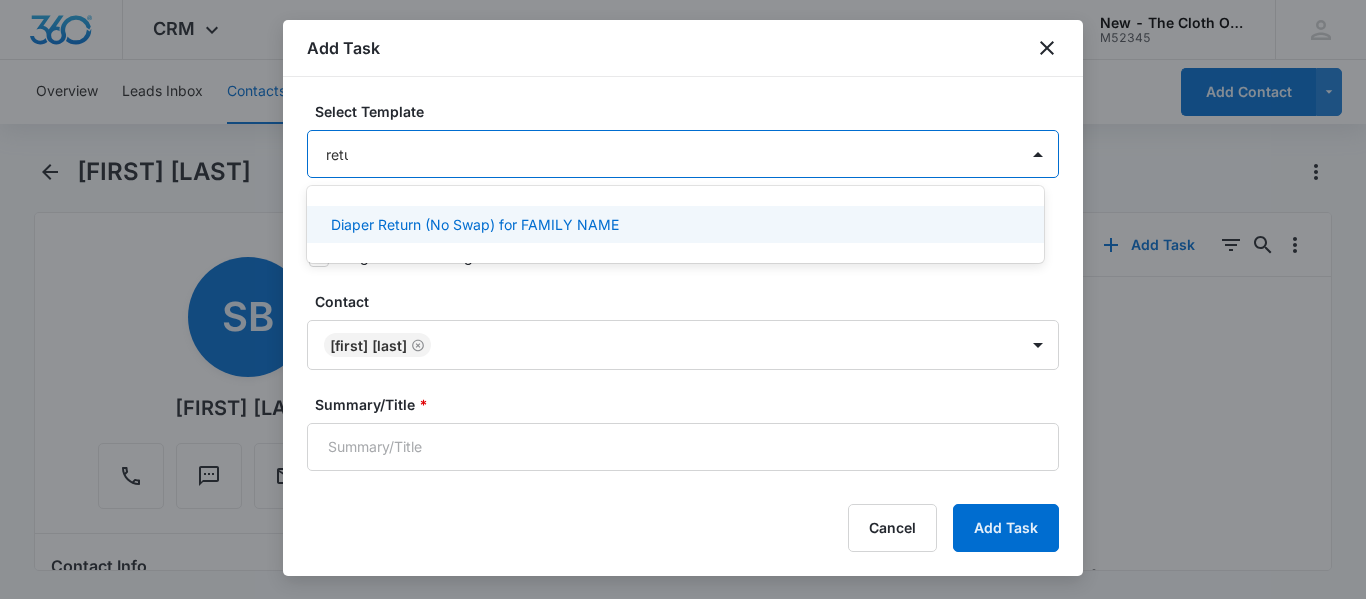 type on "return" 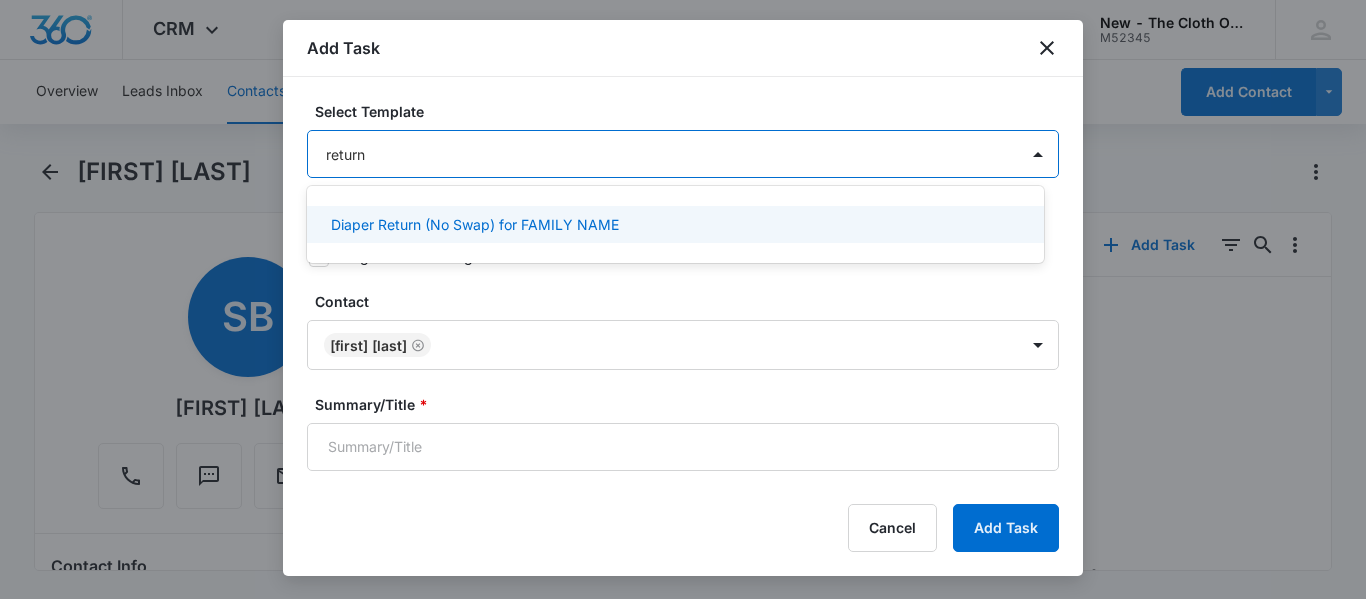 click on "Diaper Return (No Swap) for FAMILY NAME" at bounding box center [475, 224] 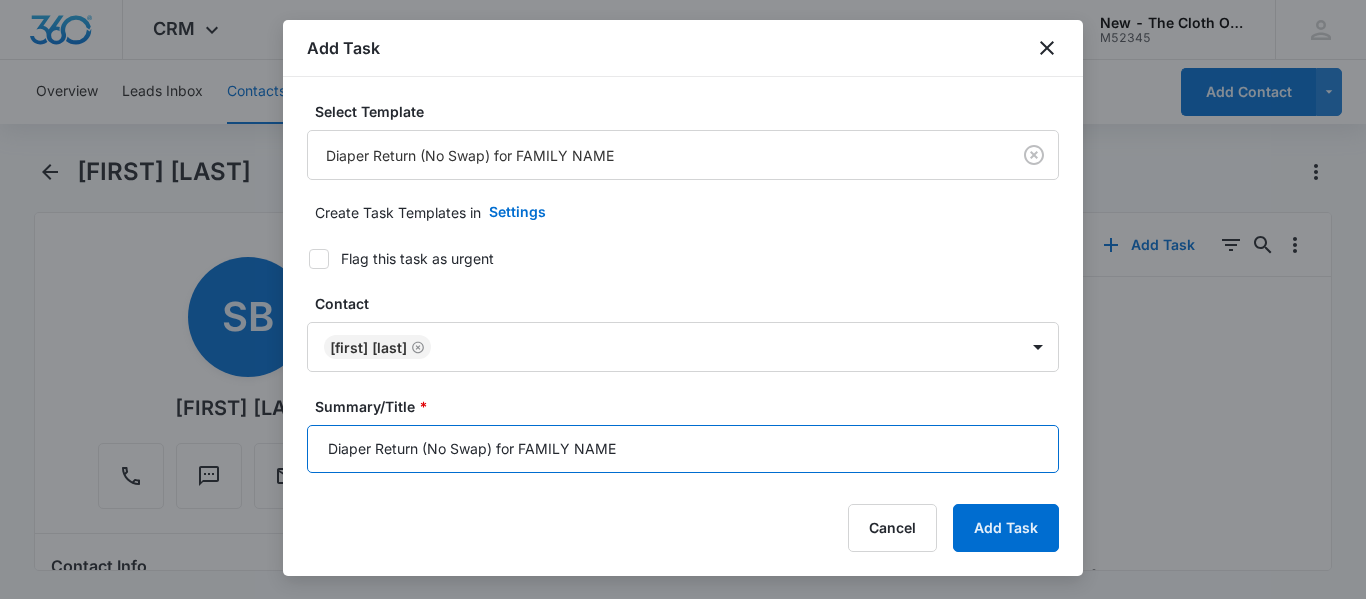 click on "Diaper Return (No Swap) for FAMILY NAME" at bounding box center (683, 449) 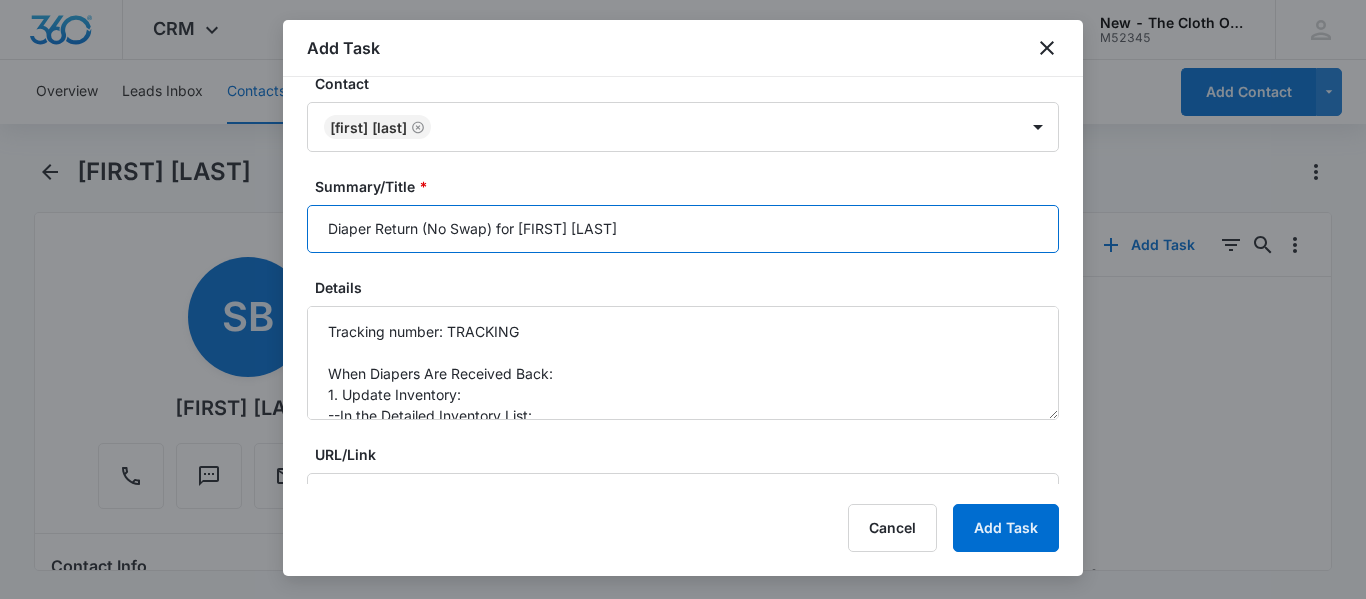 scroll, scrollTop: 235, scrollLeft: 0, axis: vertical 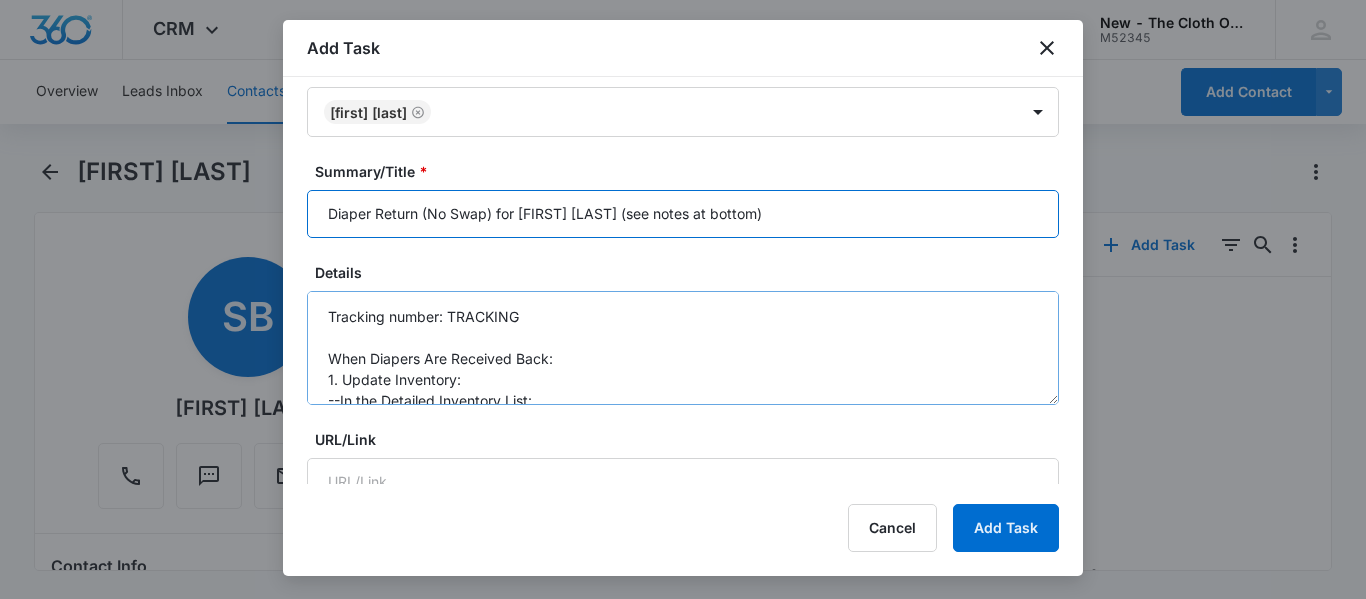type on "Diaper Return (No Swap) for [FIRST] [LAST] (see notes at bottom)" 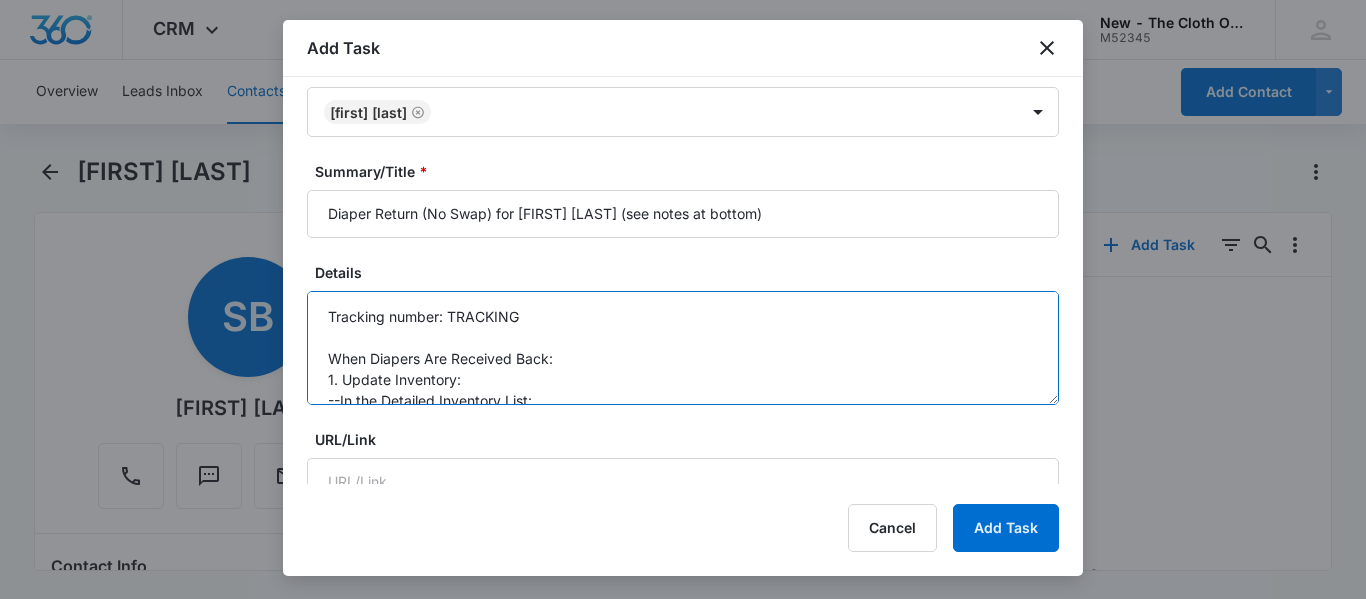 click on "Tracking number: TRACKING
When Diapers Are Received Back:
1. Update Inventory:
--In the Detailed Inventory List:
---Note that the diapers have been returned.
---Add the date the diapers were received back.
---If not all items are returned, clearly note which items are missing or unreturned.
*DO NOT delete the Detailed Inventory List.
*DO NOT change the inventory quantity numbers.
2. Notify the Family:
--Send the "Diapers Returned" email (template located in the Team Drive).
3. Update Contact Record:
--Change the 'Contact Status' to 'Diapers Returned', remove previous status.
4. Once all steps are completed, CLOSE THIS TASK." at bounding box center (683, 348) 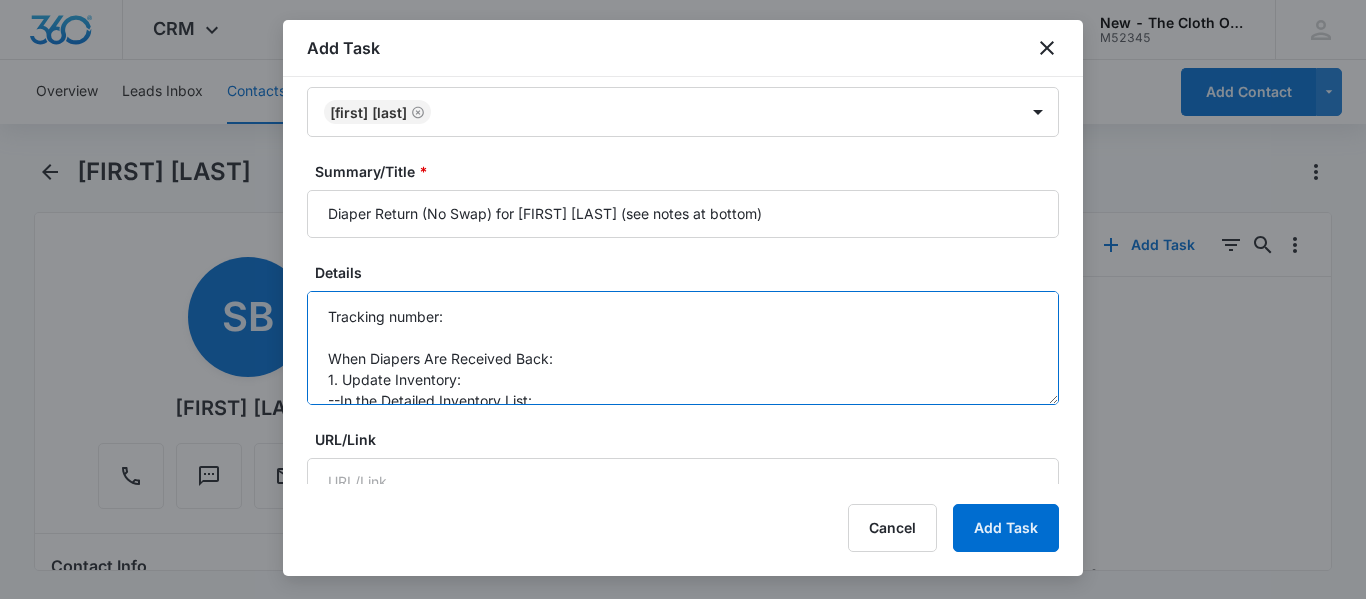 paste on "[TRACKING_NUMBER]" 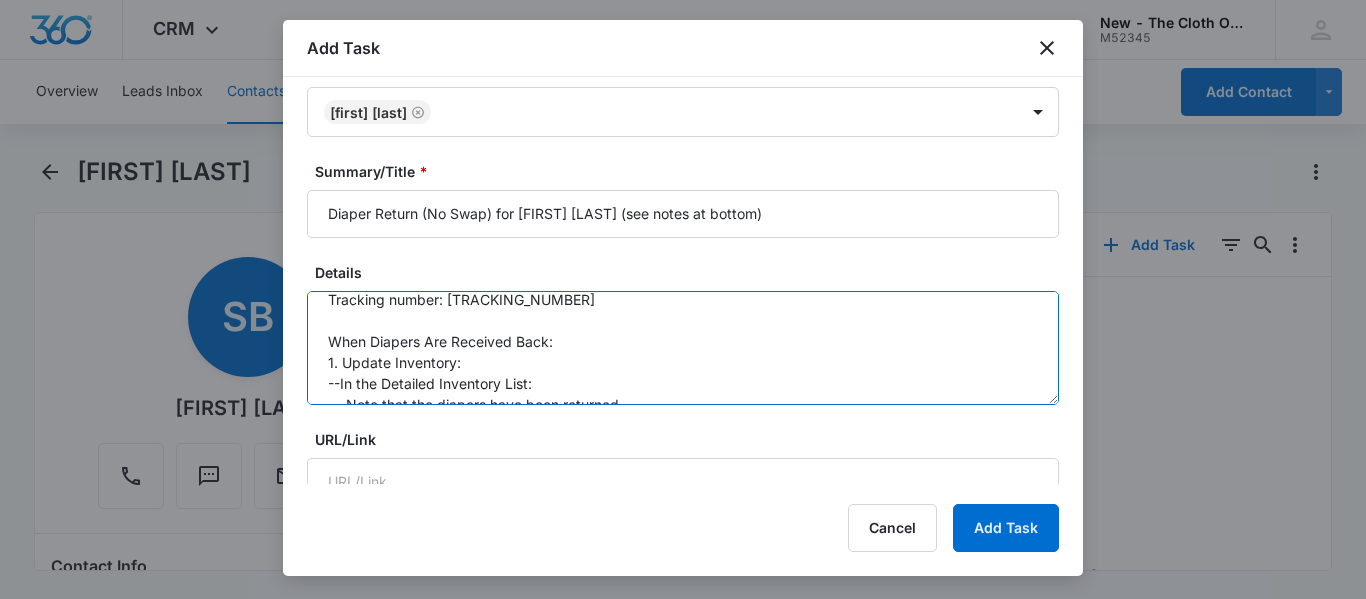 scroll, scrollTop: 0, scrollLeft: 0, axis: both 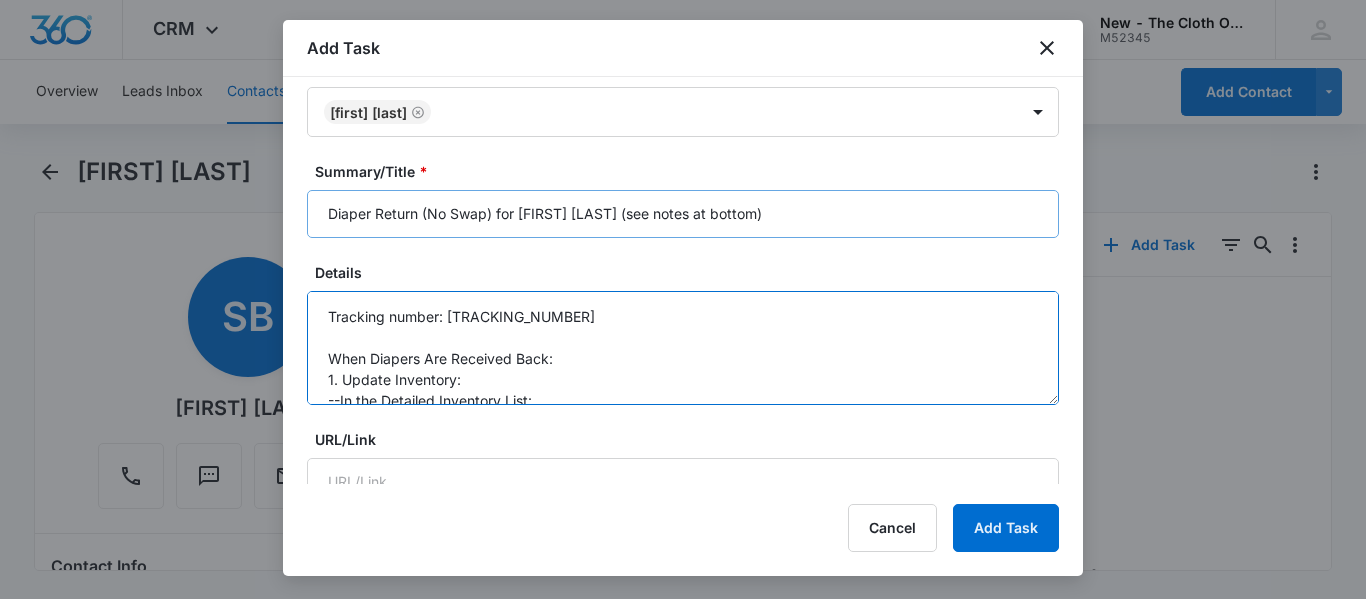 type on "Tracking number: [TRACKING_NUMBER]
When Diapers Are Received Back:
1. Update Inventory:
--In the Detailed Inventory List:
---Note that the diapers have been returned.
---Add the date the diapers were received back.
---If not all items are returned, clearly note which items are missing or unreturned.
*DO NOT delete the Detailed Inventory List.
*DO NOT change the inventory quantity numbers.
2. Notify the Family:
--Send the "Diapers Returned" email (template located in the Team Drive).
3. Update Contact Record:
--Change the 'Contact Status' to 'Diapers Returned', remove previous status.
4. Once all steps are completed, CLOSE THIS TASK." 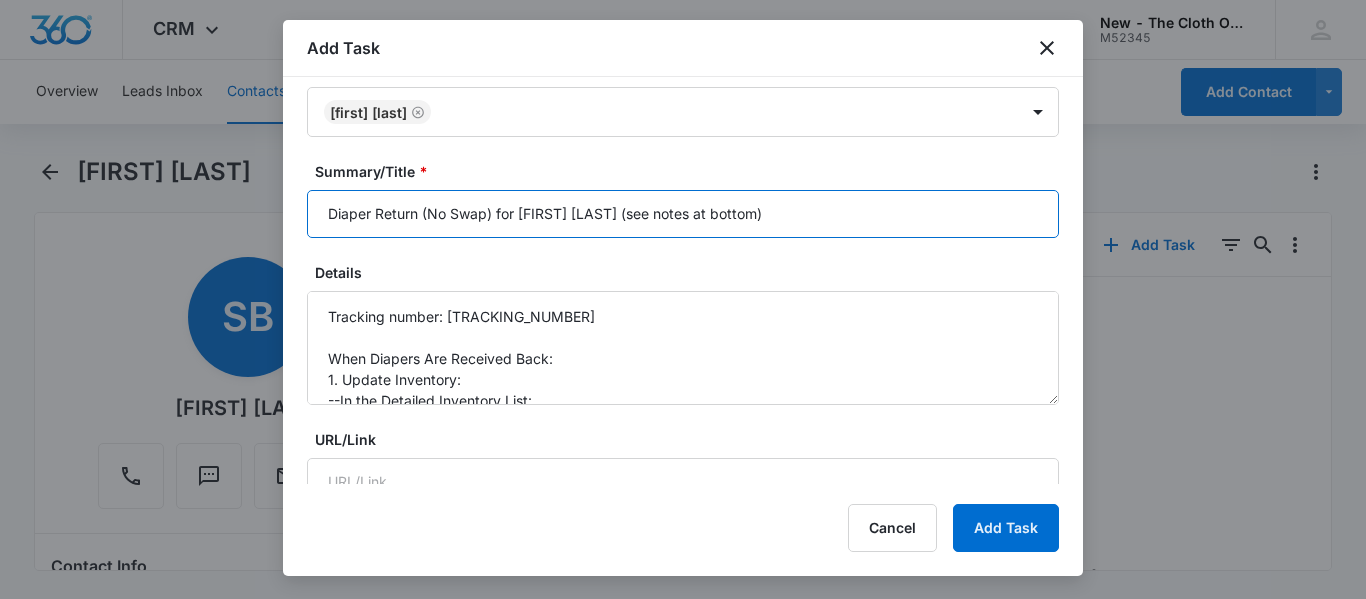 click on "Diaper Return (No Swap) for [FIRST] [LAST] (see notes at bottom)" at bounding box center [683, 214] 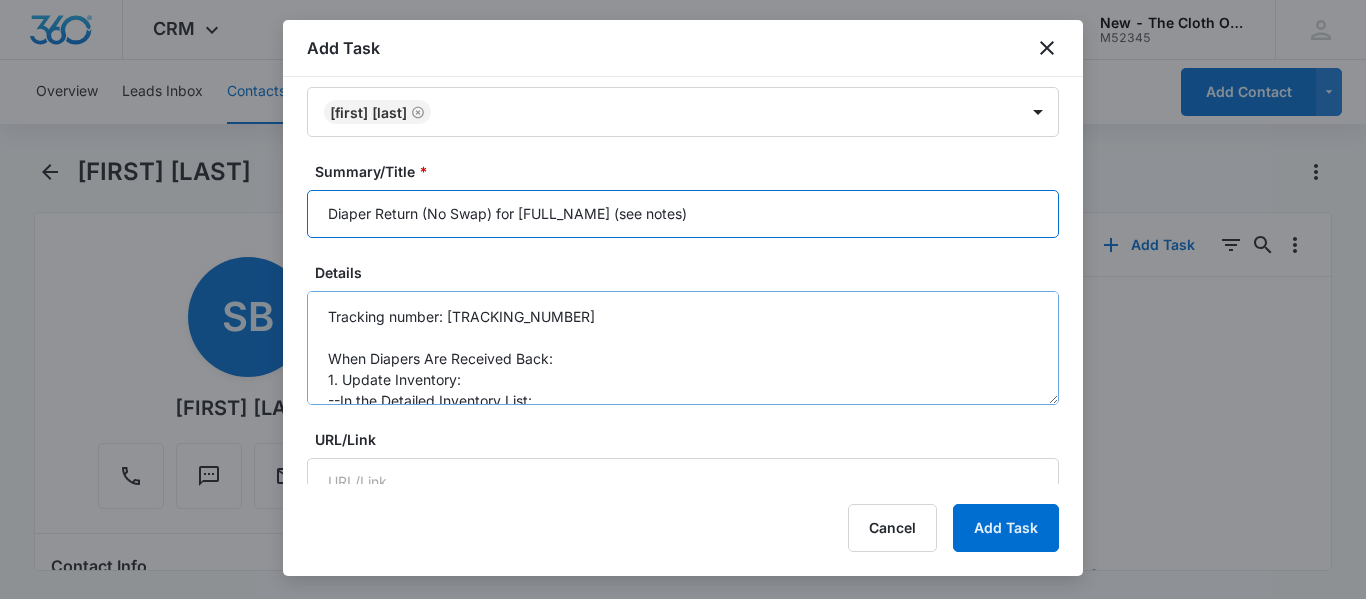 type on "Diaper Return (No Swap) for [FULL_NAME] (see notes)" 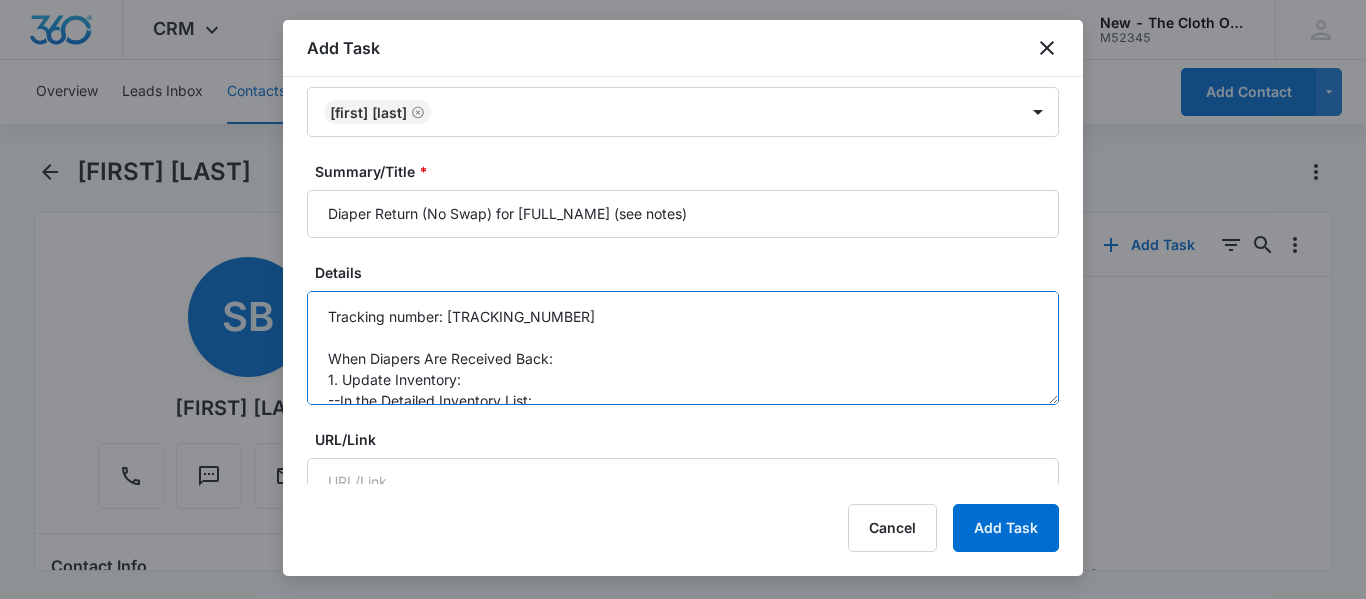 click on "Tracking number: [TRACKING_NUMBER]
When Diapers Are Received Back:
1. Update Inventory:
--In the Detailed Inventory List:
---Note that the diapers have been returned.
---Add the date the diapers were received back.
---If not all items are returned, clearly note which items are missing or unreturned.
*DO NOT delete the Detailed Inventory List.
*DO NOT change the inventory quantity numbers.
2. Notify the Family:
--Send the "Diapers Returned" email (template located in the Team Drive).
3. Update Contact Record:
--Change the 'Contact Status' to 'Diapers Returned', remove previous status.
4. Once all steps are completed, CLOSE THIS TASK." at bounding box center (683, 348) 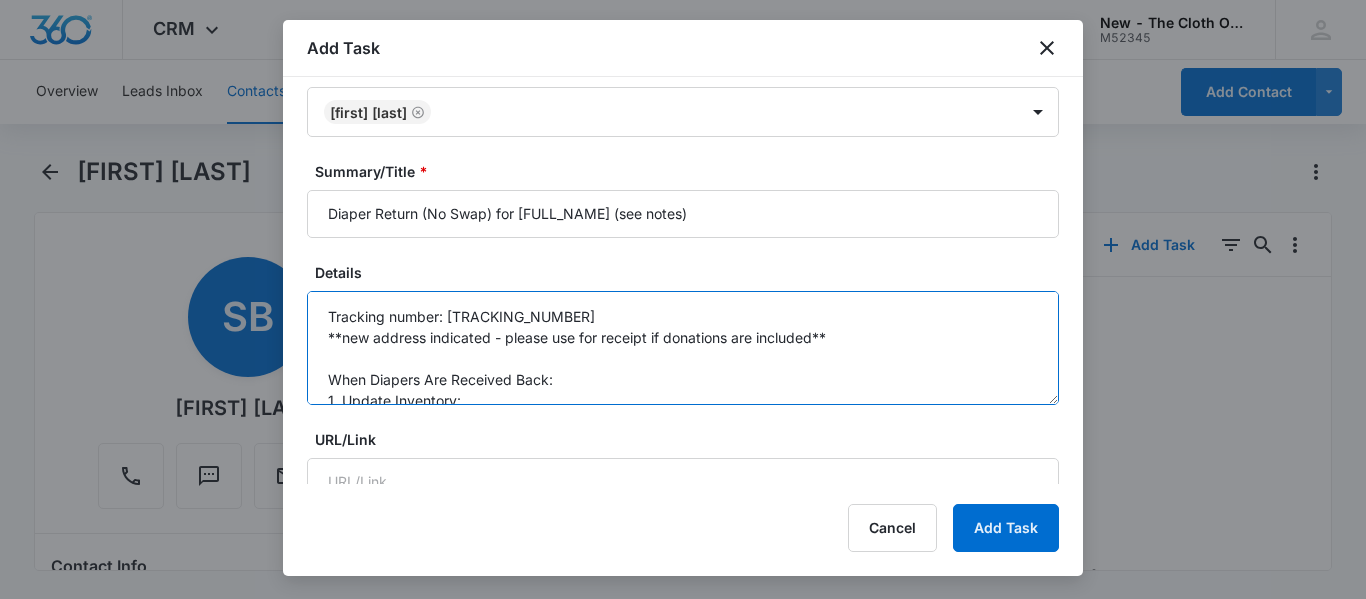 click on "Tracking number: [TRACKING_NUMBER]
**new address indicated - please use for receipt if donations are included**
When Diapers Are Received Back:
1. Update Inventory:
--In the Detailed Inventory List:
---Note that the diapers have been returned.
---Add the date the diapers were received back.
---If not all items are returned, clearly note which items are missing or unreturned.
*DO NOT delete the Detailed Inventory List.
*DO NOT change the inventory quantity numbers.
2. Notify the Family:
--Send the "Diapers Returned" email (template located in the Team Drive).
3. Update Contact Record:
--Change the 'Contact Status' to 'Diapers Returned', remove previous status.
4. Once all steps are completed, CLOSE THIS TASK." at bounding box center (683, 348) 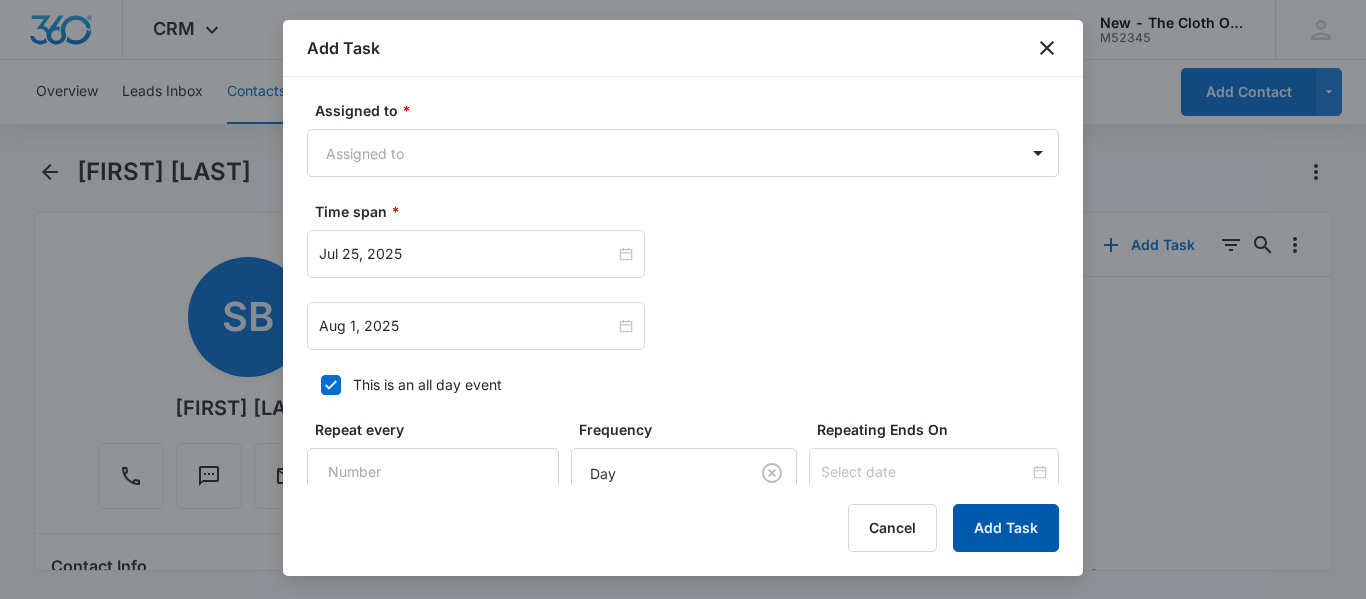 scroll, scrollTop: 1185, scrollLeft: 0, axis: vertical 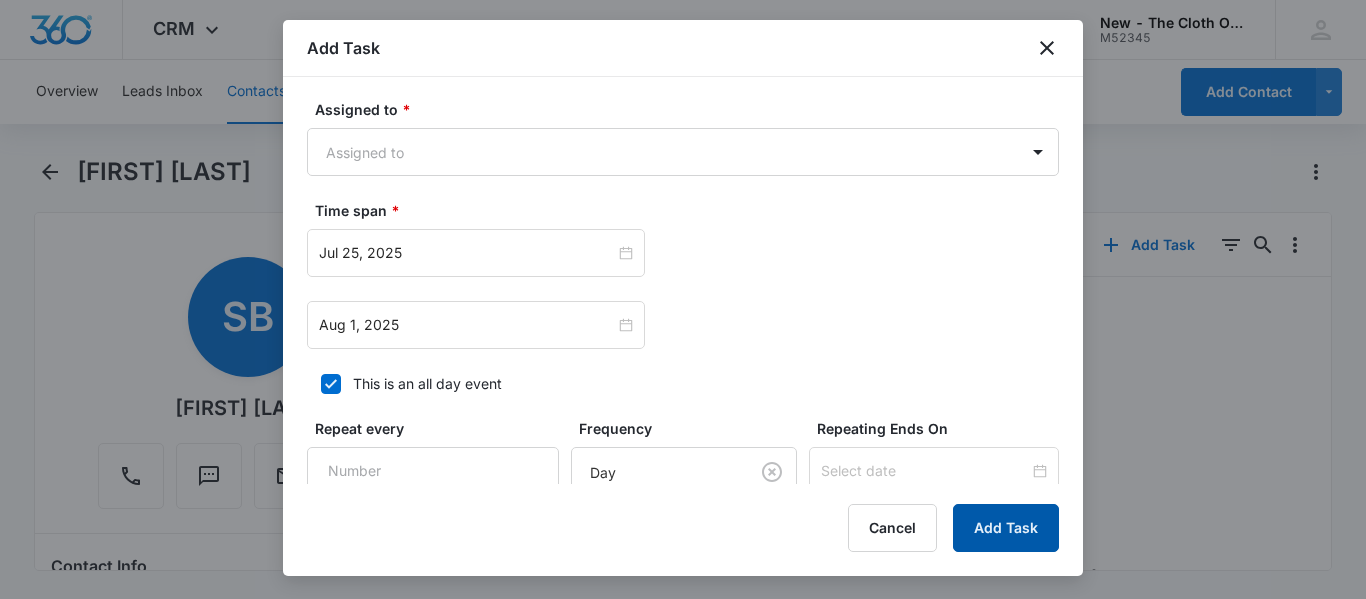 type on "Tracking number: 9434636106194281175479
**new address reported - please use for receipt if donations are included**
When Diapers Are Received Back:
1. Update Inventory:
--In the Detailed Inventory List:
---Note that the diapers have been returned.
---Add the date the diapers were received back.
---If not all items are returned, clearly note which items are missing or unreturned.
*DO NOT delete the Detailed Inventory List.
*DO NOT change the inventory quantity numbers.
2. Notify the Family:
--Send the "Diapers Returned" email (template located in the Team Drive).
3. Update Contact Record:
--Change the 'Contact Status' to 'Diapers Returned', remove previous status.
4. Once all steps are completed, CLOSE THIS TASK." 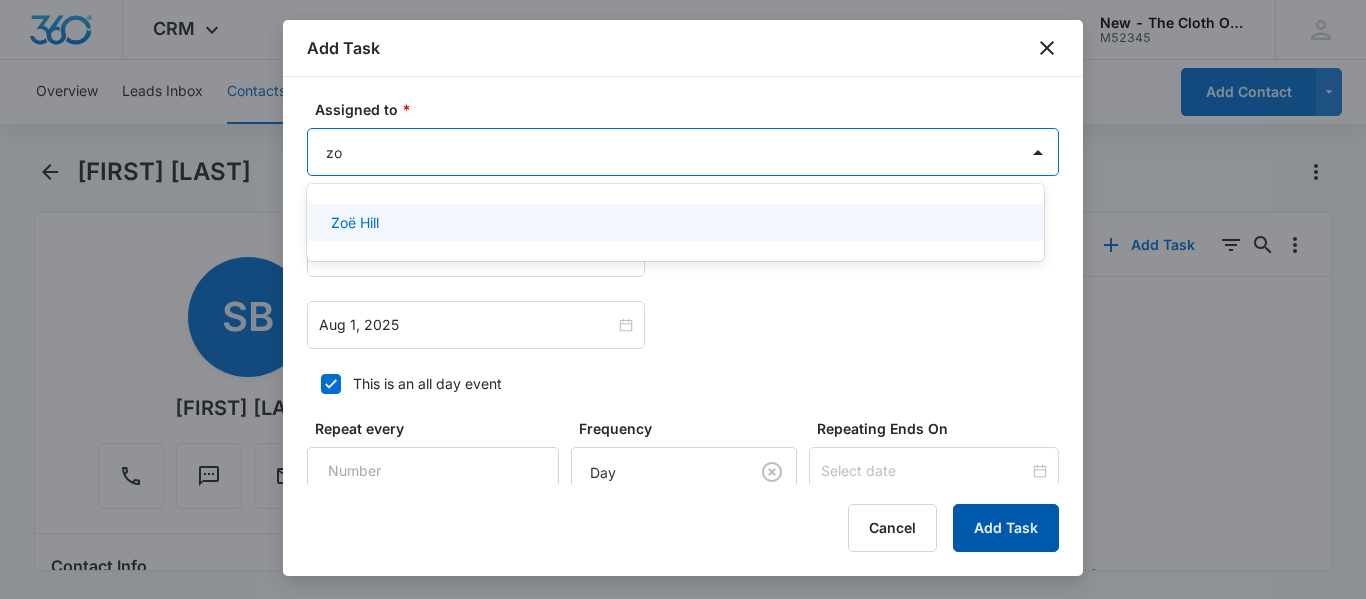 type on "[FIRST]" 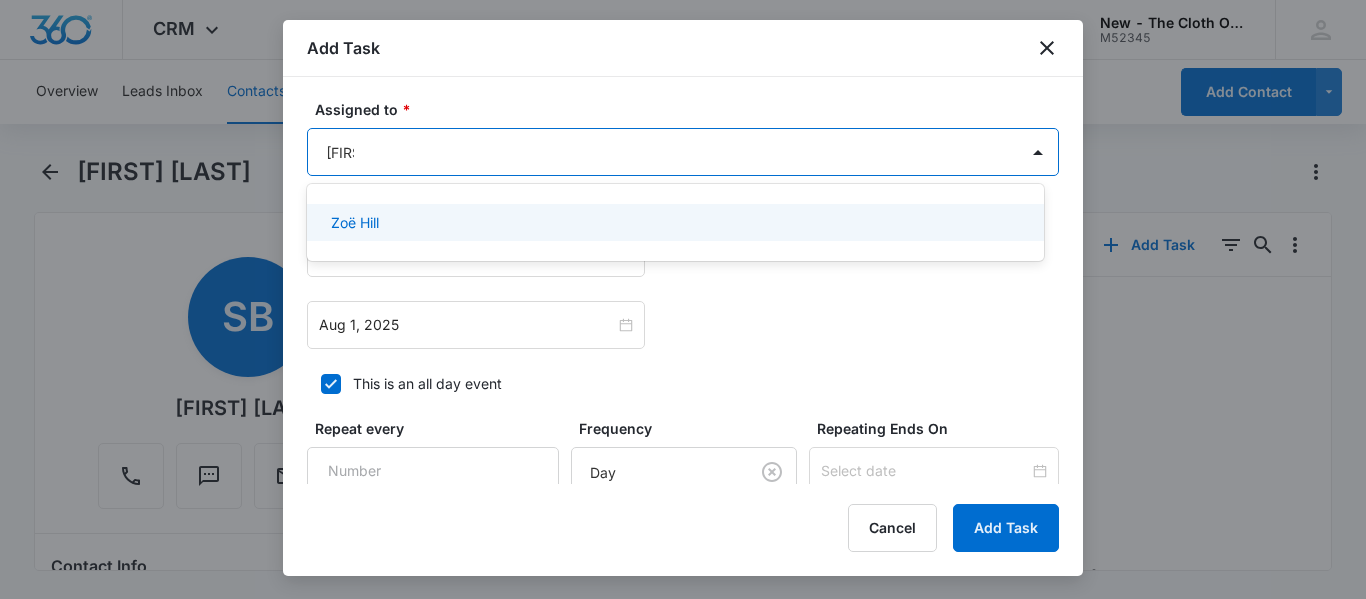 click on "Zoë Hill" at bounding box center [675, 222] 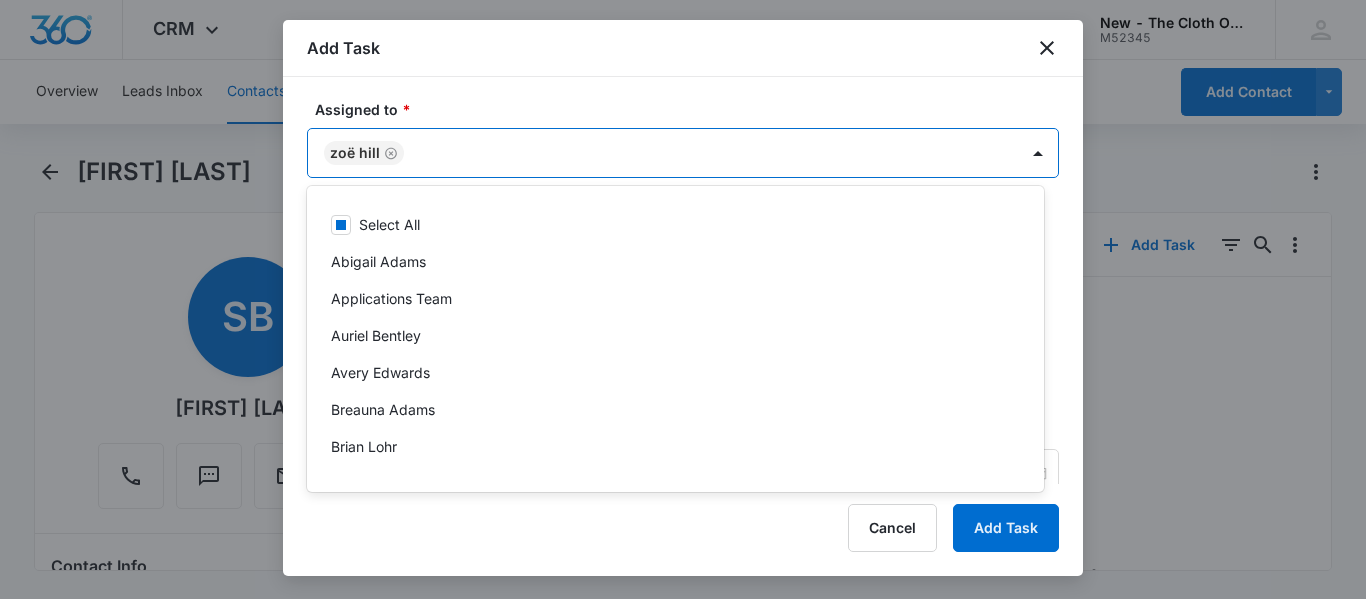 click on "Assigned to *" at bounding box center [691, 109] 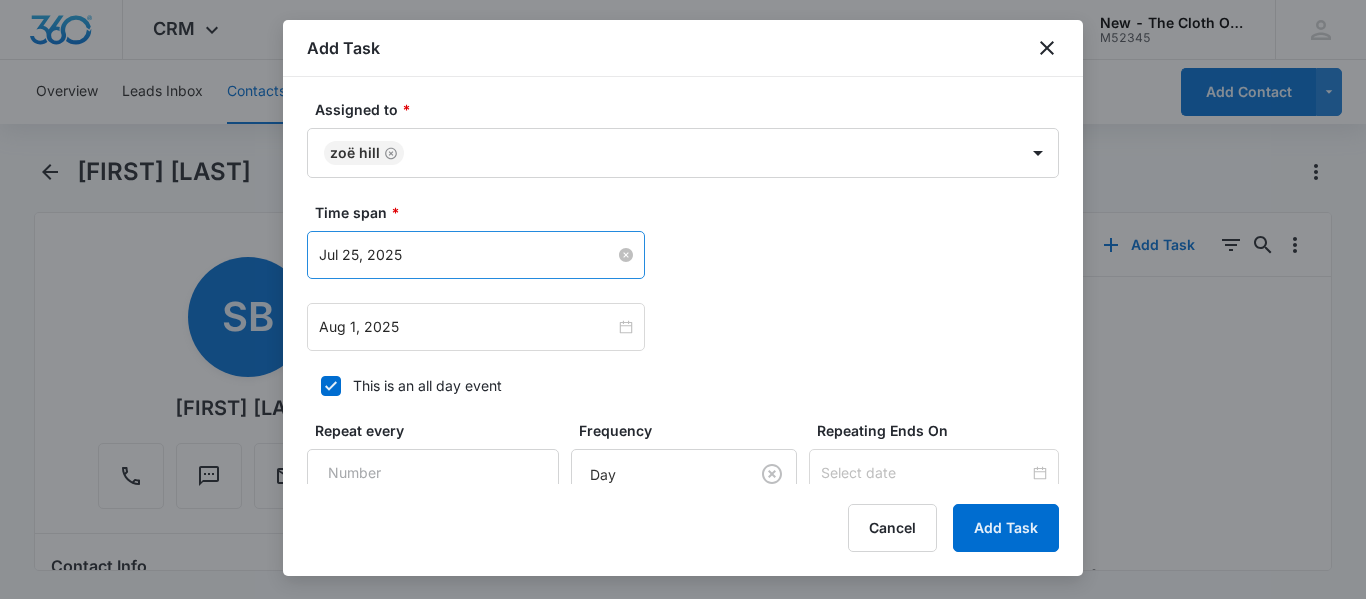 click on "Jul 25, 2025" at bounding box center (467, 255) 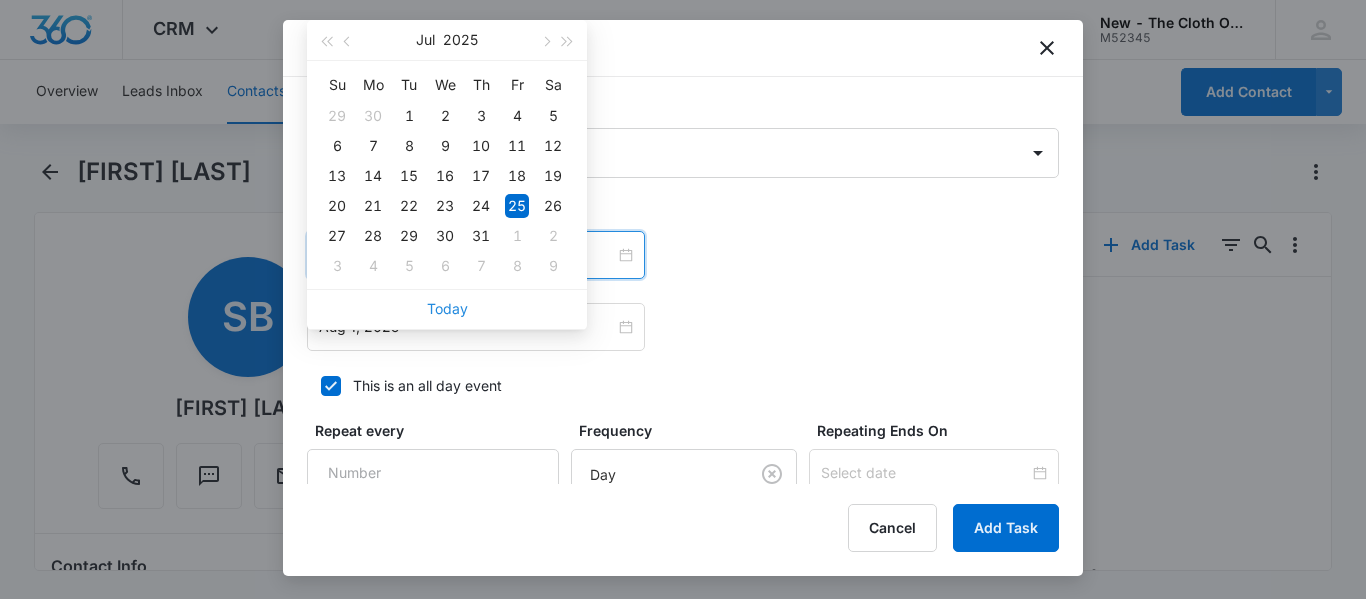 click on "Today" at bounding box center (447, 308) 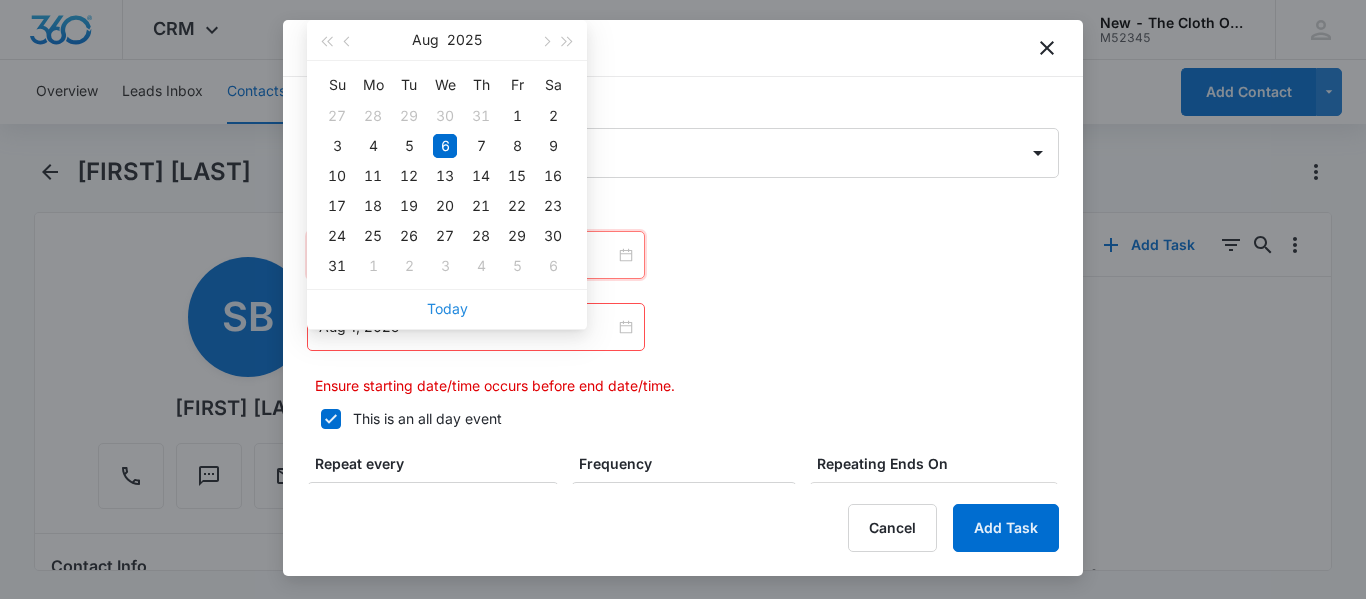 type on "Aug 6, 2025" 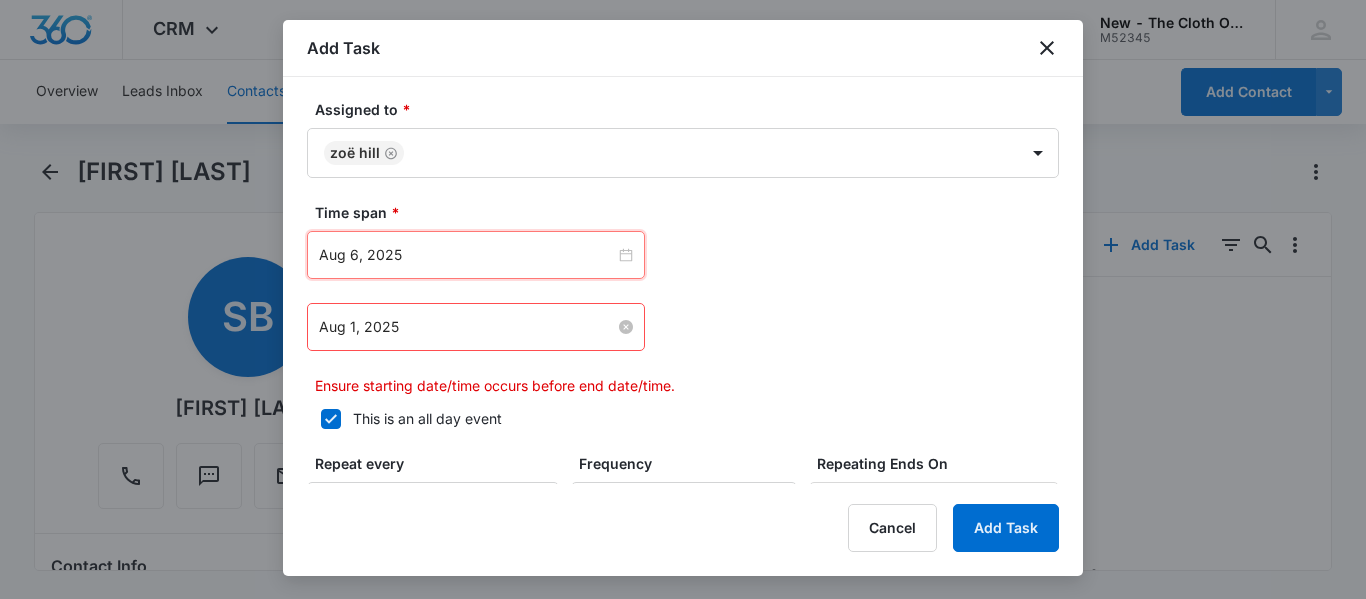 click on "Aug 1, 2025" at bounding box center (467, 327) 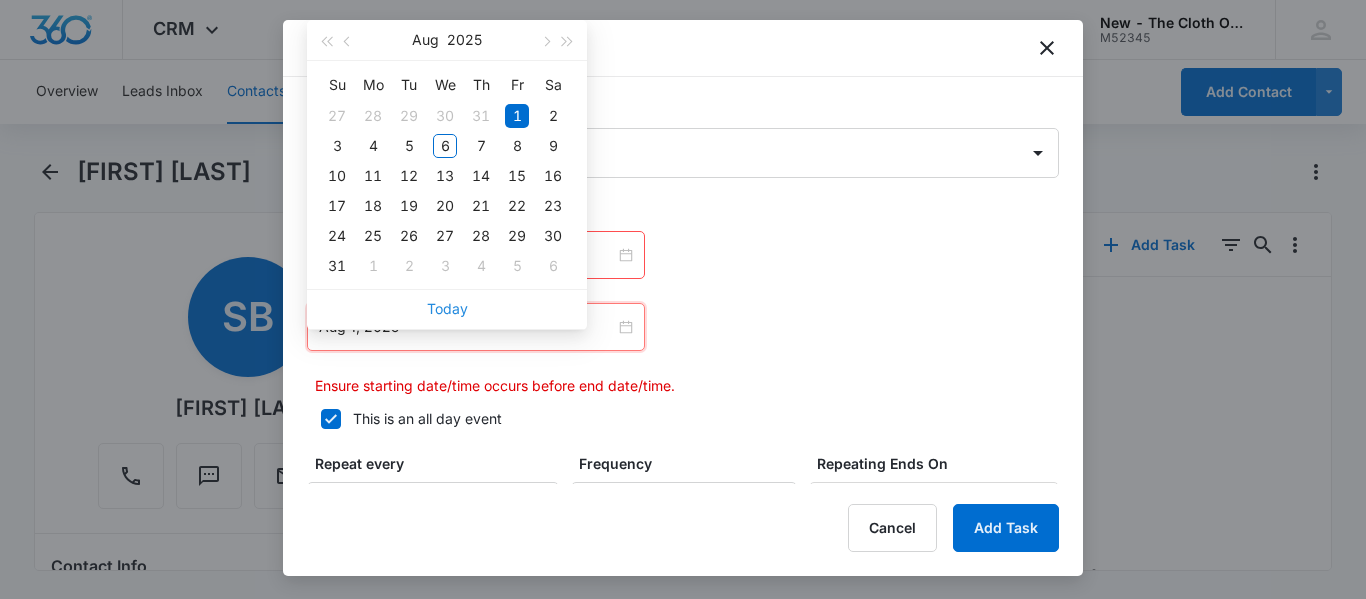 click on "Today" at bounding box center [447, 308] 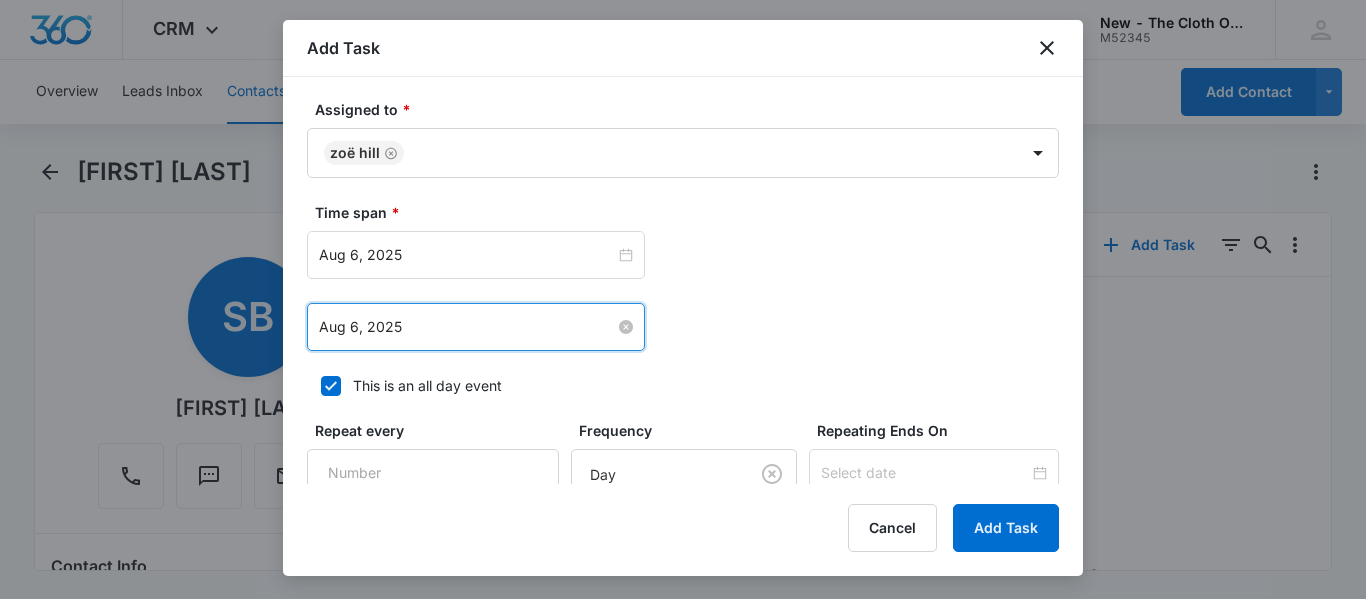 click on "Aug 6, 2025" at bounding box center [467, 327] 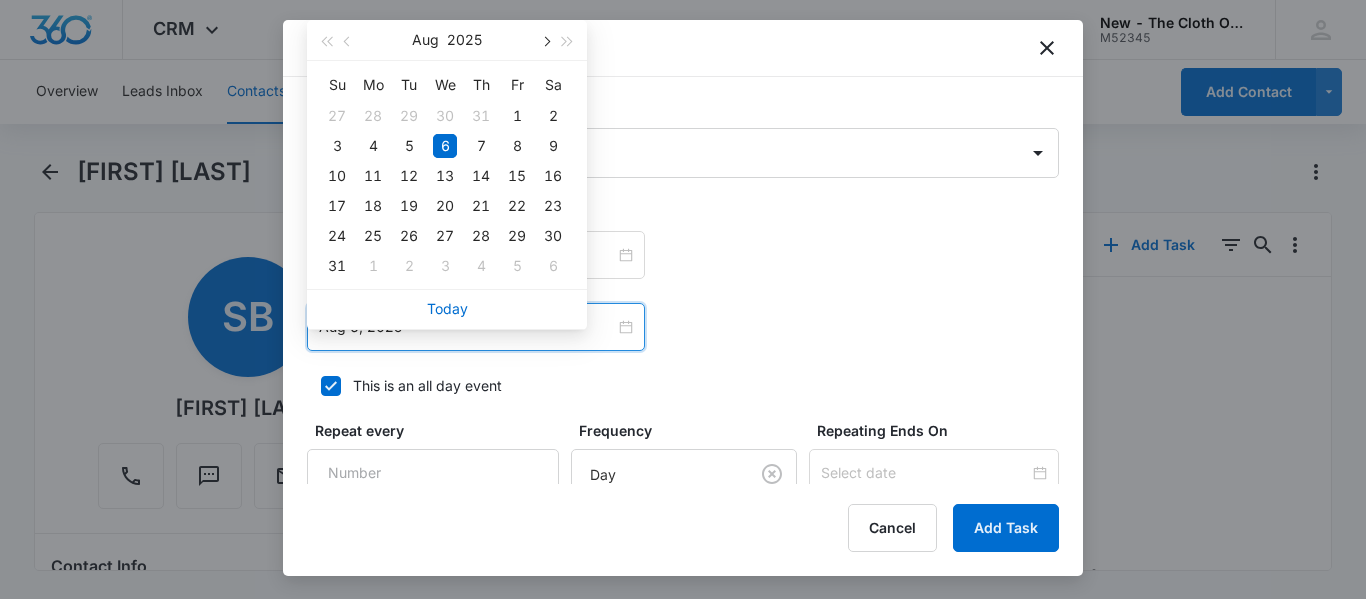 click at bounding box center (545, 42) 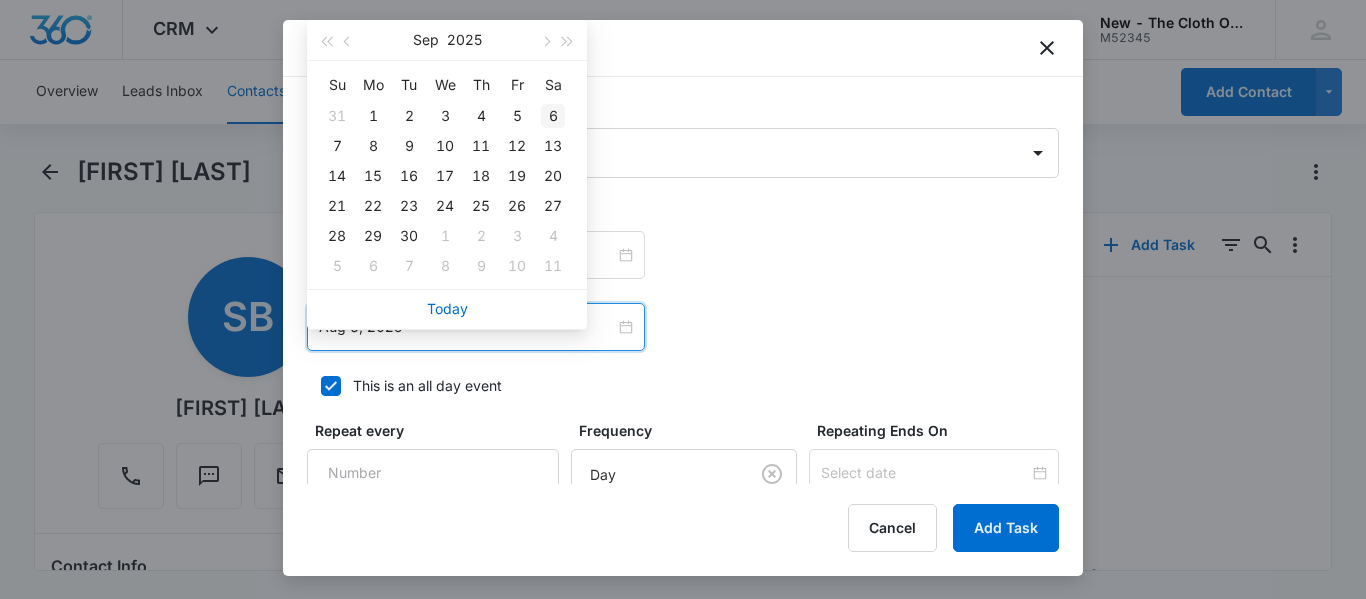 click on "6" at bounding box center [553, 116] 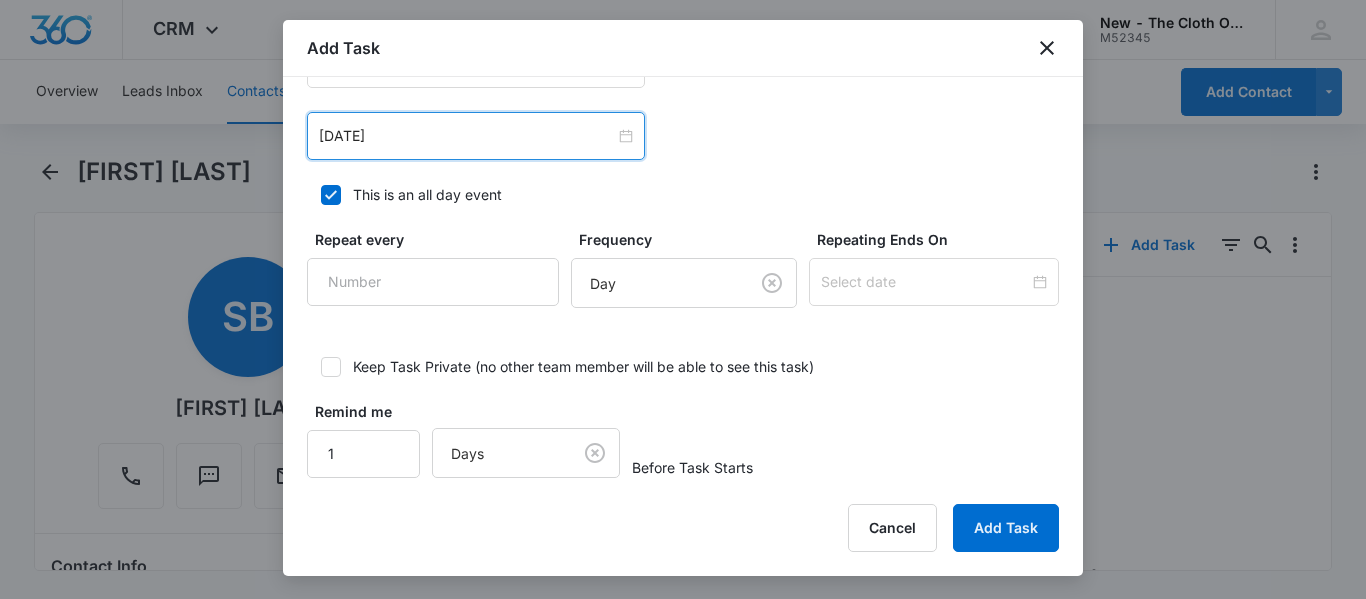 scroll, scrollTop: 1394, scrollLeft: 0, axis: vertical 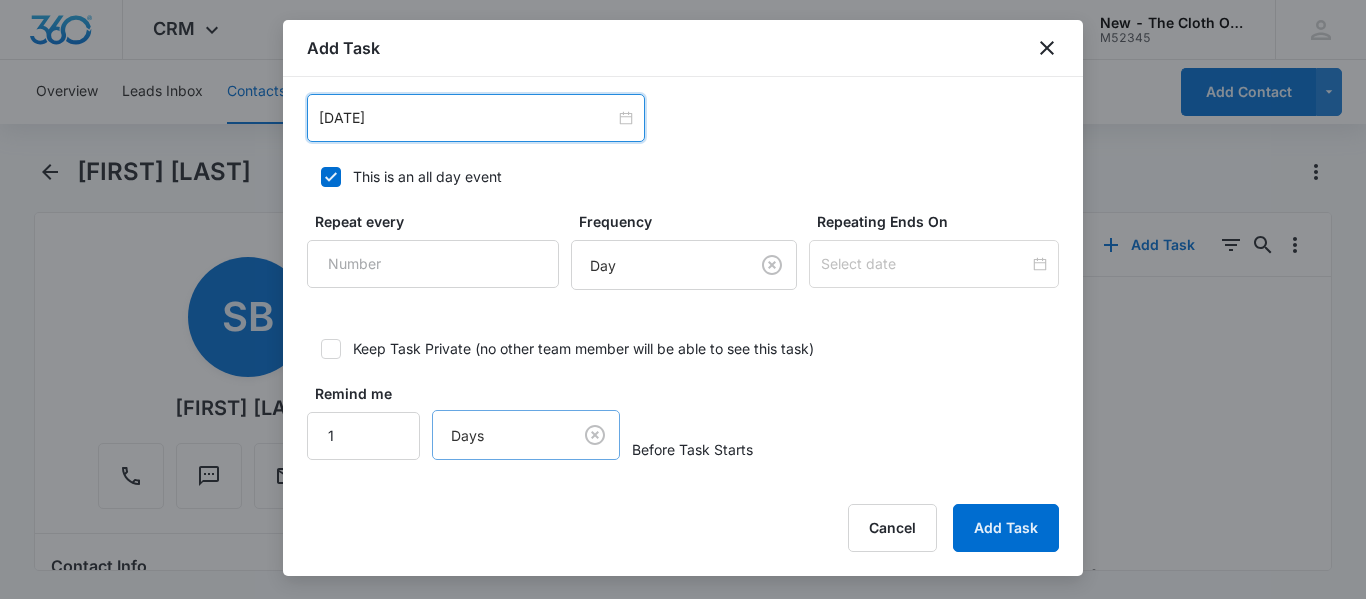 click on "CRM Apps Reputation CRM Email Social Ads Intelligence Brand Settings New - The Cloth Option M52345 Your Accounts View All SN [FIRST] [LAST] [EMAIL] My Profile Notifications Support Logout Terms & Conditions   •   Privacy Policy Overview Leads Inbox Contacts Organizations History Applications Donations Tasks Calendar Lists Reports Settings Add Contact [FIRST] [LAST] Remove SB [FIRST] [LAST] Contact Info Name Cancel Save Changes [FIRST] [LAST] Phone Cancel Save Changes ([PHONE]) Email Cancel Save Changes [EMAIL] Organization Cancel Save Changes --- Address Cancel Save Changes [NUMBER] [STREET] Rd, Apt [NUMBER] [CITY] [STATE] [POSTAL_CODE] Details Source Cancel Save Changes Jotform app 2022 Contact Type Cancel Save Changes Recipient, Imported Contact Status Cancel Save Changes Received OS package, Ready to return (no swap) Assigned To Cancel Save Changes [FIRST] [LAST] Tags Cancel Save Changes --- Next Contact Date Cancel Save Changes [DATE] Color Tag Current Color: Cancel ID 5180 1" at bounding box center [683, 299] 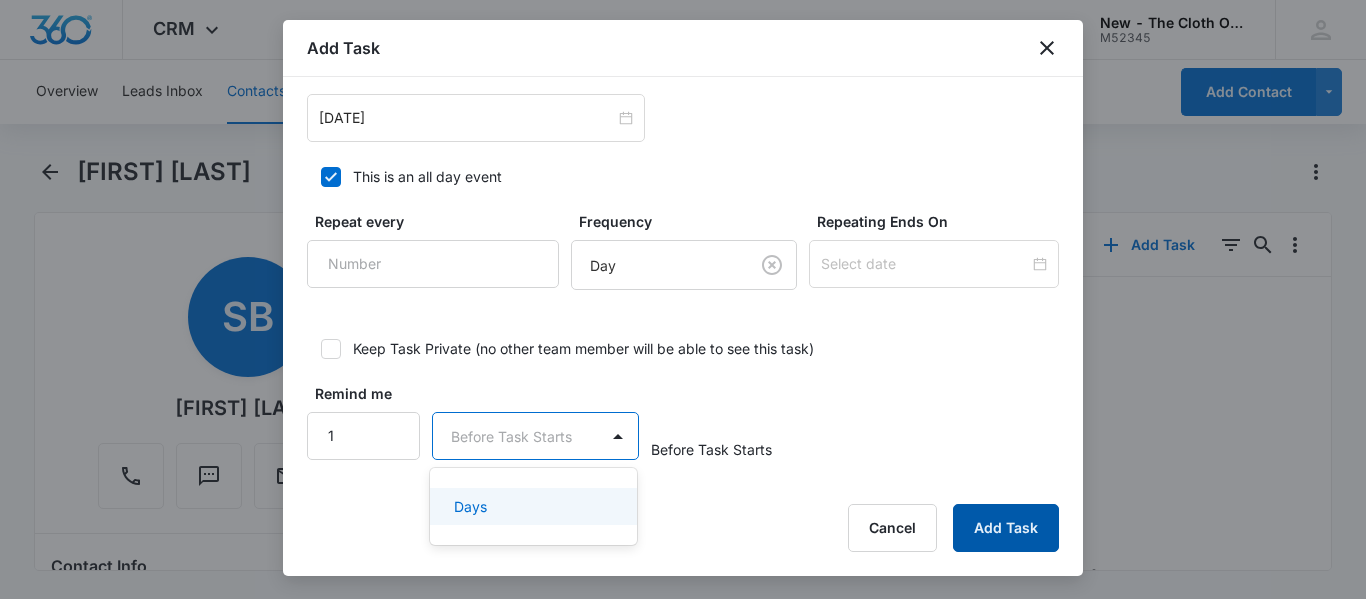 click on "Add Task" at bounding box center [1006, 528] 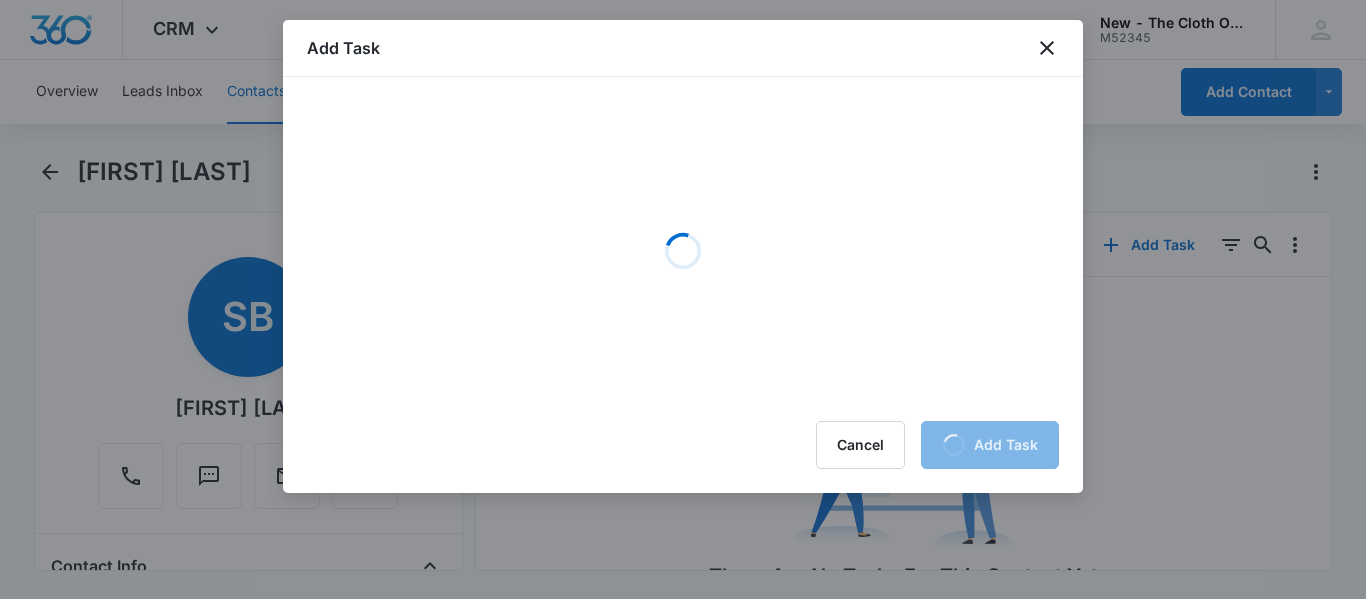 scroll, scrollTop: 0, scrollLeft: 0, axis: both 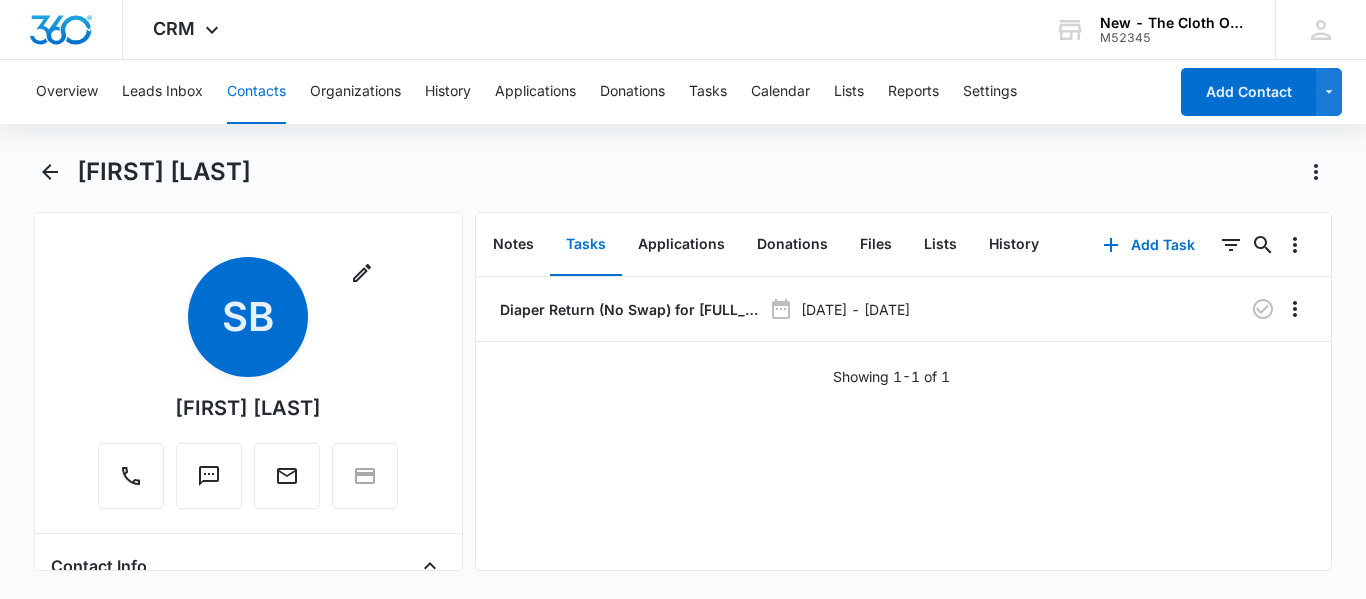 click on "Contacts" at bounding box center [256, 92] 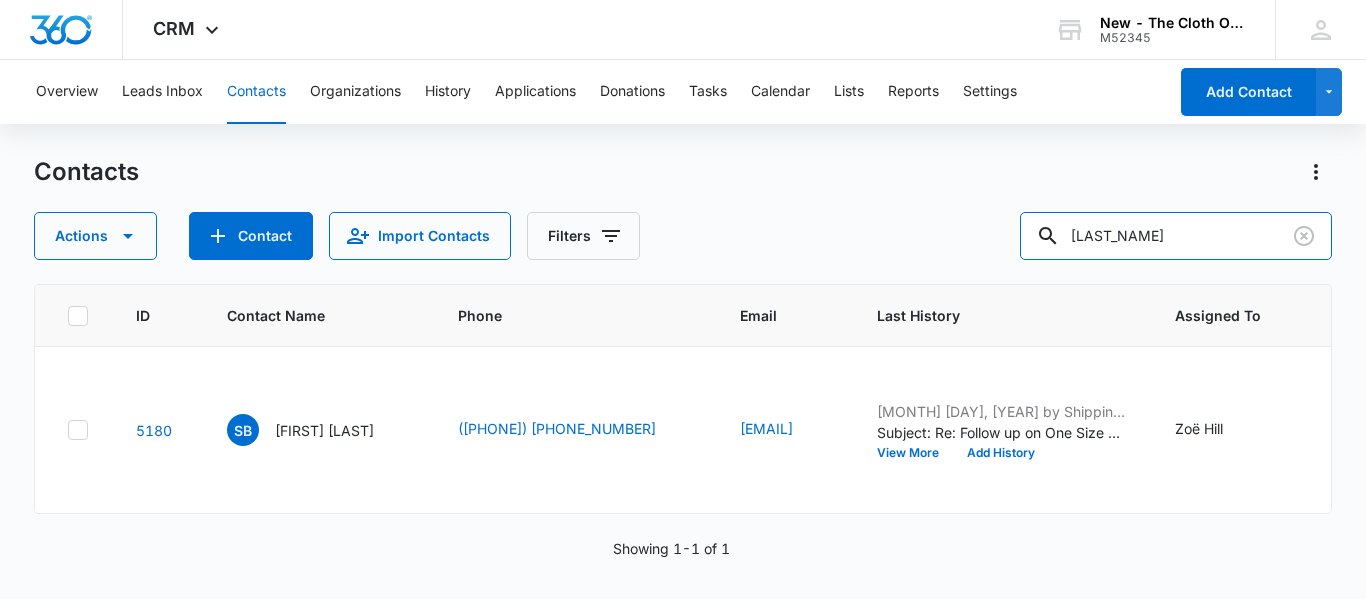 drag, startPoint x: 1211, startPoint y: 236, endPoint x: 802, endPoint y: 251, distance: 409.27496 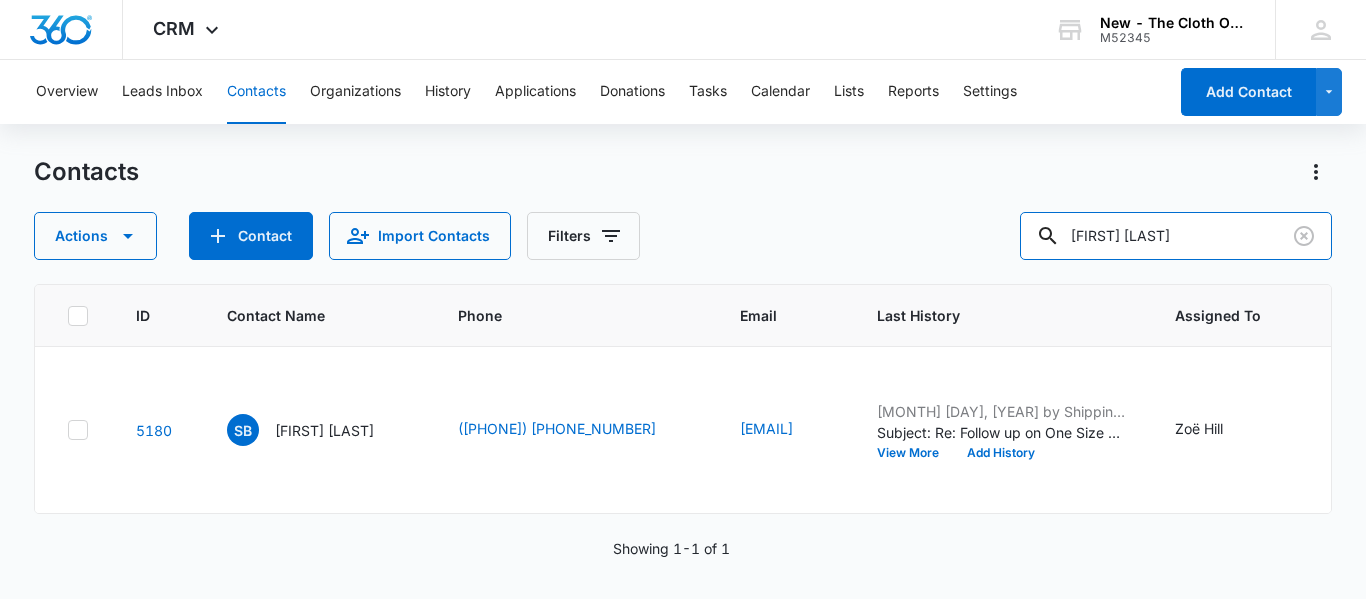 type on "[FIRST] [LAST]" 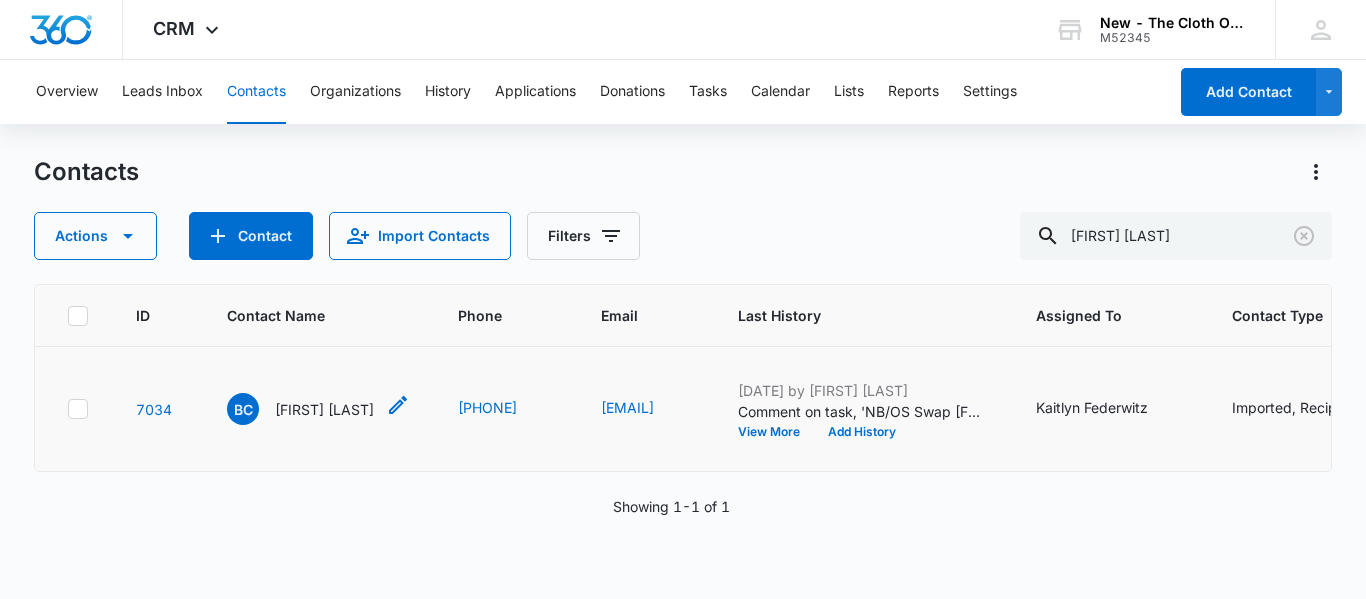 click on "[FIRST] [LAST]" at bounding box center [324, 409] 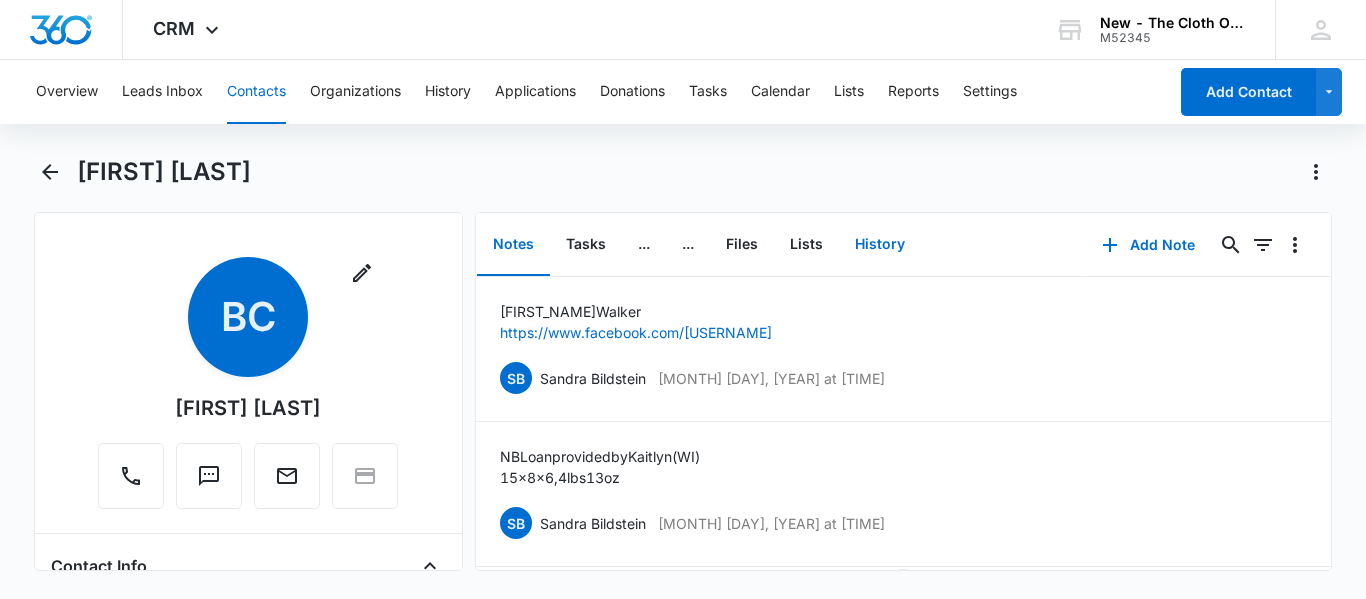 click on "History" at bounding box center [880, 245] 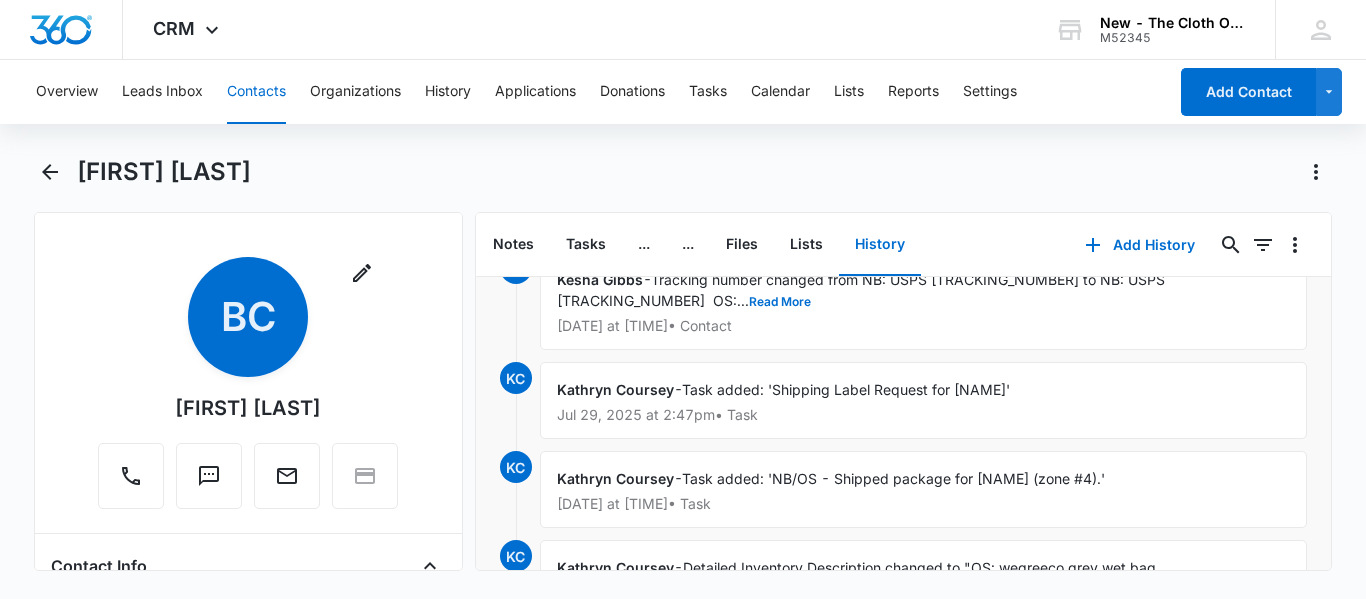 scroll, scrollTop: 839, scrollLeft: 0, axis: vertical 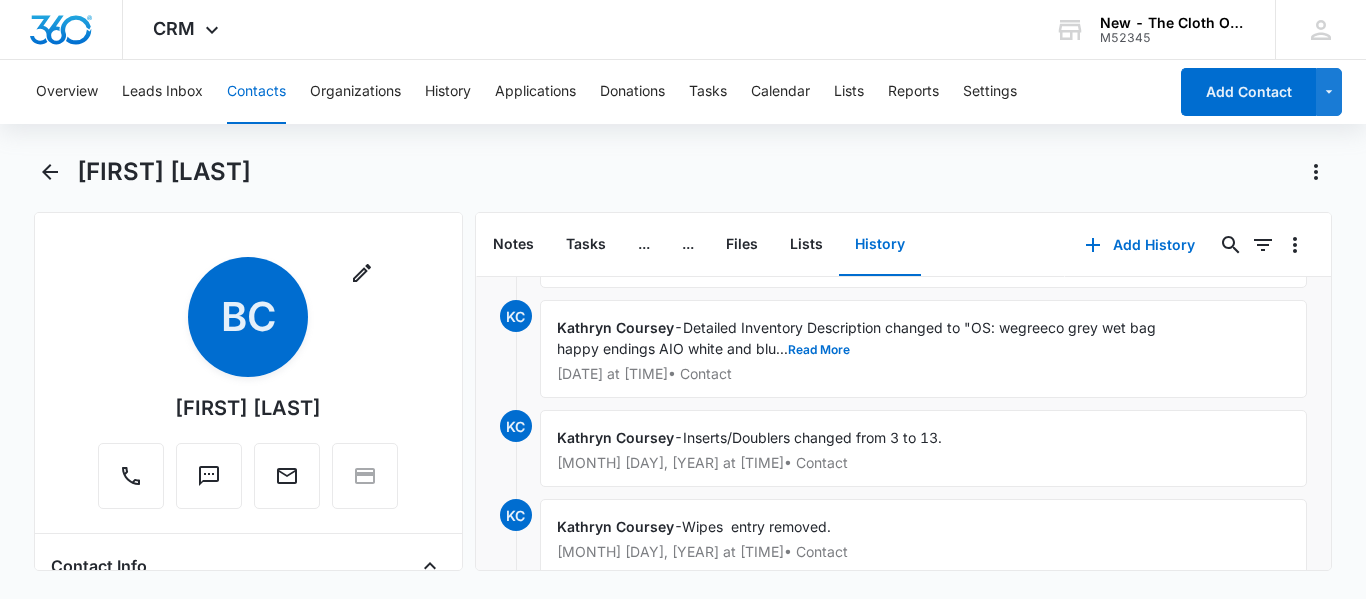 click on "Contacts" at bounding box center [256, 92] 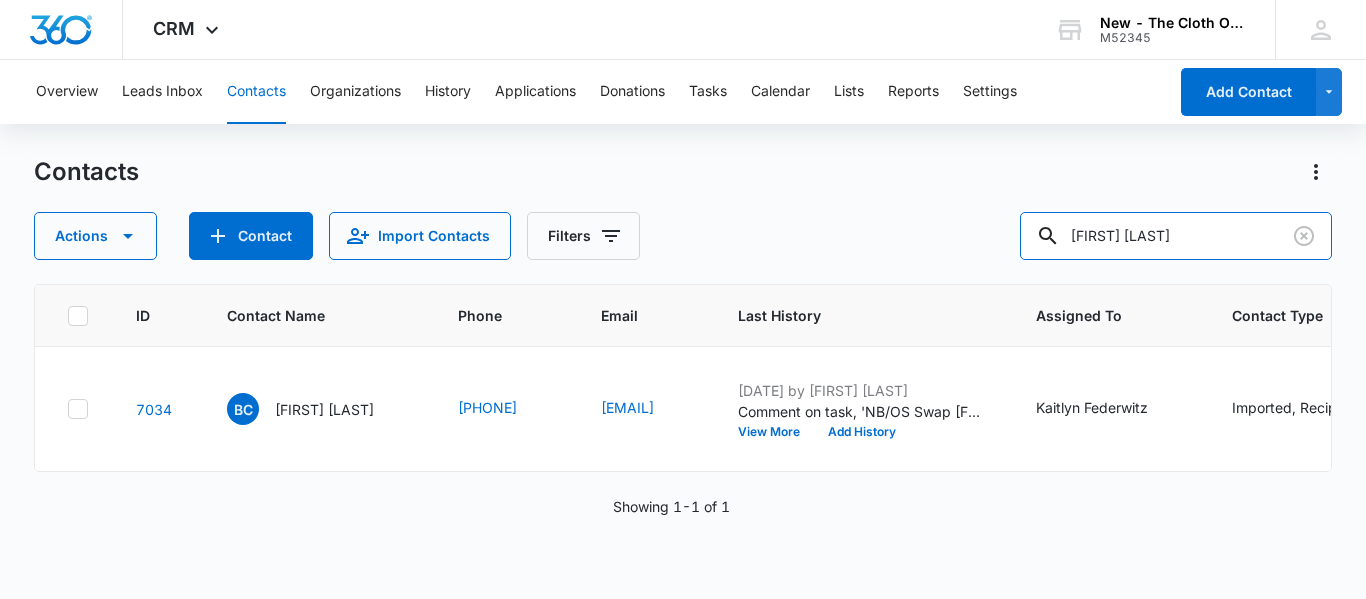 drag, startPoint x: 1232, startPoint y: 248, endPoint x: 938, endPoint y: 270, distance: 294.822 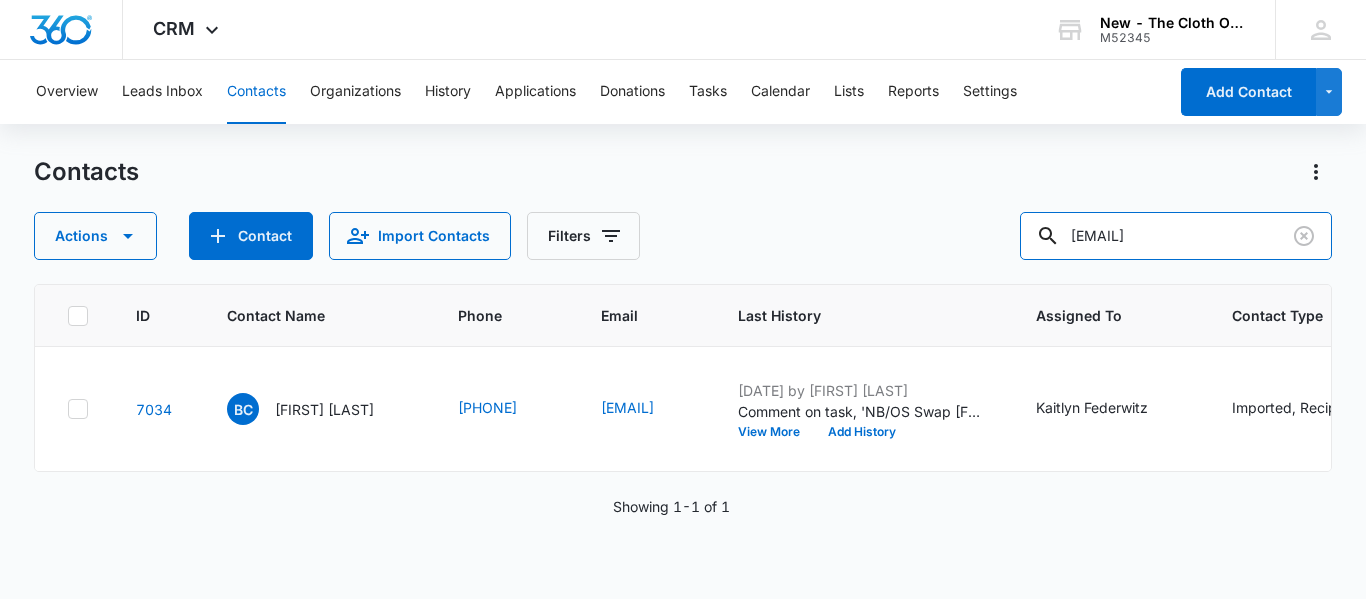 type on "[EMAIL]" 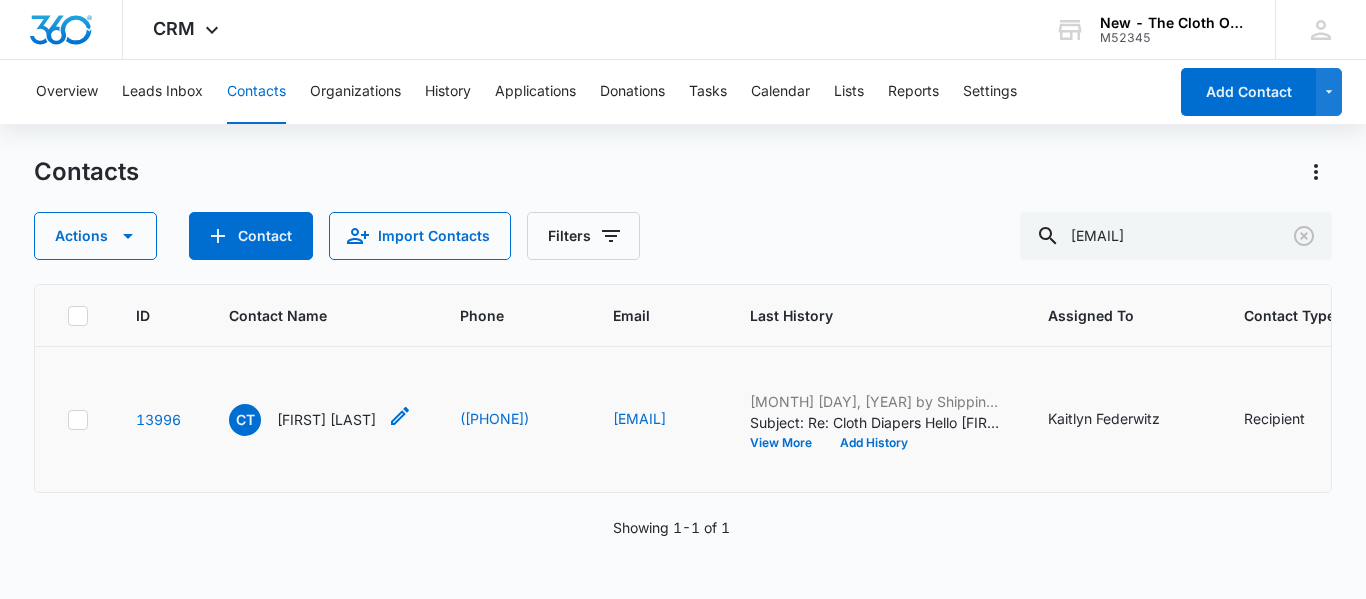 click on "[INITIAL] [FIRST] [LAST]" at bounding box center (302, 420) 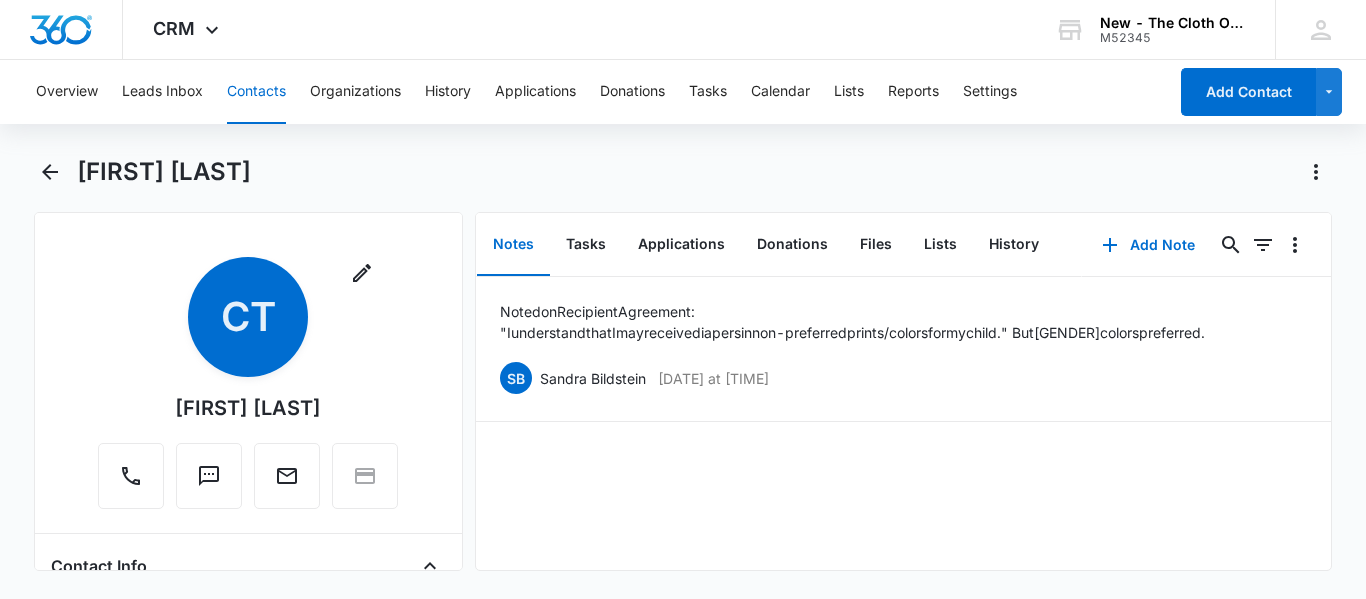 click on "Remove CT Charlie Thomas Contact Info Name Cancel Save Changes Charlie Thomas Phone Cancel Save Changes ([PHONE]) [PHONE_NUMBER] Email Cancel Save Changes cthomas05363@example.com Organization Cancel Save Changes --- Address Cancel Save Changes 816 9th Avenue S Apt 8 Hopkins Minnesota 55343 Details Lead Source Cancel Save Changes Application - Updated Contact Type Cancel Save Changes Recipient Contact Status Cancel Save Changes Received NB loan Assigned To Cancel Save Changes Kaitlyn Federwitz Tags Cancel Save Changes --- Next Contact Date Cancel Save Changes --- Color Tag Current Color: Cancel Save Changes Payments ID ID 13996 Created [MONTH] [DAY], [YEAR] at [TIME] Additional Contact Info Second Applicant/Spouse Cancel Save Changes --- Company Name Cancel Save Changes --- Pronouns Cancel Save Changes She/her/hers / Ella Preferred language Cancel Save Changes English Alternate shipping address Cancel Save Changes --- Preferred contact method Cancel Save Changes Email, Text/SMS Other Info Special Notes Cancel Save Changes --- 1 1" at bounding box center (248, 391) 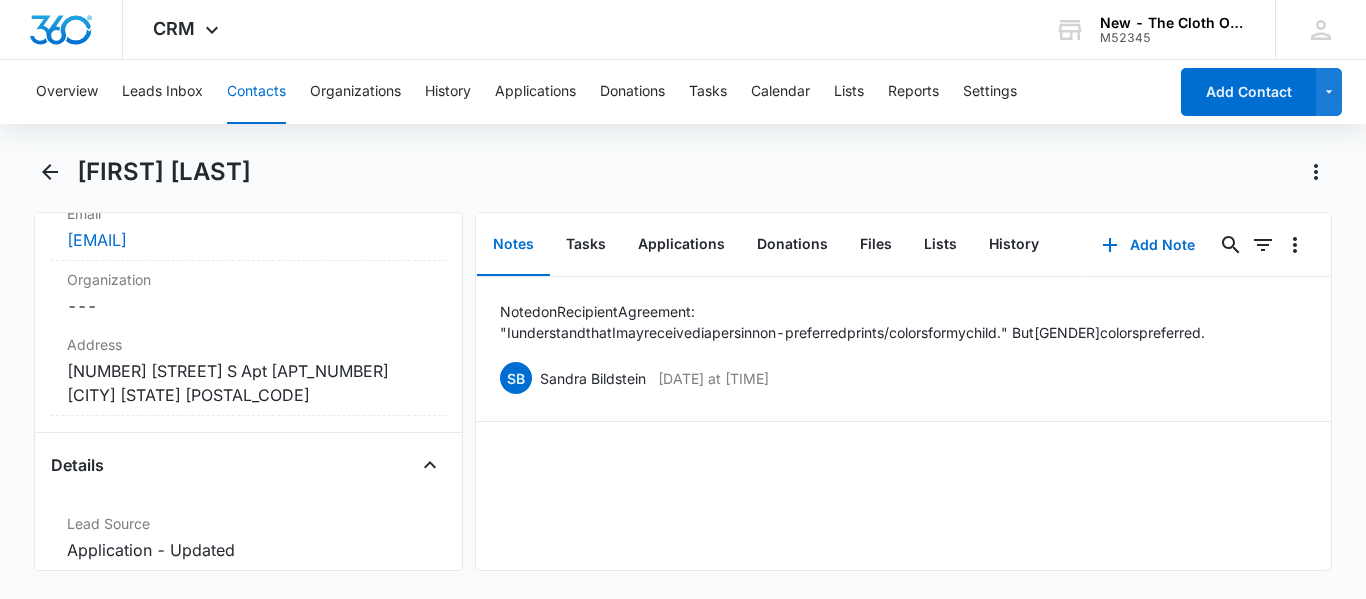 scroll, scrollTop: 599, scrollLeft: 0, axis: vertical 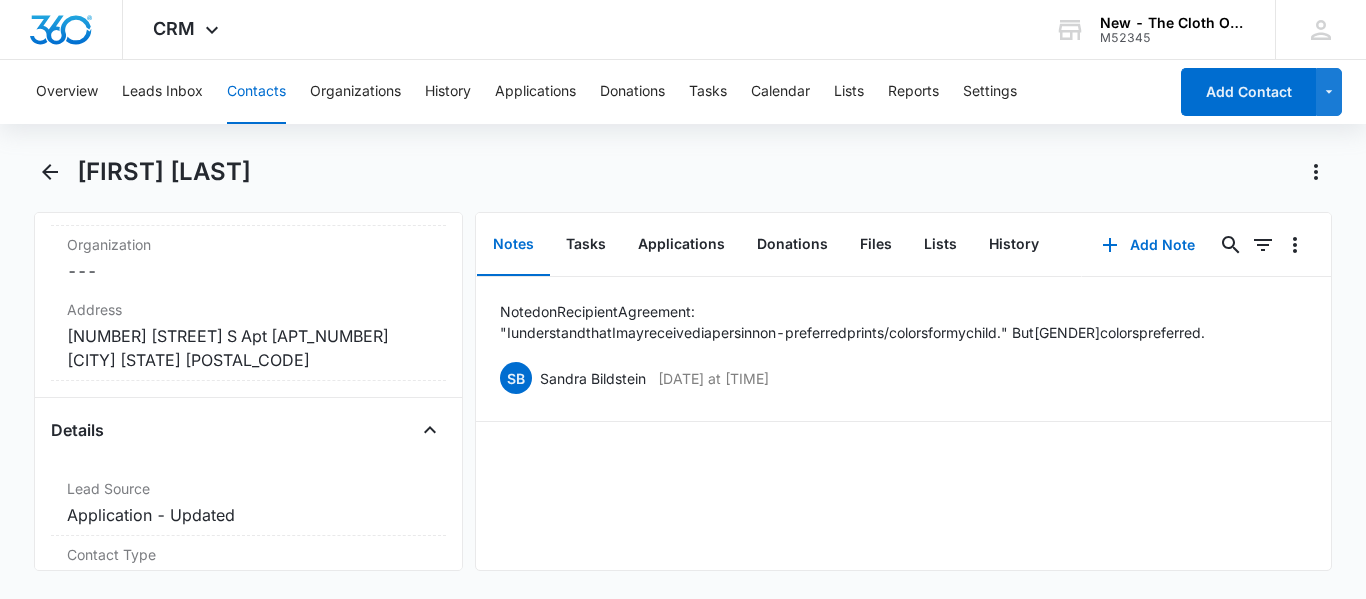 click on "Remove CT Charlie Thomas Contact Info Name Cancel Save Changes Charlie Thomas Phone Cancel Save Changes ([PHONE]) [PHONE_NUMBER] Email Cancel Save Changes cthomas05363@example.com Organization Cancel Save Changes --- Address Cancel Save Changes 816 9th Avenue S Apt 8 Hopkins Minnesota 55343 Details Lead Source Cancel Save Changes Application - Updated Contact Type Cancel Save Changes Recipient Contact Status Cancel Save Changes Received NB loan Assigned To Cancel Save Changes Kaitlyn Federwitz Tags Cancel Save Changes --- Next Contact Date Cancel Save Changes --- Color Tag Current Color: Cancel Save Changes Payments ID ID 13996 Created [MONTH] [DAY], [YEAR] at [TIME] Additional Contact Info Second Applicant/Spouse Cancel Save Changes --- Company Name Cancel Save Changes --- Pronouns Cancel Save Changes She/her/hers / Ella Preferred language Cancel Save Changes English Alternate shipping address Cancel Save Changes --- Preferred contact method Cancel Save Changes Email, Text/SMS Other Info Special Notes Cancel Save Changes --- 1 1" at bounding box center (248, 391) 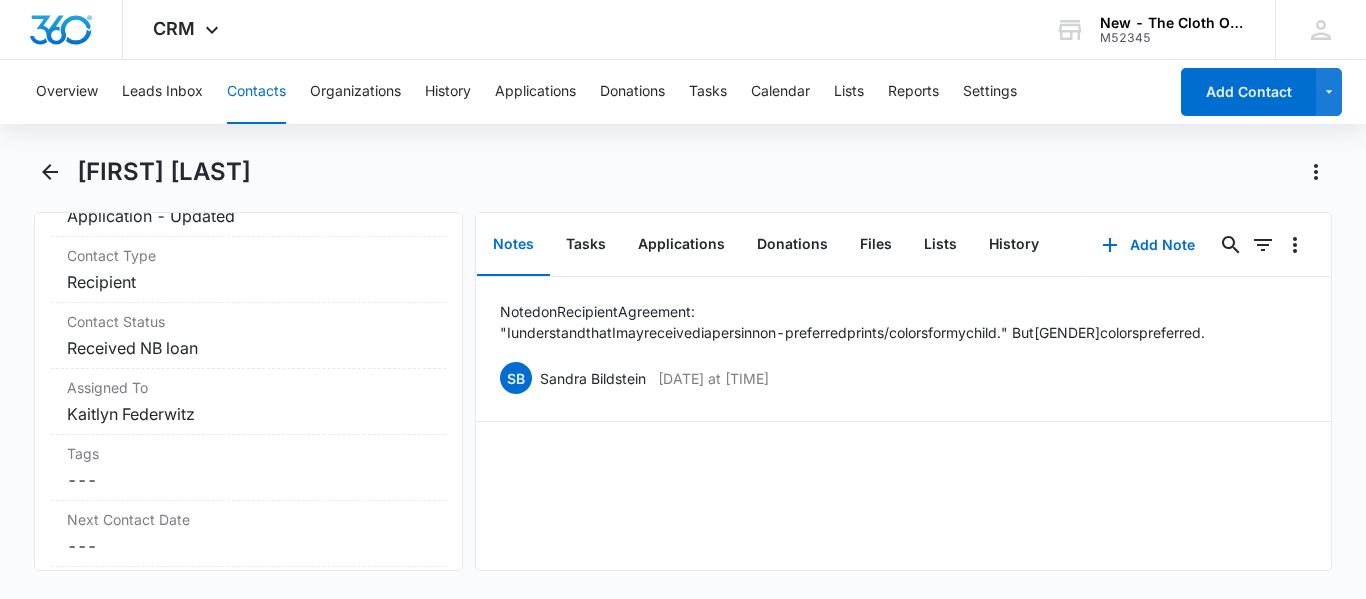 scroll, scrollTop: 1176, scrollLeft: 0, axis: vertical 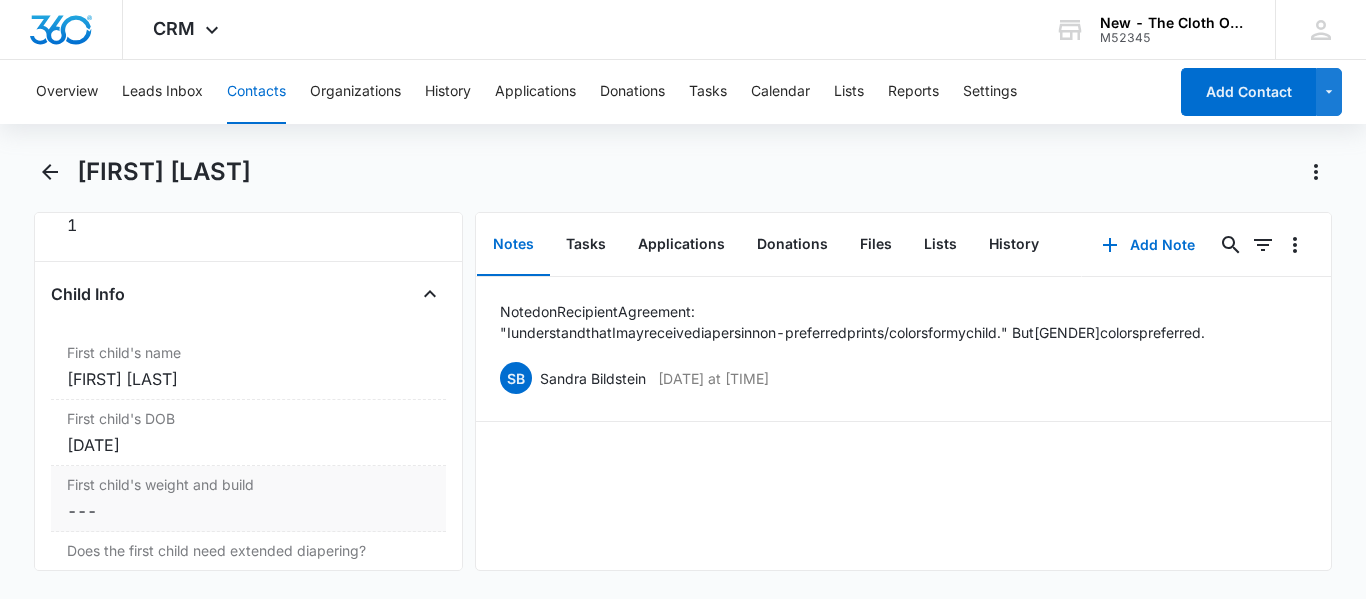 click on "Cancel Save Changes ---" at bounding box center [248, 511] 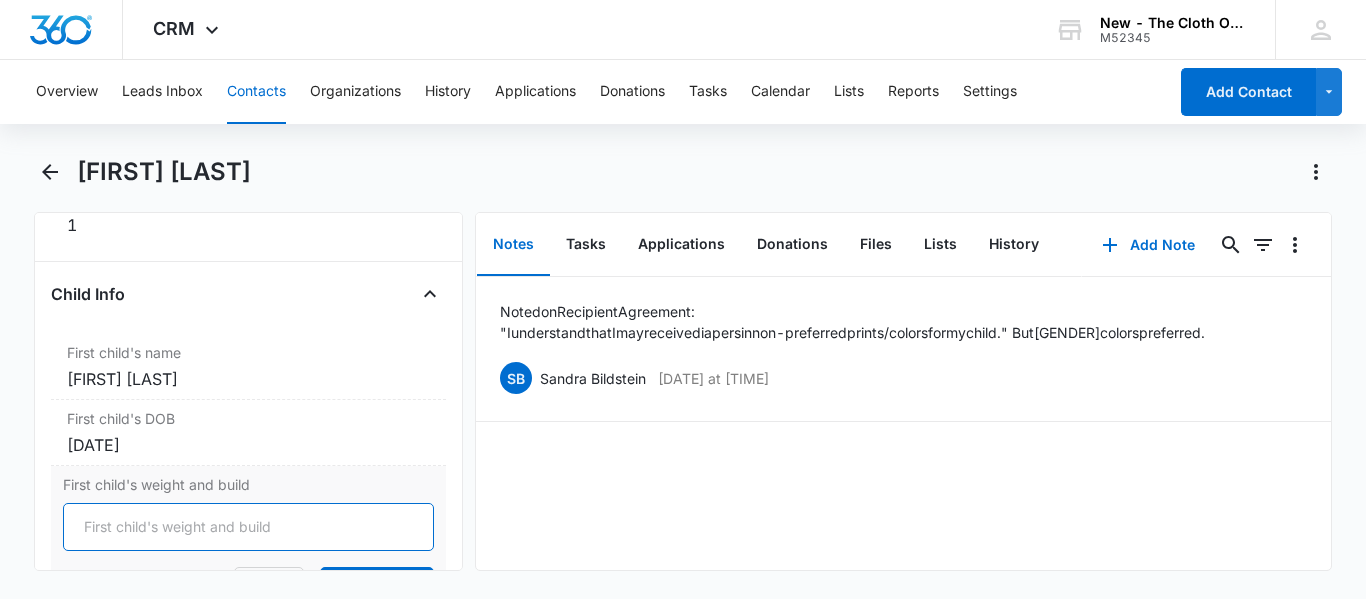 click on "First child's weight and build" at bounding box center [248, 527] 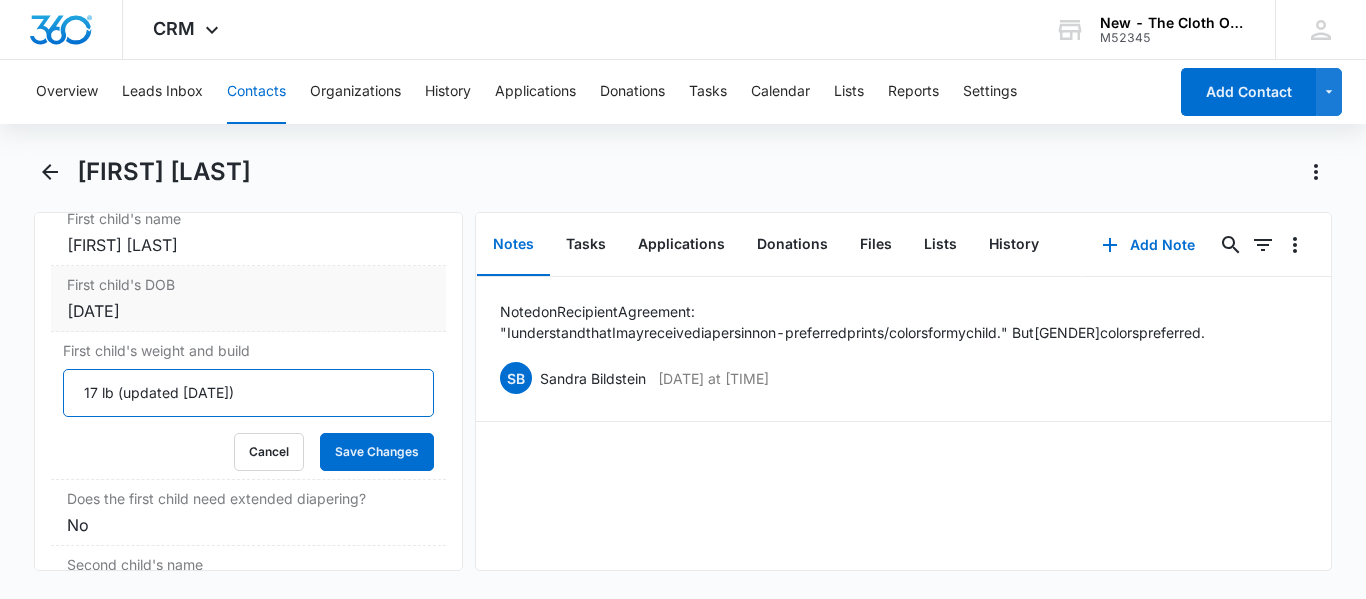 scroll, scrollTop: 2511, scrollLeft: 0, axis: vertical 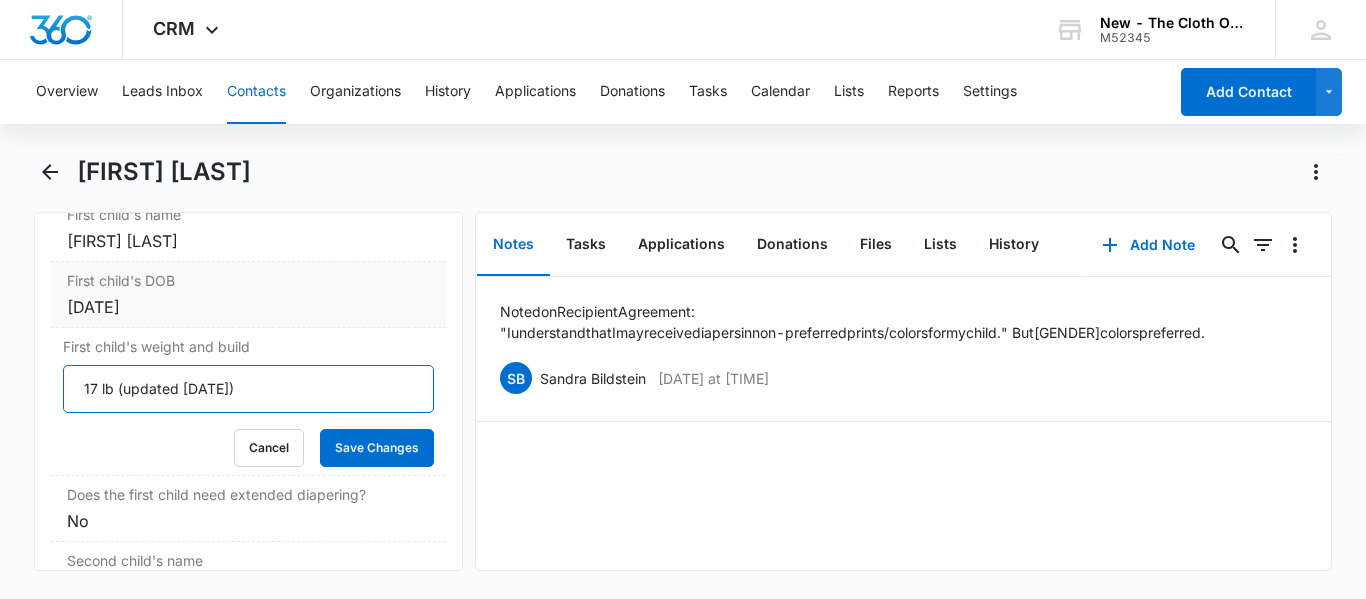 type on "17 lb (updated [DATE])" 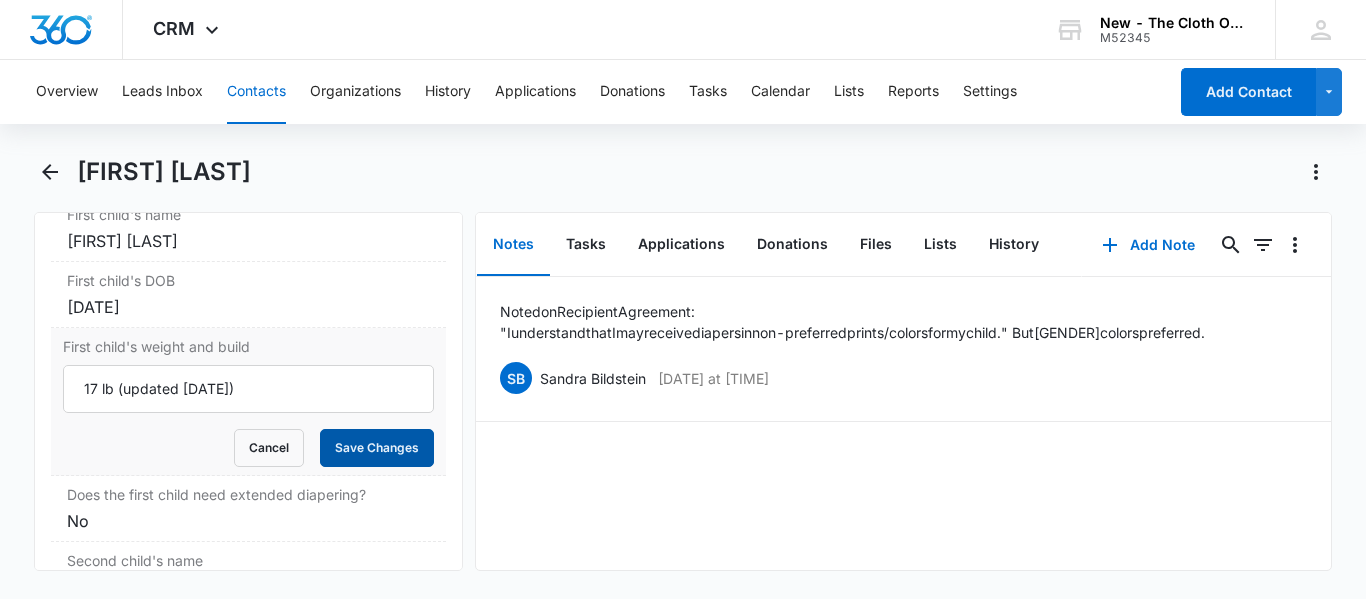 click on "Save Changes" at bounding box center [377, 448] 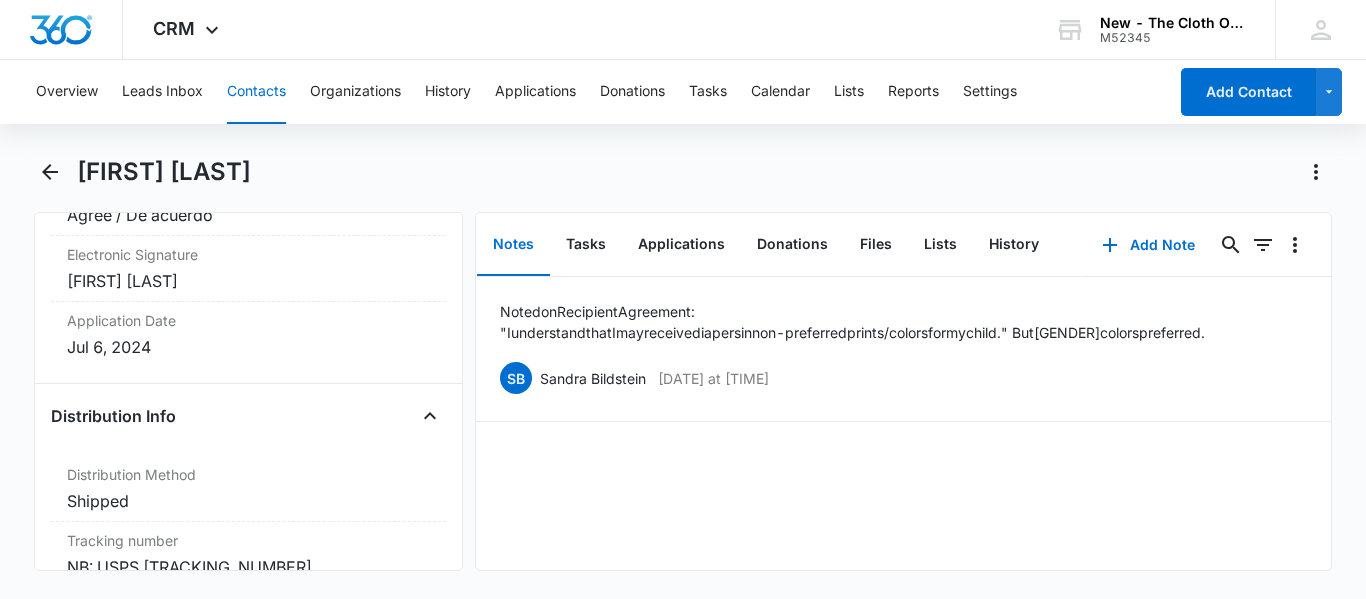 scroll, scrollTop: 4905, scrollLeft: 0, axis: vertical 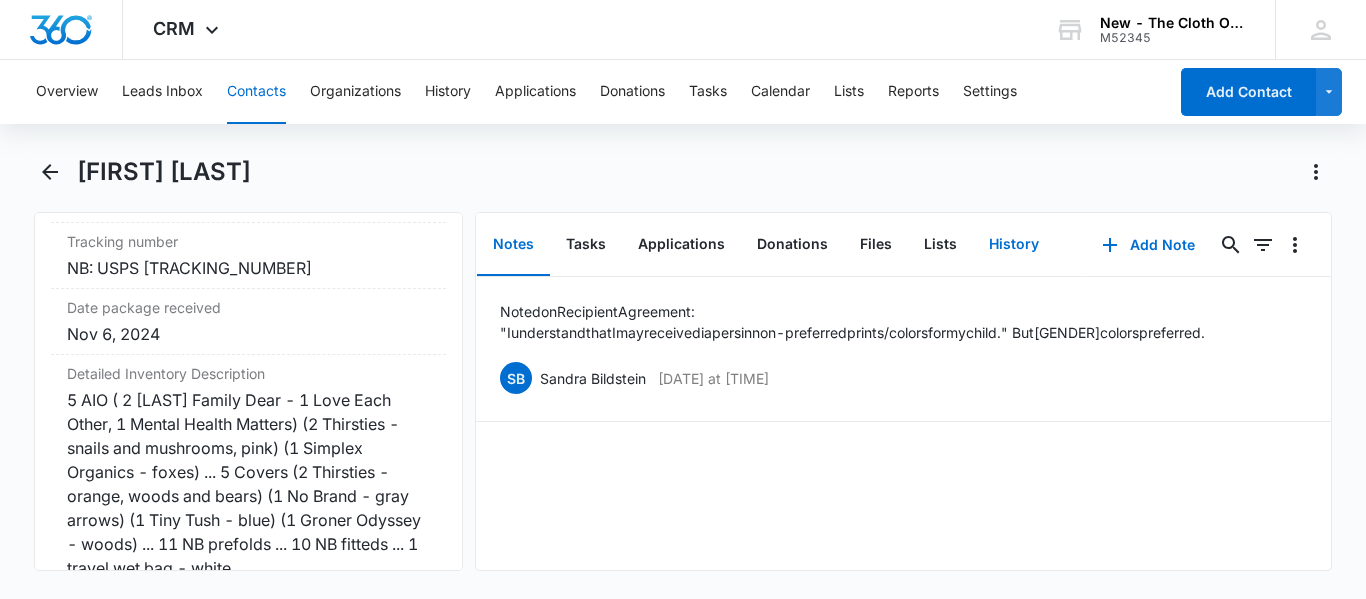 click on "History" at bounding box center (1014, 245) 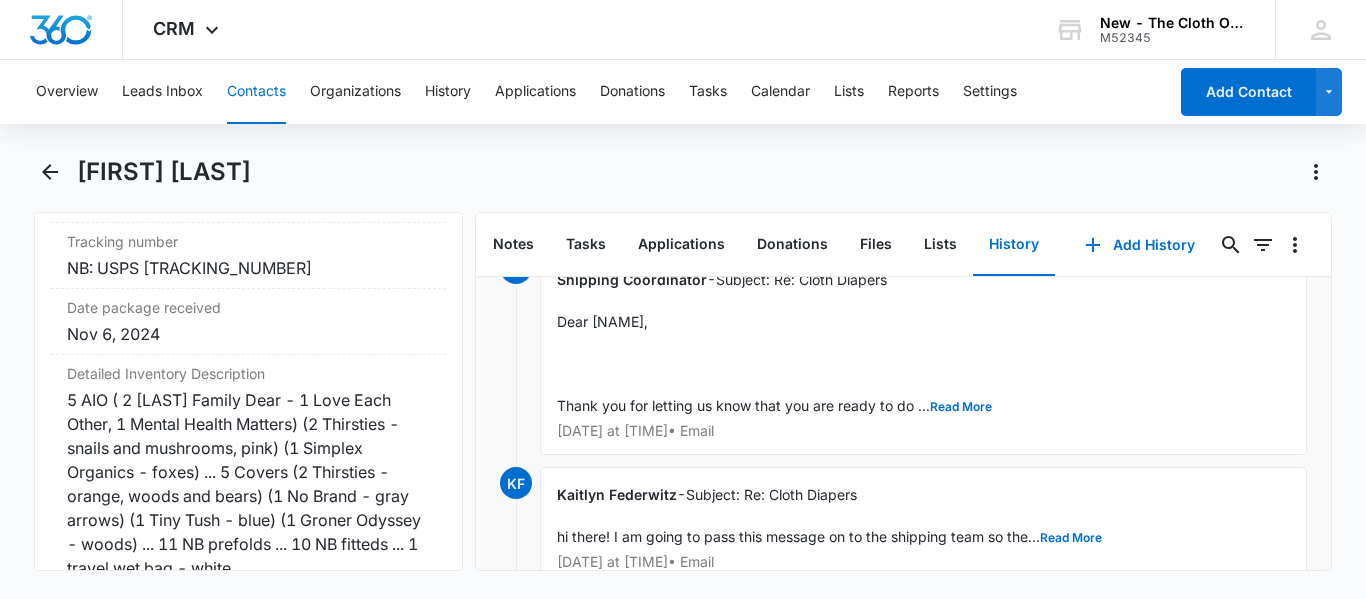scroll, scrollTop: 487, scrollLeft: 0, axis: vertical 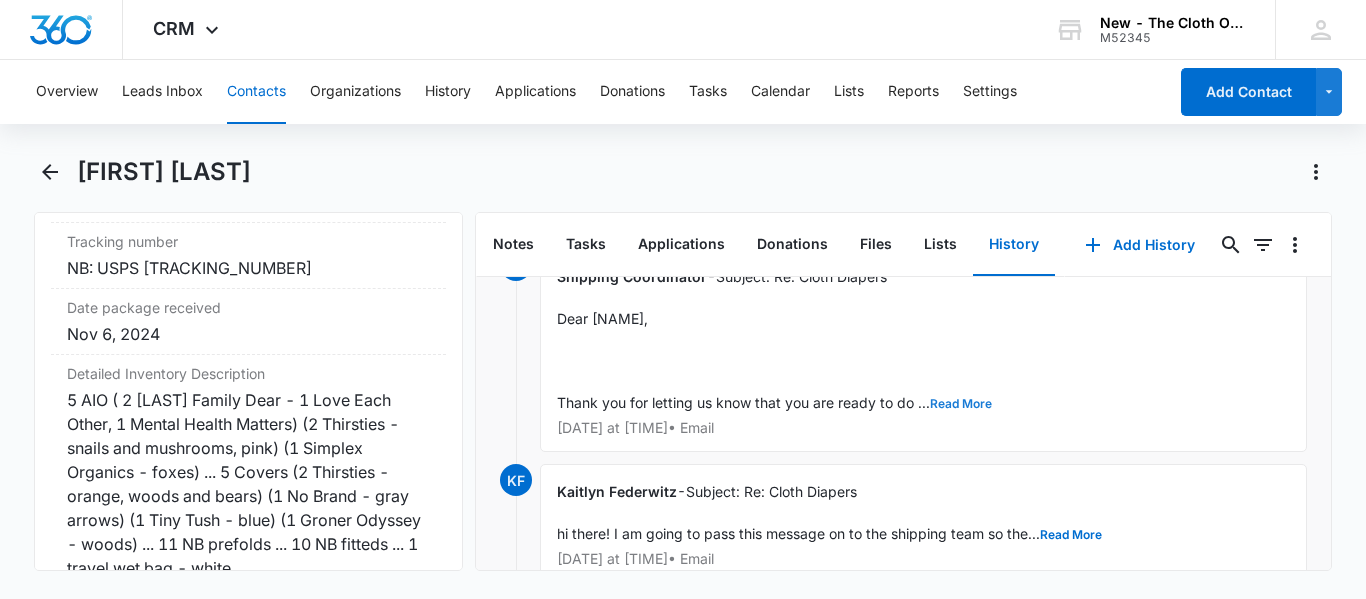click on "Read More" at bounding box center (961, 404) 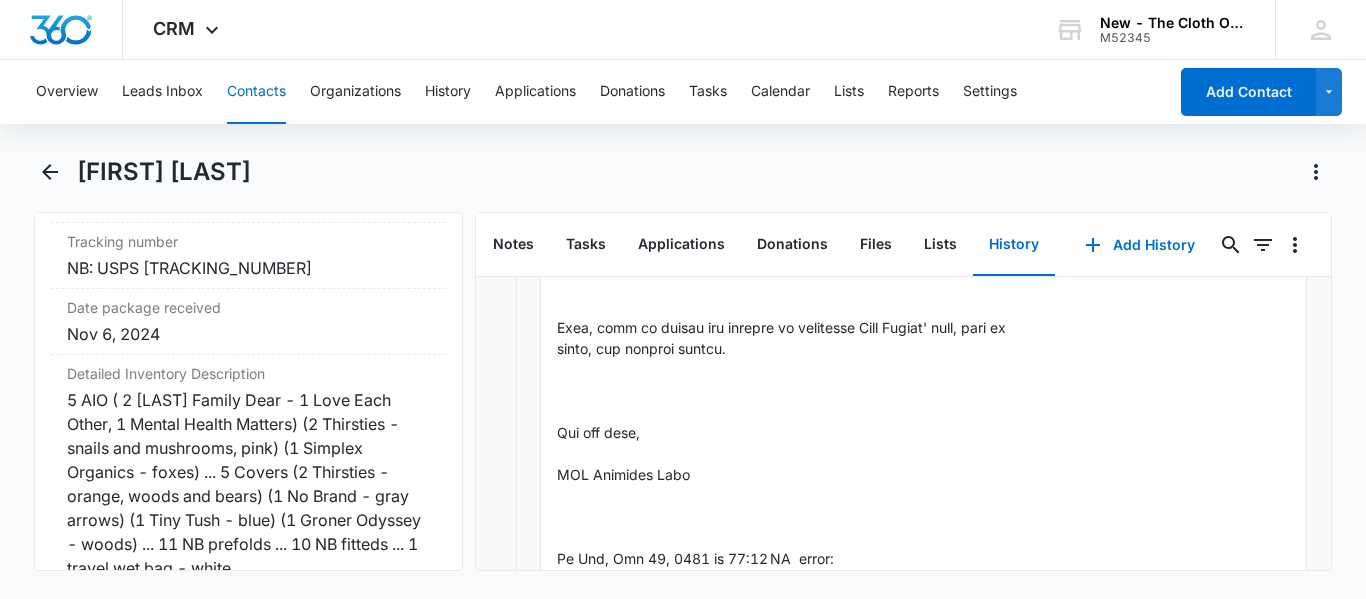 scroll, scrollTop: 1671, scrollLeft: 0, axis: vertical 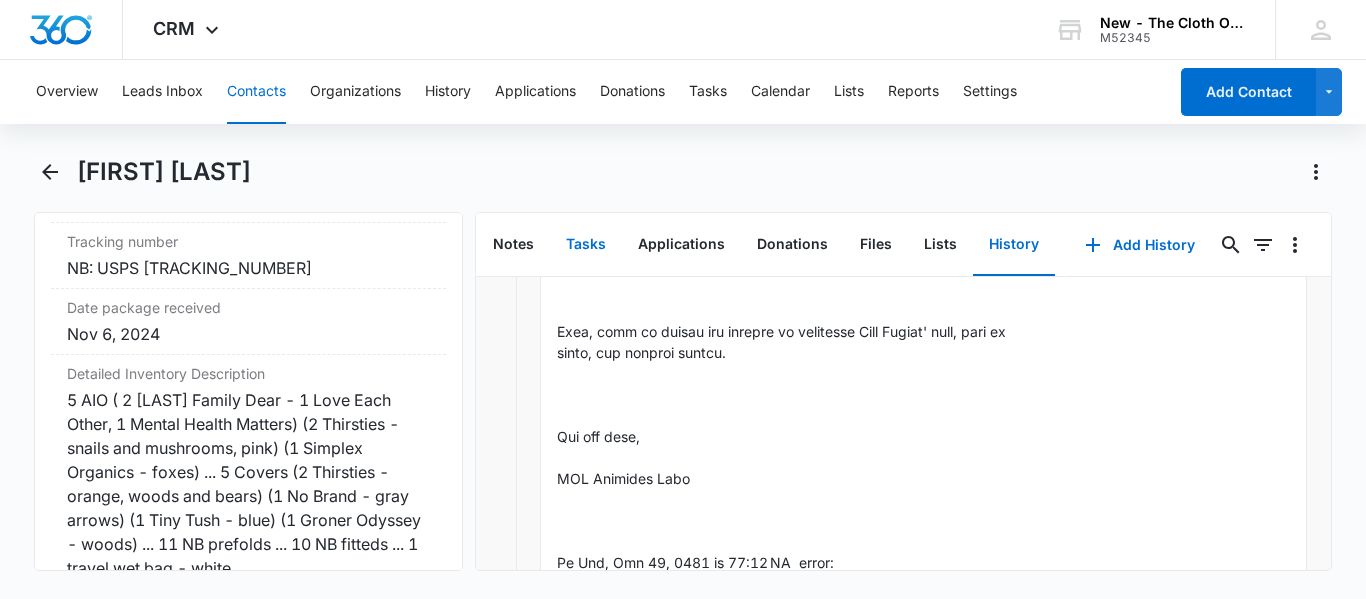 click on "Tasks" at bounding box center (586, 245) 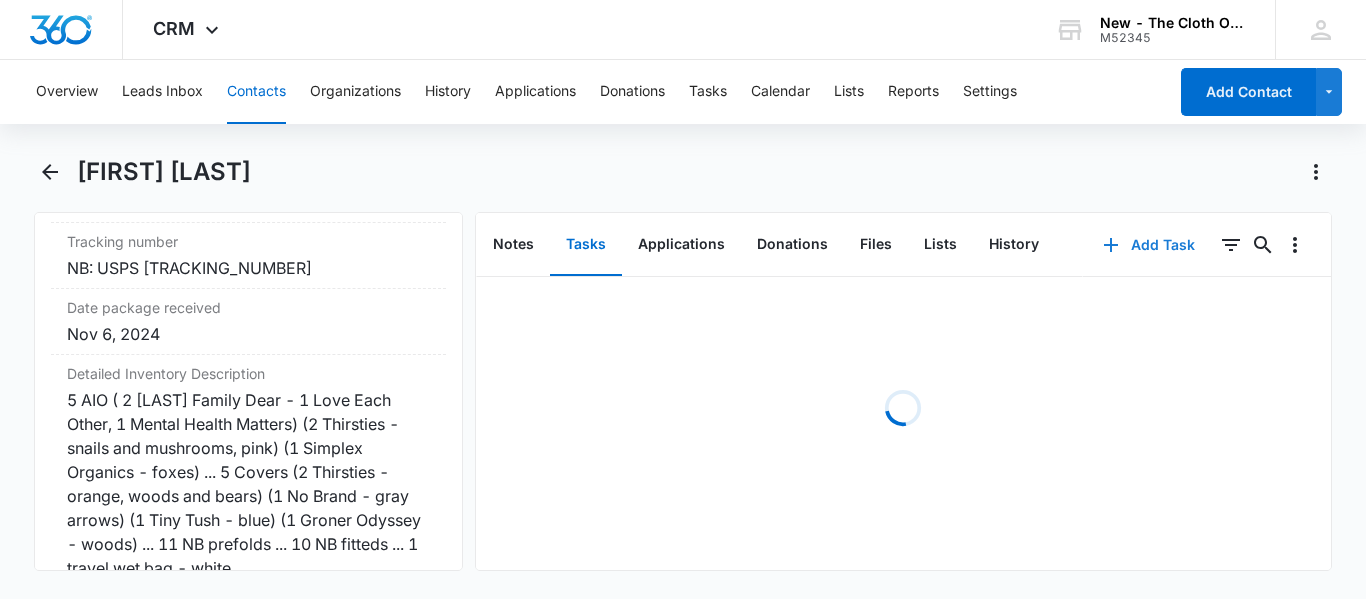 scroll, scrollTop: 0, scrollLeft: 0, axis: both 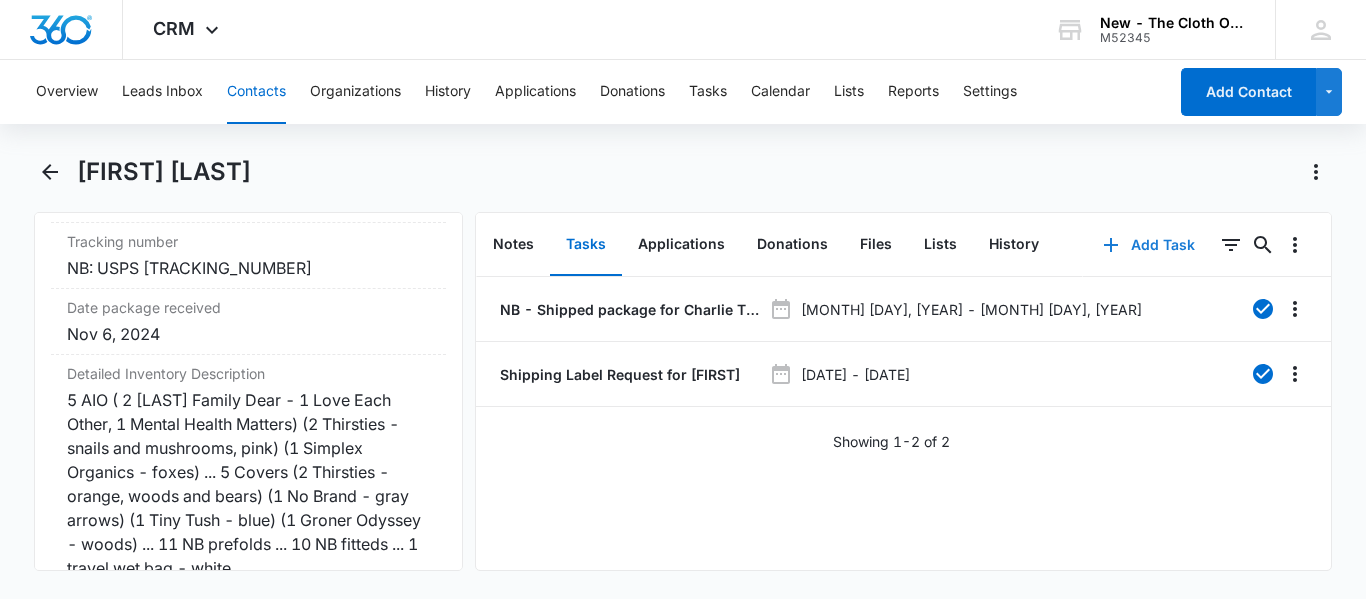 click on "Add Task" at bounding box center (1149, 245) 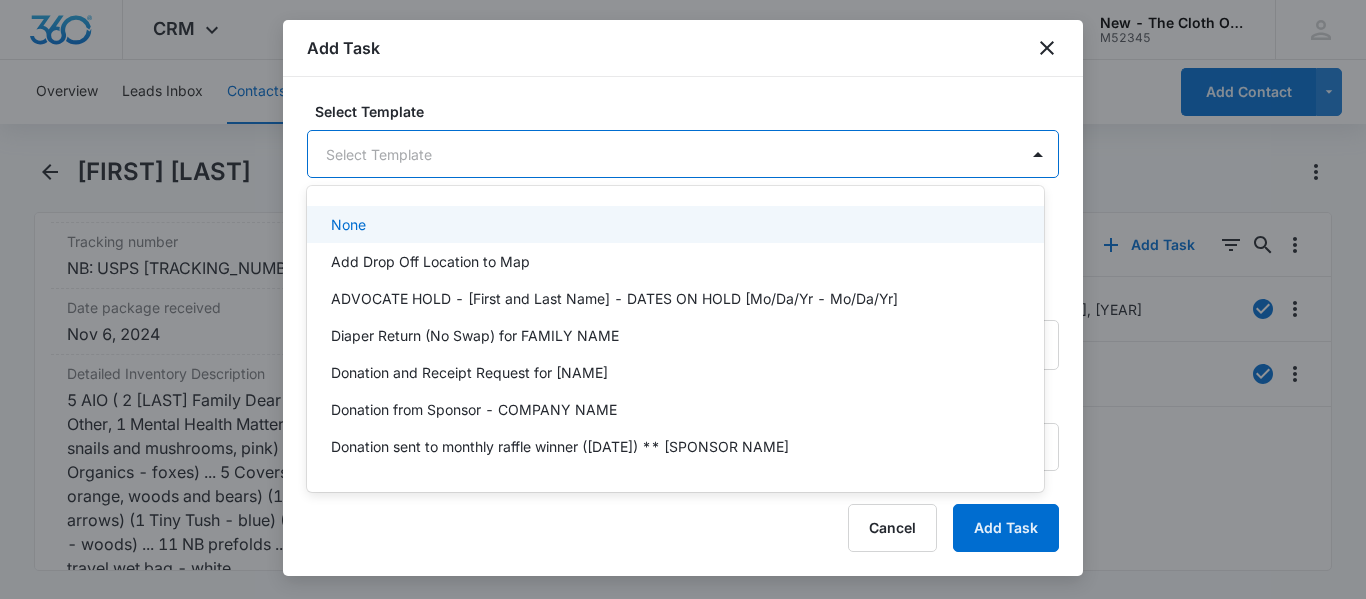 click on "CRM Apps Reputation CRM Email Social Ads Intelligence Brand Settings New - The Cloth Option M52345 Your Accounts View All SN [FULL_NAME] [EMAIL] My Profile Notifications Support Logout Terms & Conditions   •   Privacy Policy Overview Leads Inbox Contacts Organizations History Applications Donations Tasks Calendar Lists Reports Settings Add Contact [FULL_NAME] Remove CT [FULL_NAME] Contact Info Name Cancel Save Changes [FULL_NAME] Phone Cancel Save Changes [PHONE] Email Cancel Save Changes [EMAIL] Organization Cancel Save Changes --- Address Cancel Save Changes [NUMBER] [STREET] Apt [APT_NUMBER] [CITY] [STATE] [POSTAL_CODE] Details Lead Source Cancel Save Changes Application - Updated Contact Type Cancel Save Changes Recipient Contact Status Cancel Save Changes Received NB loan Assigned To Cancel Save Changes [NAME] Tags Cancel Save Changes --- Next Contact Date Cancel Save Changes --- Color Tag Current Color: Cancel Save Changes Payments ID ID 13996 Created --- 1" at bounding box center [683, 299] 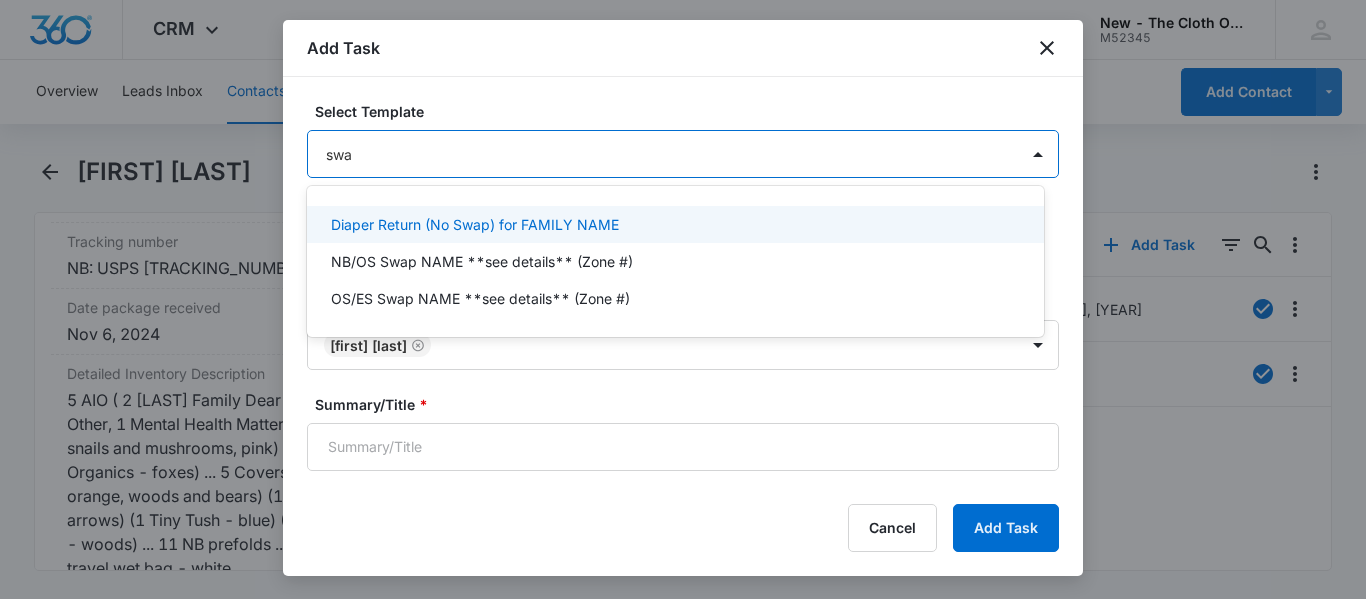 type on "swap" 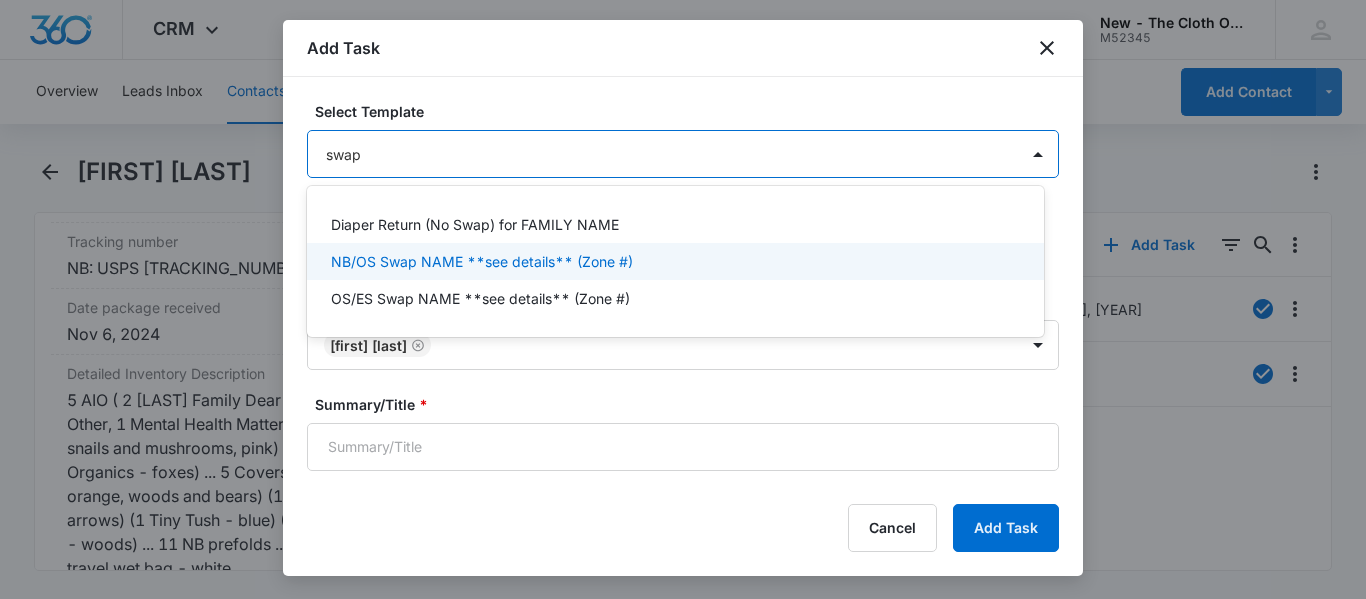 click on "NB/OS Swap NAME **see details** (Zone #)" at bounding box center [482, 261] 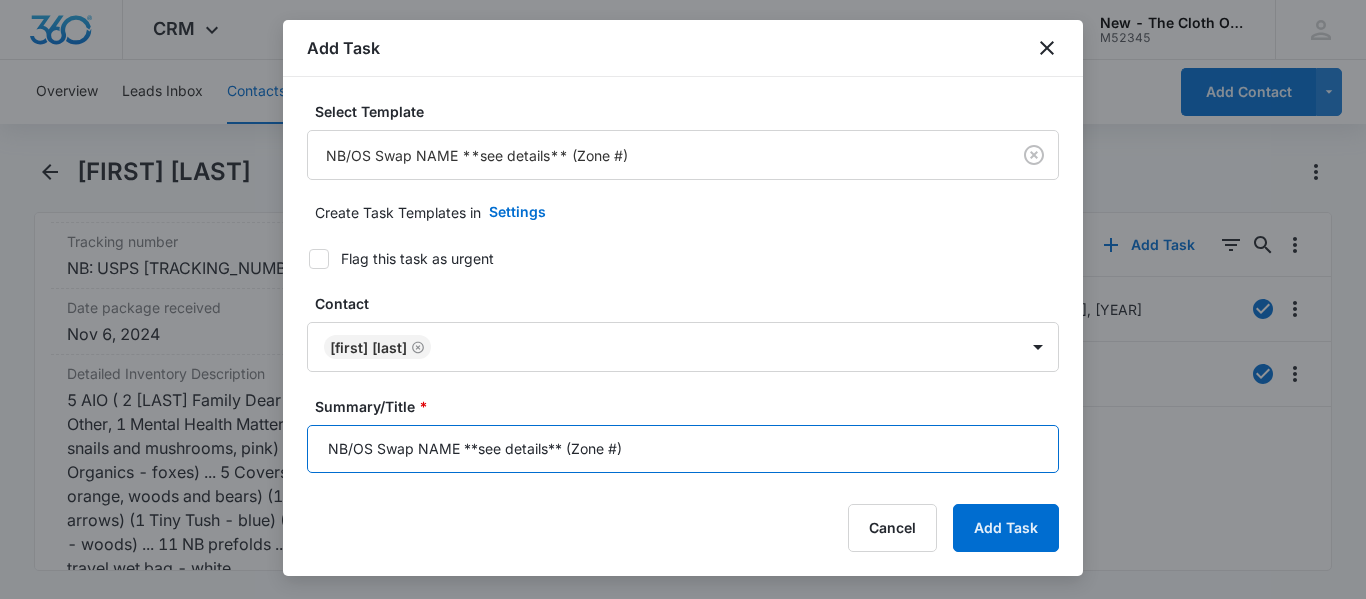 click on "NB/OS Swap NAME **see details** (Zone #)" at bounding box center (683, 449) 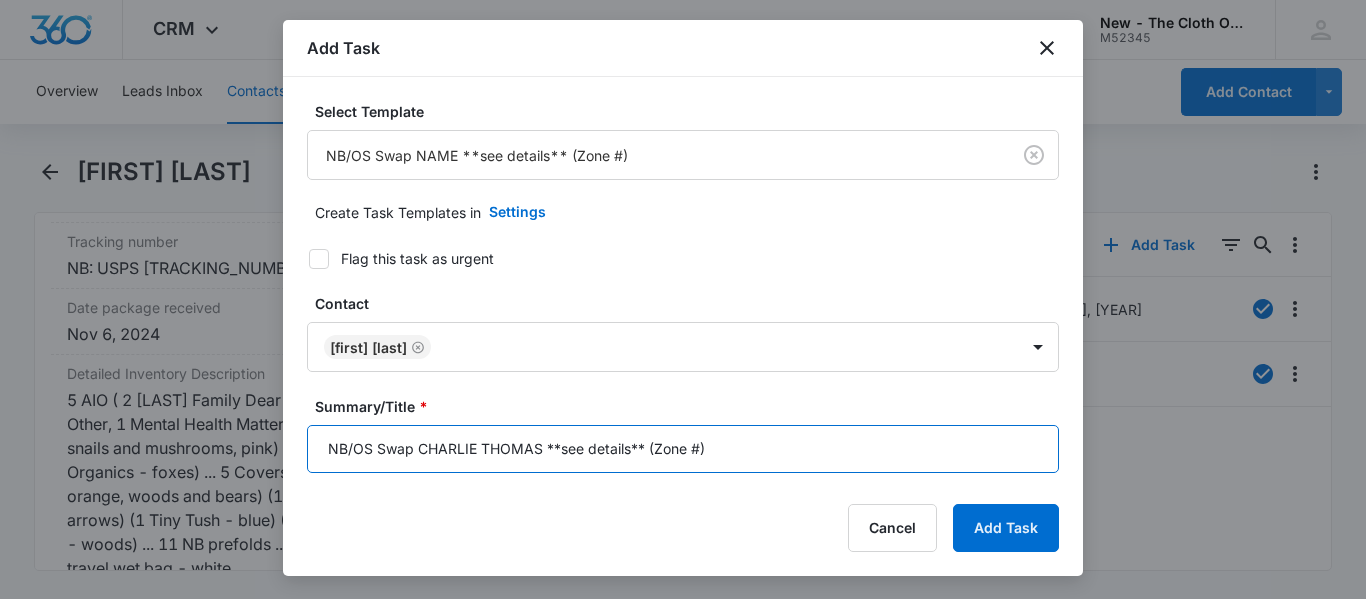 click on "NB/OS Swap CHARLIE THOMAS **see details** (Zone #)" at bounding box center (683, 449) 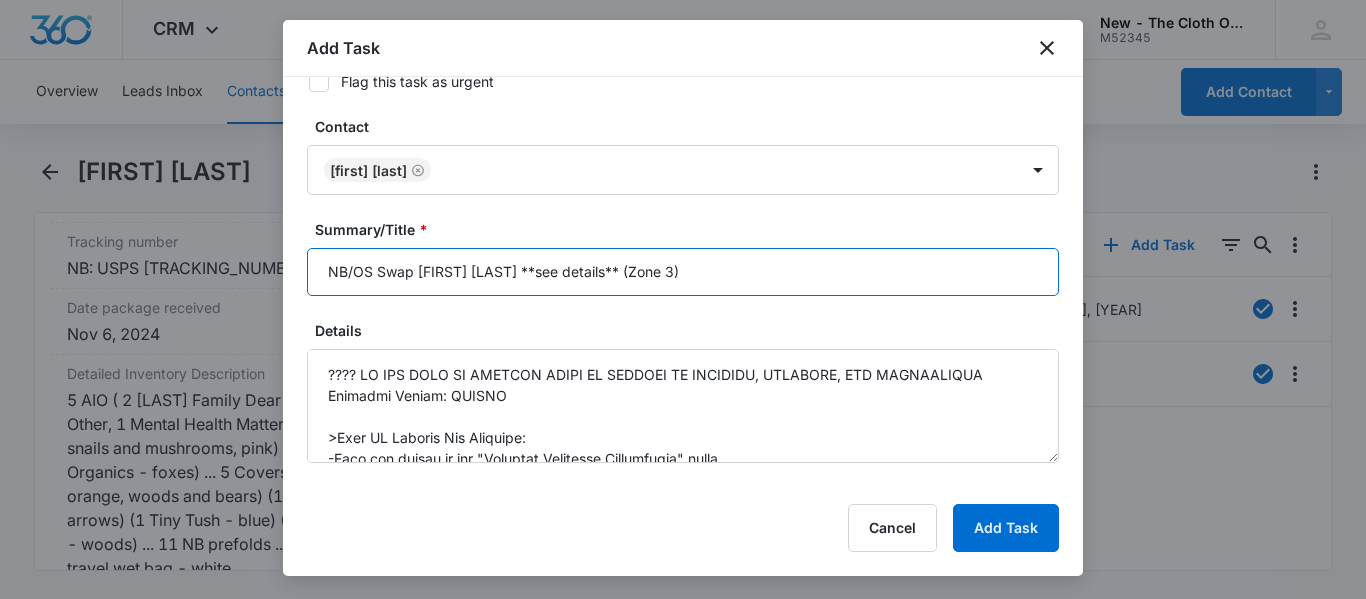 scroll, scrollTop: 229, scrollLeft: 0, axis: vertical 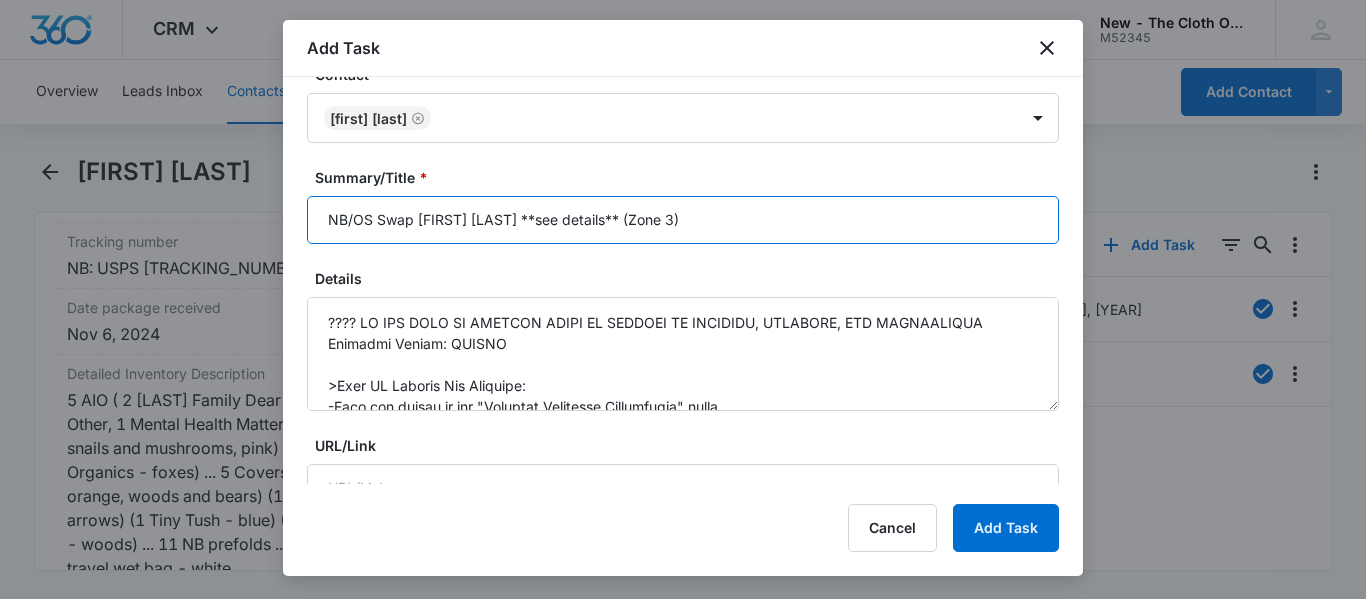 type on "NB/OS Swap [FIRST] [LAST] **see details** (Zone 3)" 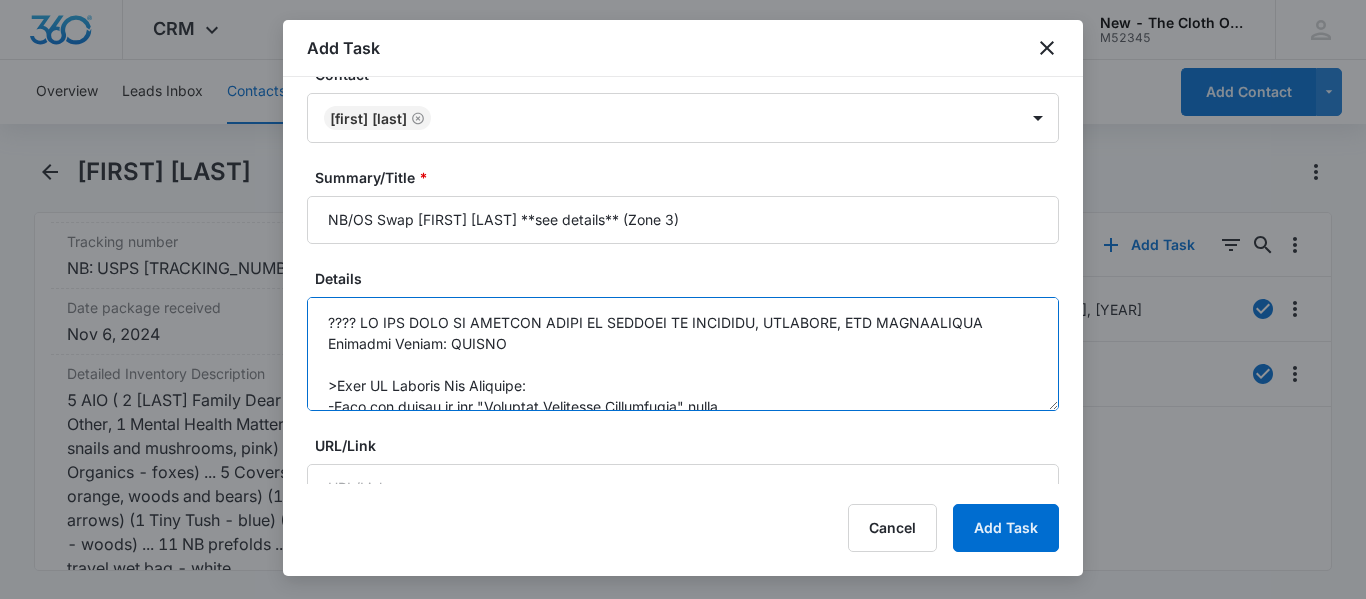 click on "Details" at bounding box center (683, 354) 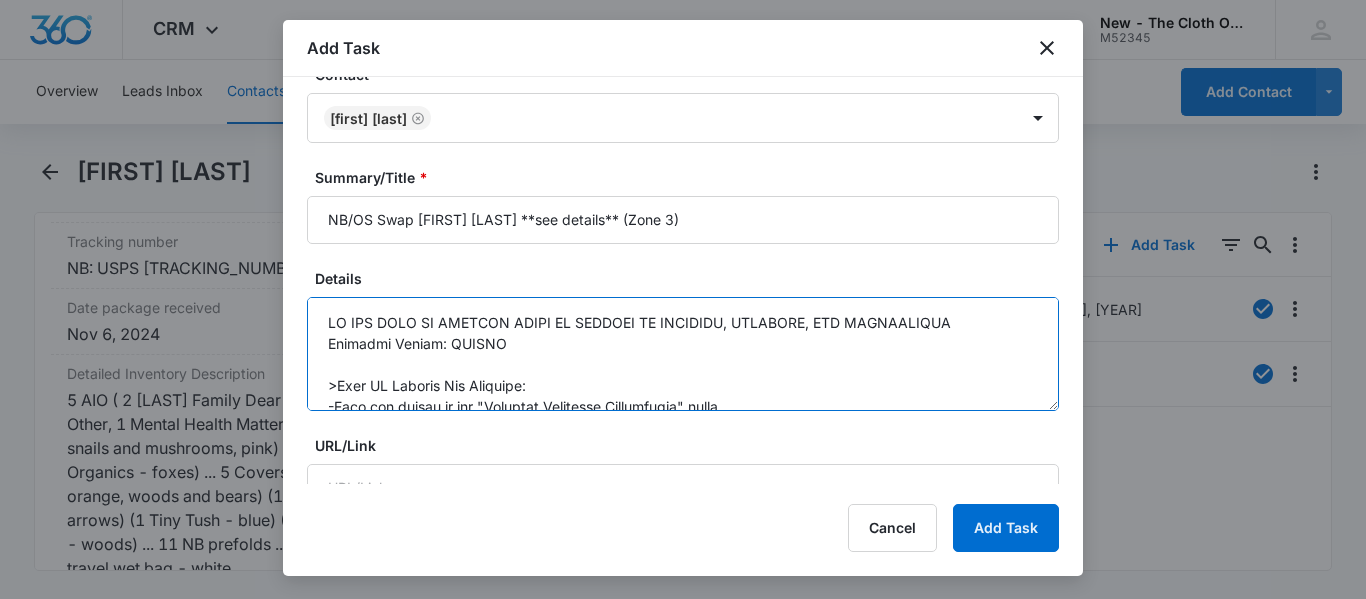 click on "Details" at bounding box center [683, 354] 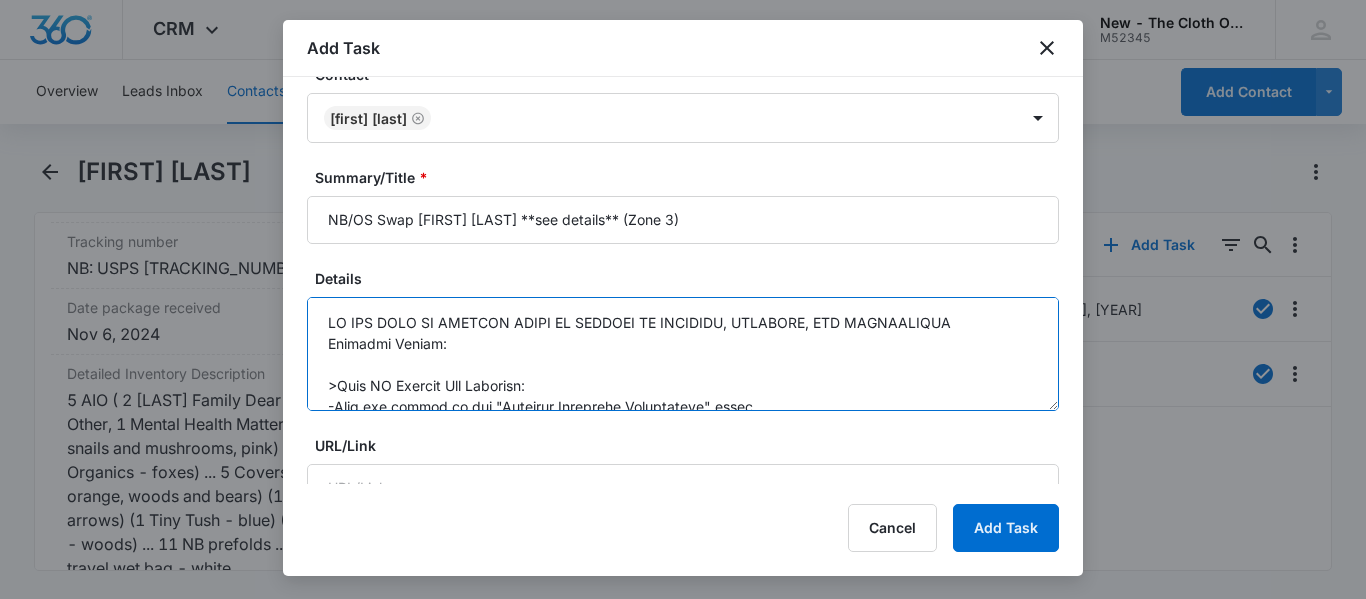 paste on "[TRACKING]" 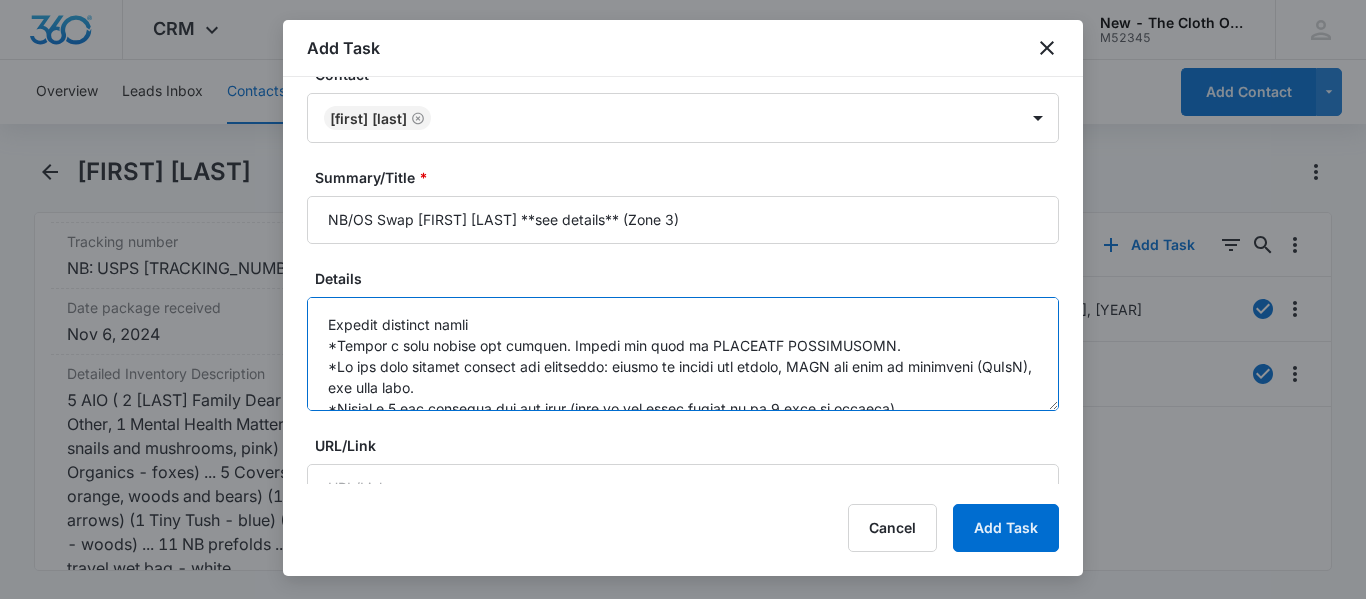 scroll, scrollTop: 518, scrollLeft: 0, axis: vertical 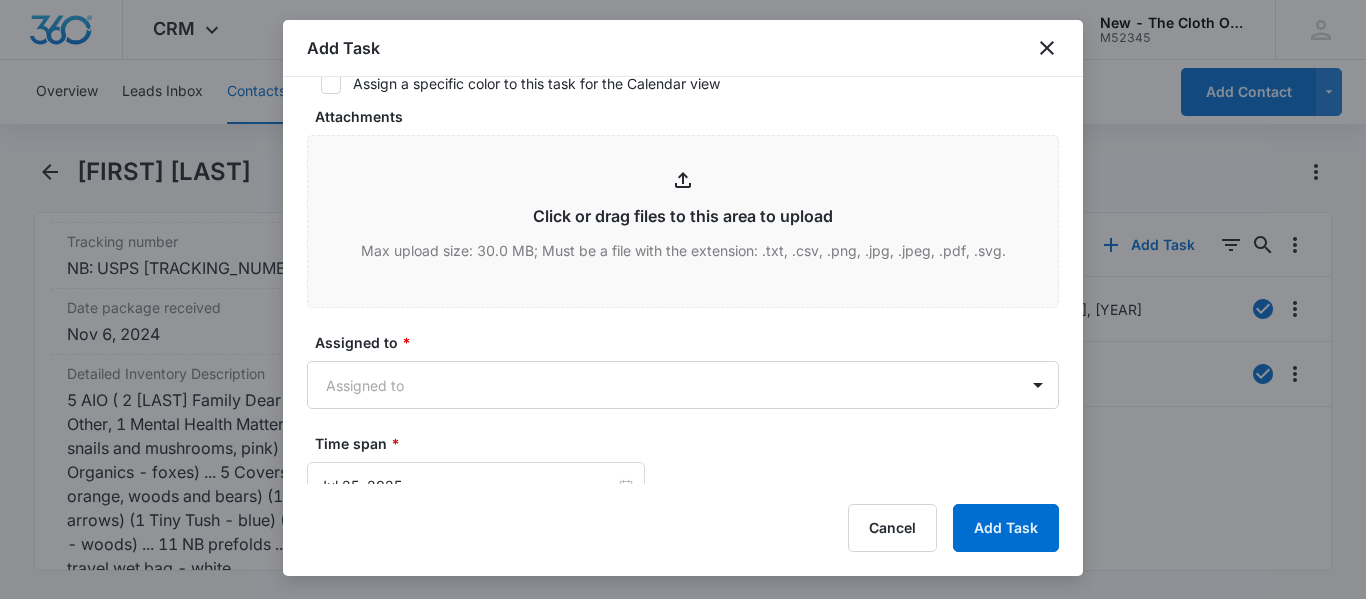 type on "DO NOT SHIP OS PACKAGE UNTIL NB PACKAGE IS RETURNED, RECEIVED, AND INVENTORIED
Tracking Number: [TRACKING]
>When NB Diapers Are Returned:
-Note the return in the "Detailed Inventory Description" field.
-Delete all previous inventory counts, but do not delete the Detailed Inventory Description itself.
-If OS package details do not fit above the NB info, copy/paste the NB package details into the NOTES section instead.
If you cannot fulfill the OS package:
-Tag [LAST] [INITIAL] or [LAST] [INITIAL] in the return post and notify them.
???? OS Diaper Package Instructions
Timeline:
-Complete within 7 days of receiving the NB pkg back.
-Notify the family and team of any delays.
Package Contents:
*Infants (3 months to 2 years): 15 changes
*Toddlers/potty training (over 2 years): 10 changes
*Include package delivery card with your contact info
Box diapers for USPS or package/bag for distribution.
Request shipping label
*Create a task within the contact. Assign the task to SHIPPING COORDINATOR.
*In the task deta..." 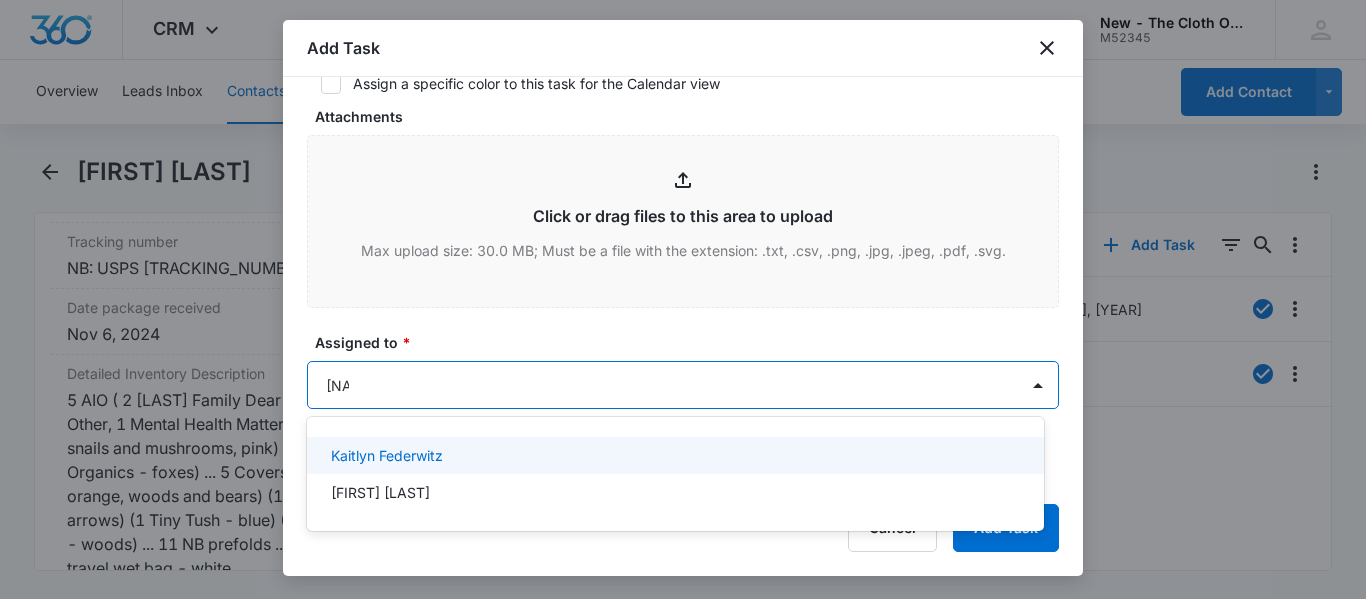 type on "[FIRST]" 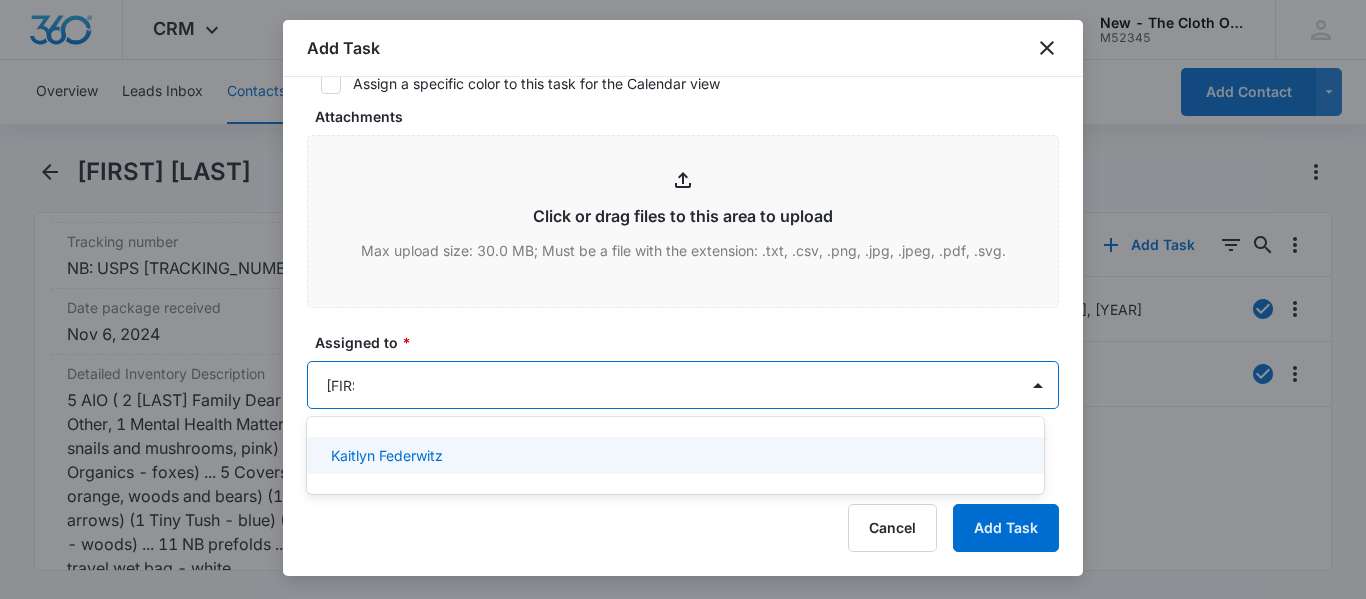 click on "Kaitlyn Federwitz" at bounding box center (673, 455) 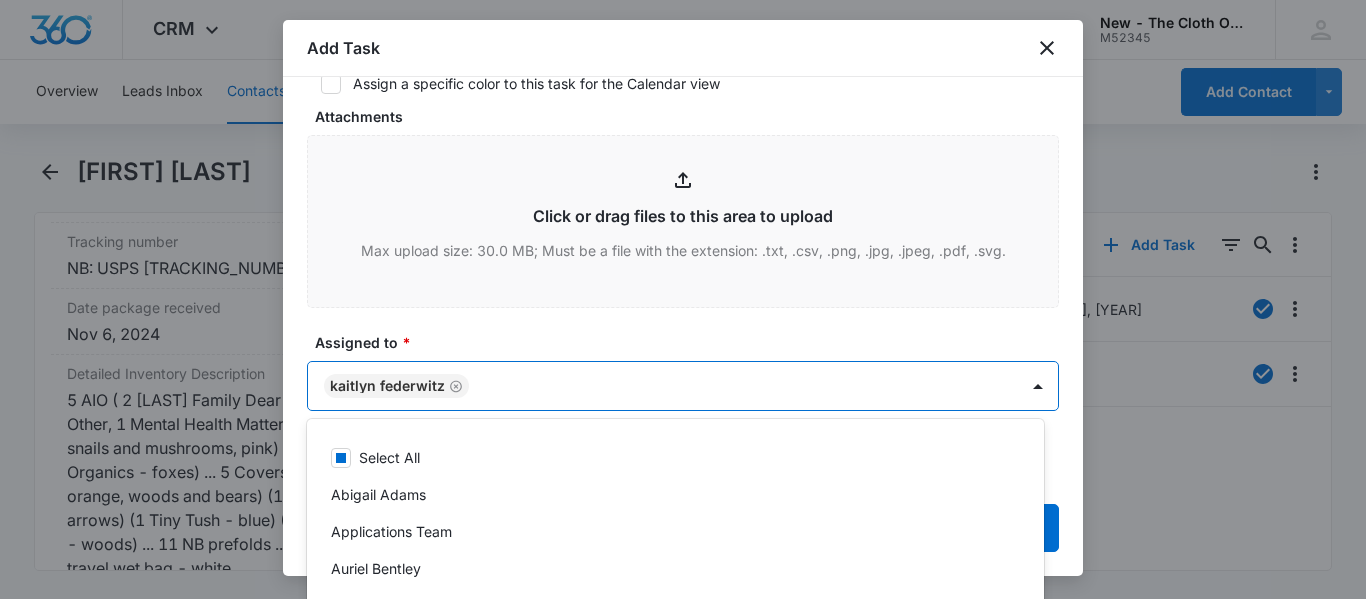 click on "Assigned to *" at bounding box center (691, 342) 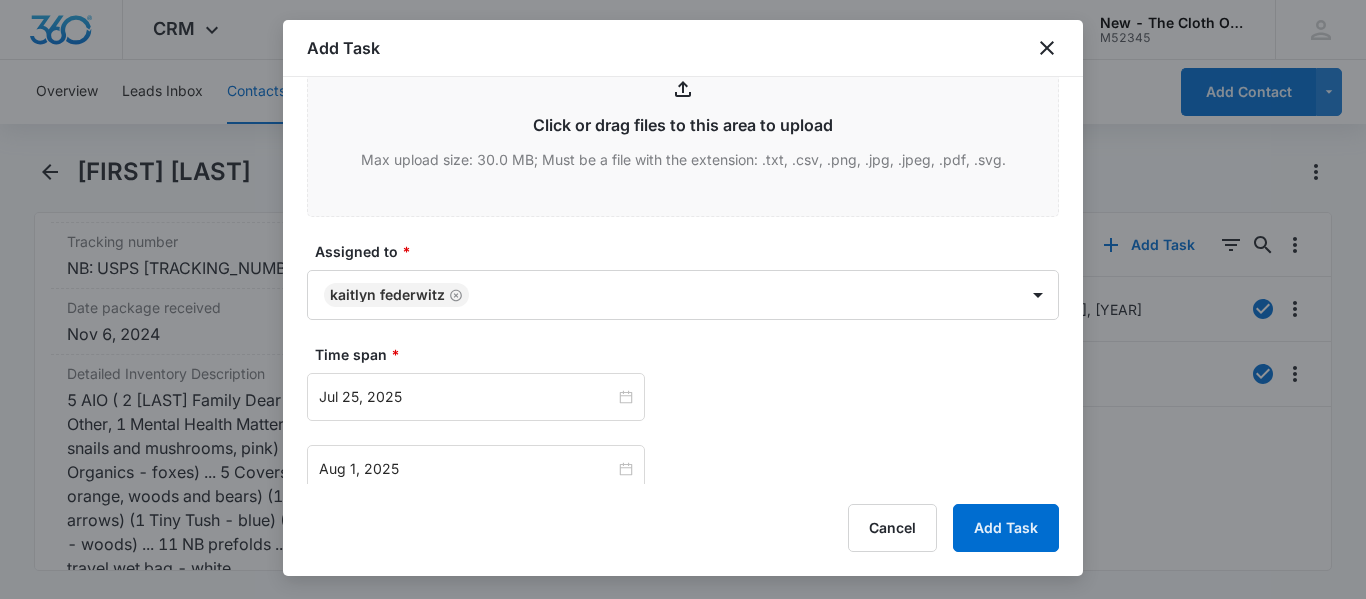 scroll, scrollTop: 1088, scrollLeft: 0, axis: vertical 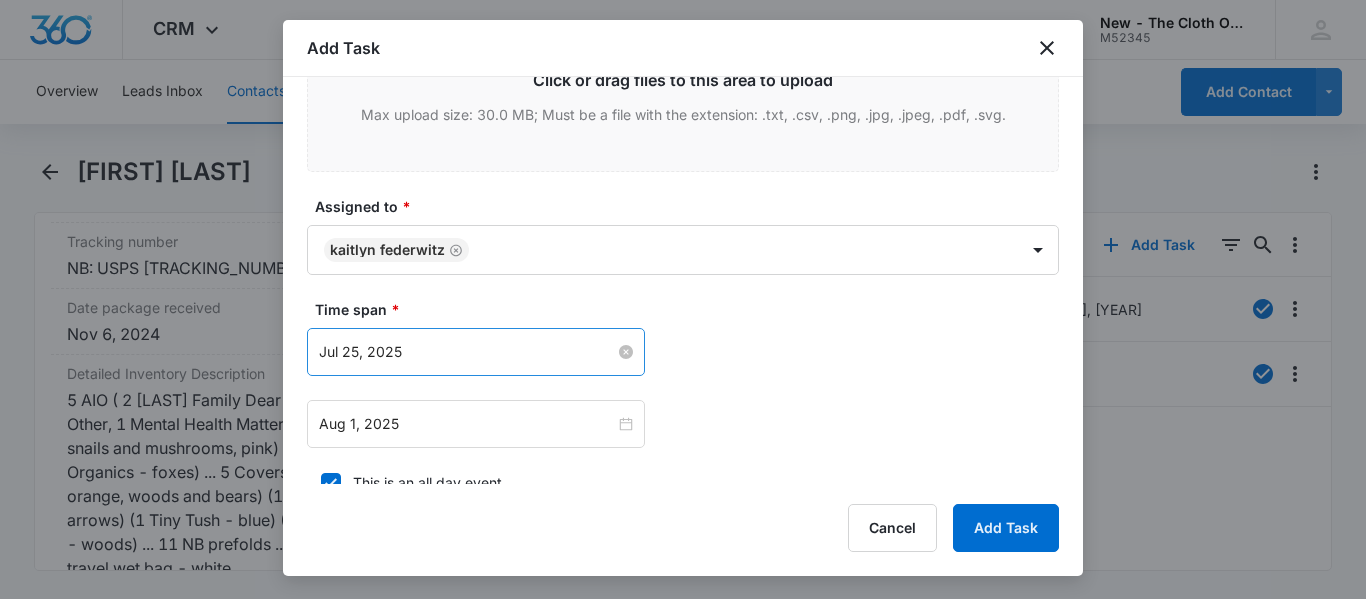 click on "Jul 25, 2025" at bounding box center (467, 352) 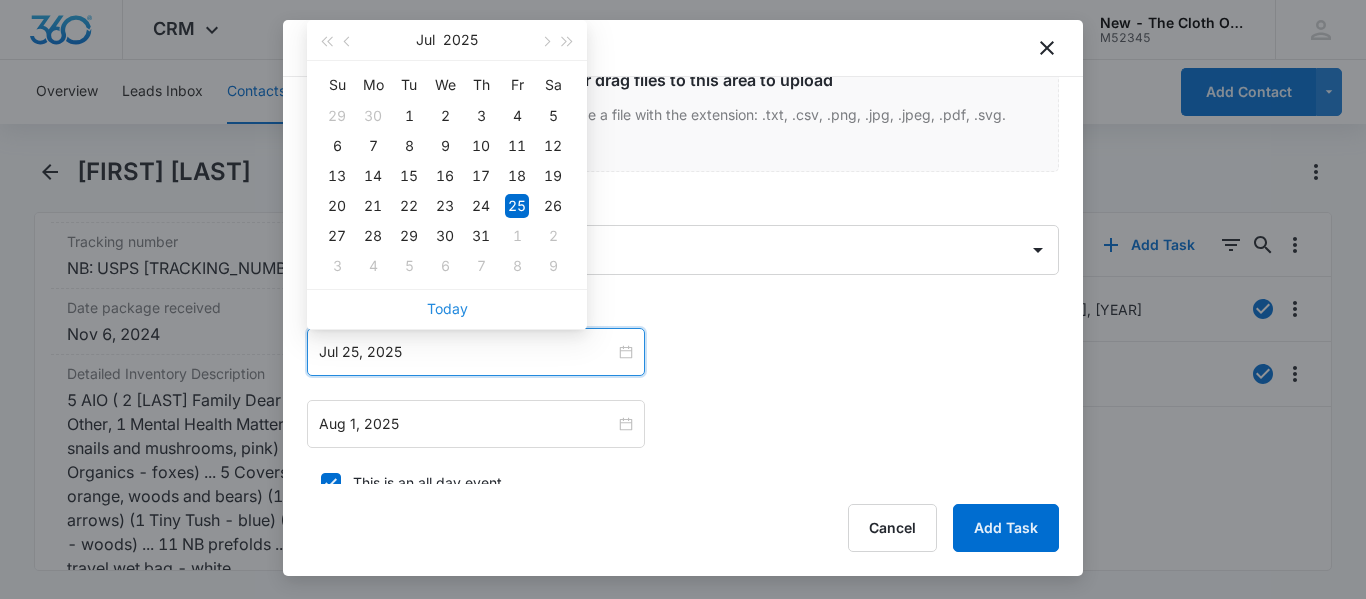 click on "Today" at bounding box center [447, 308] 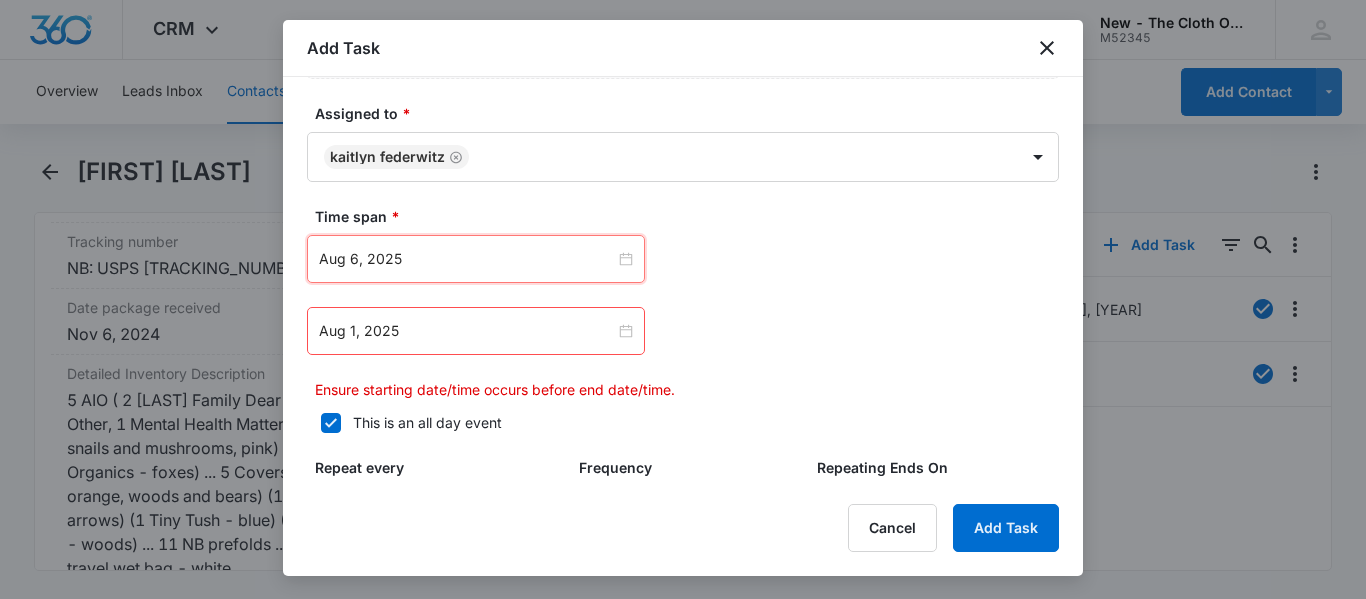 scroll, scrollTop: 1211, scrollLeft: 0, axis: vertical 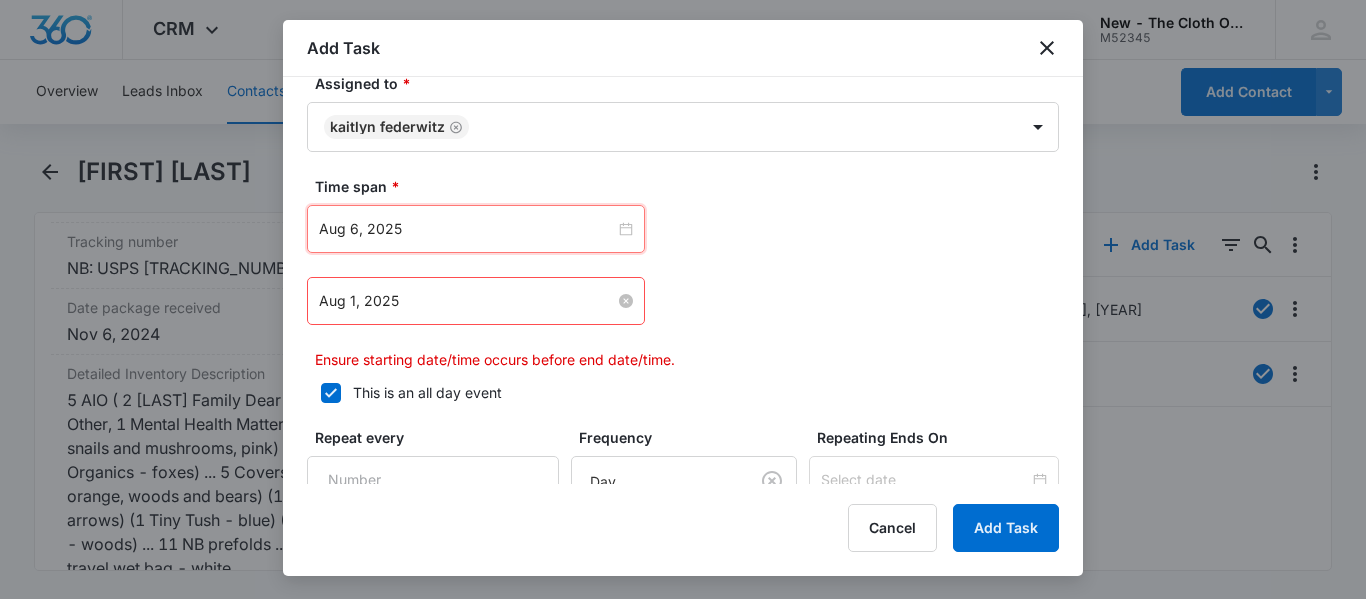 click on "Aug 1, 2025" at bounding box center [467, 301] 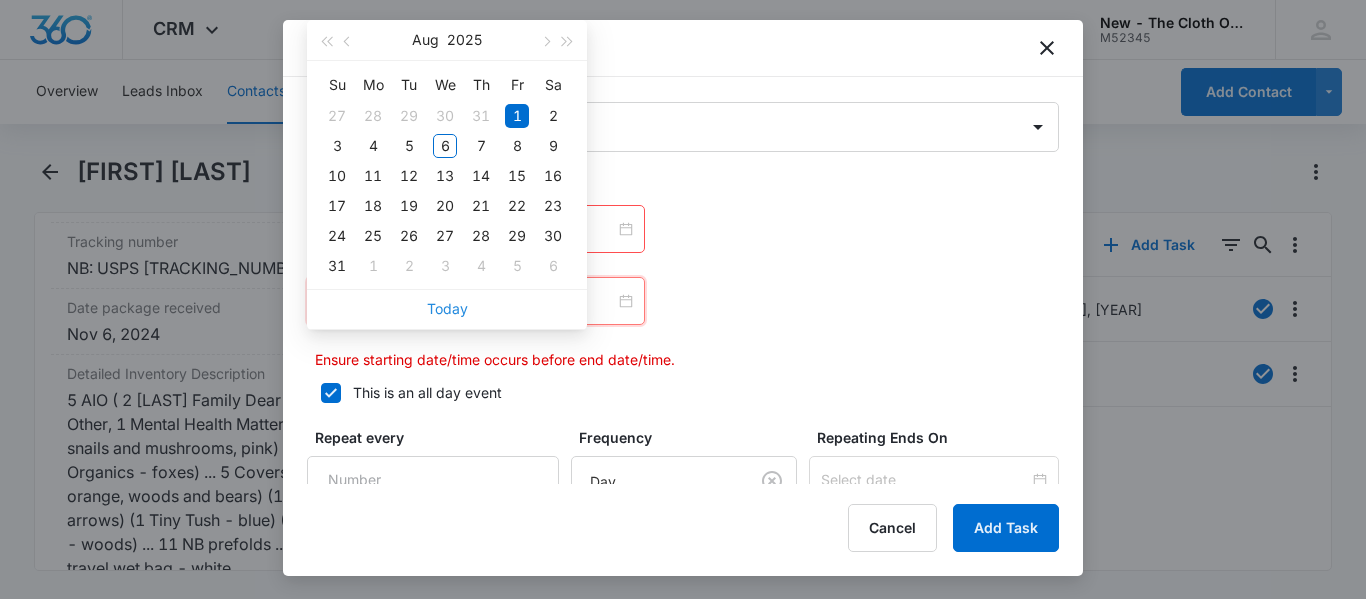click on "Today" at bounding box center (447, 308) 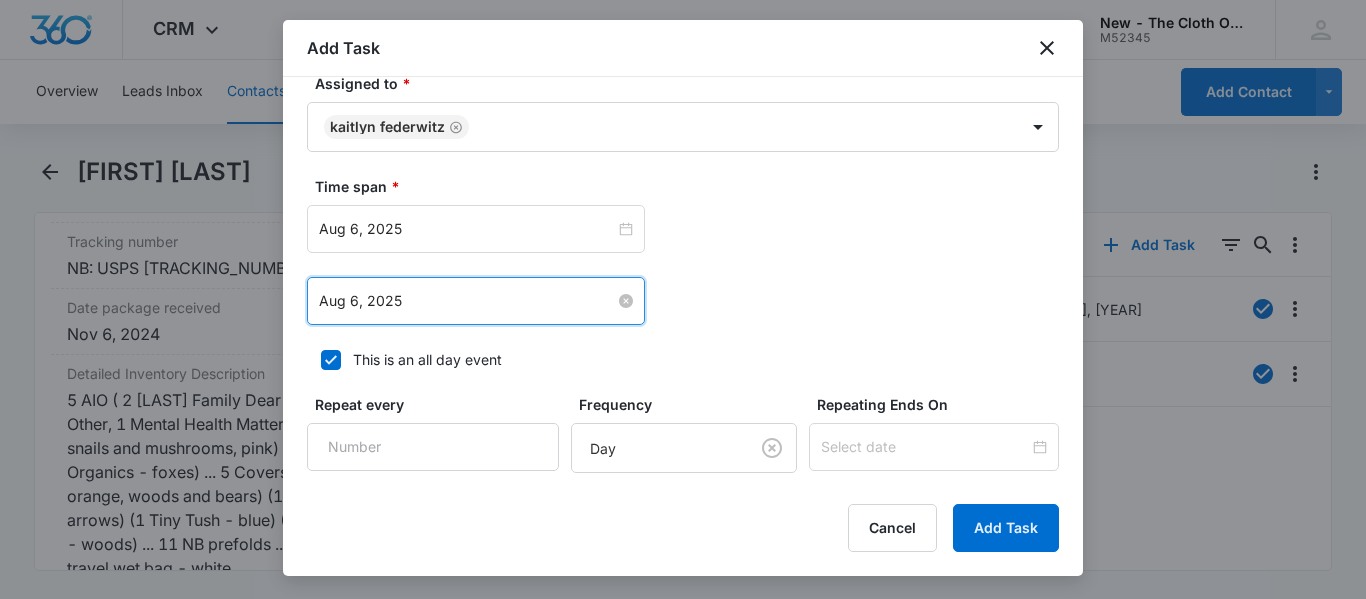click on "Aug 6, 2025" at bounding box center (467, 301) 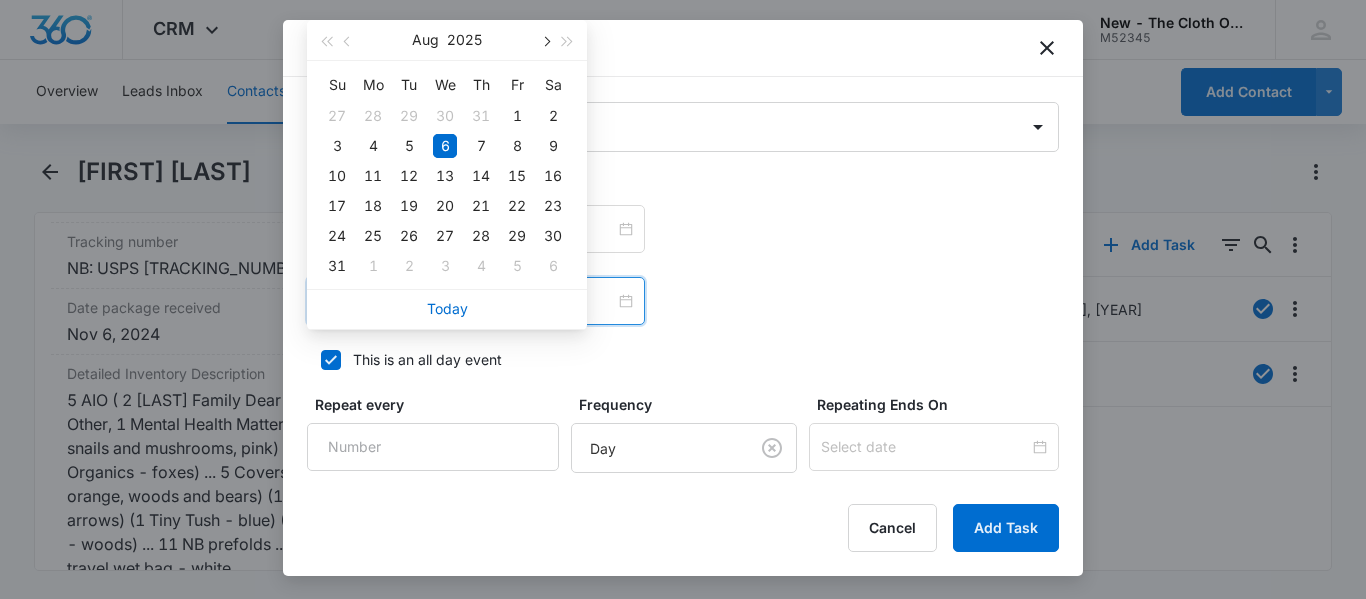 click at bounding box center (545, 42) 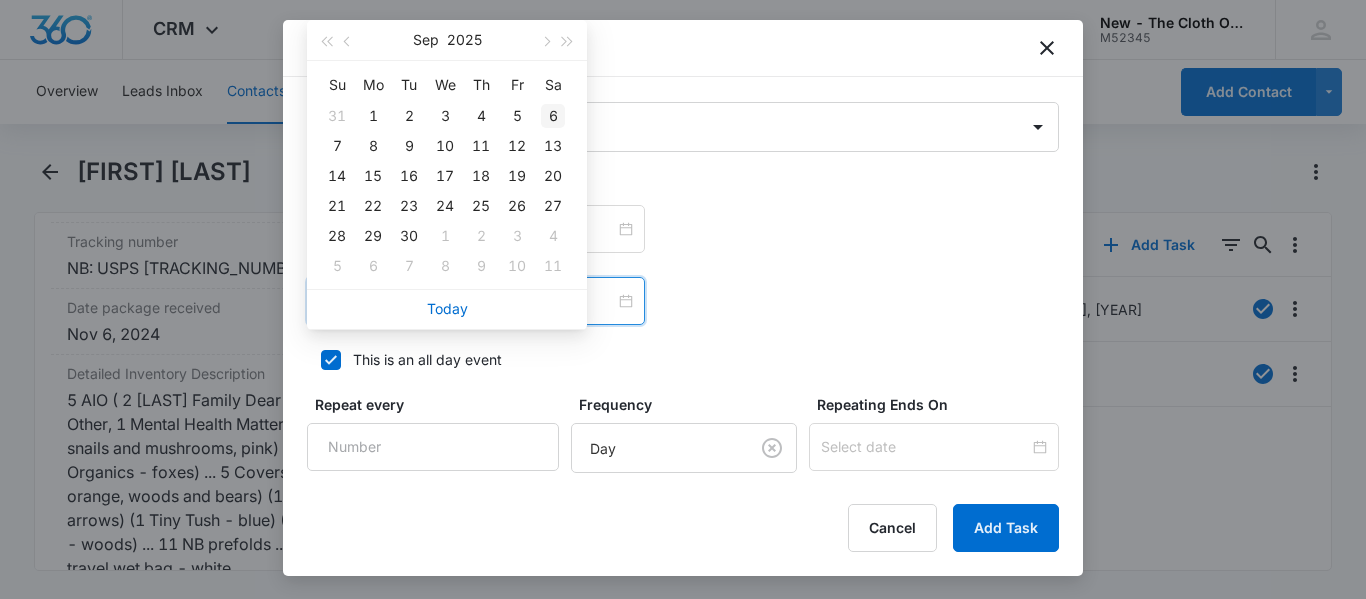 click on "6" at bounding box center [553, 116] 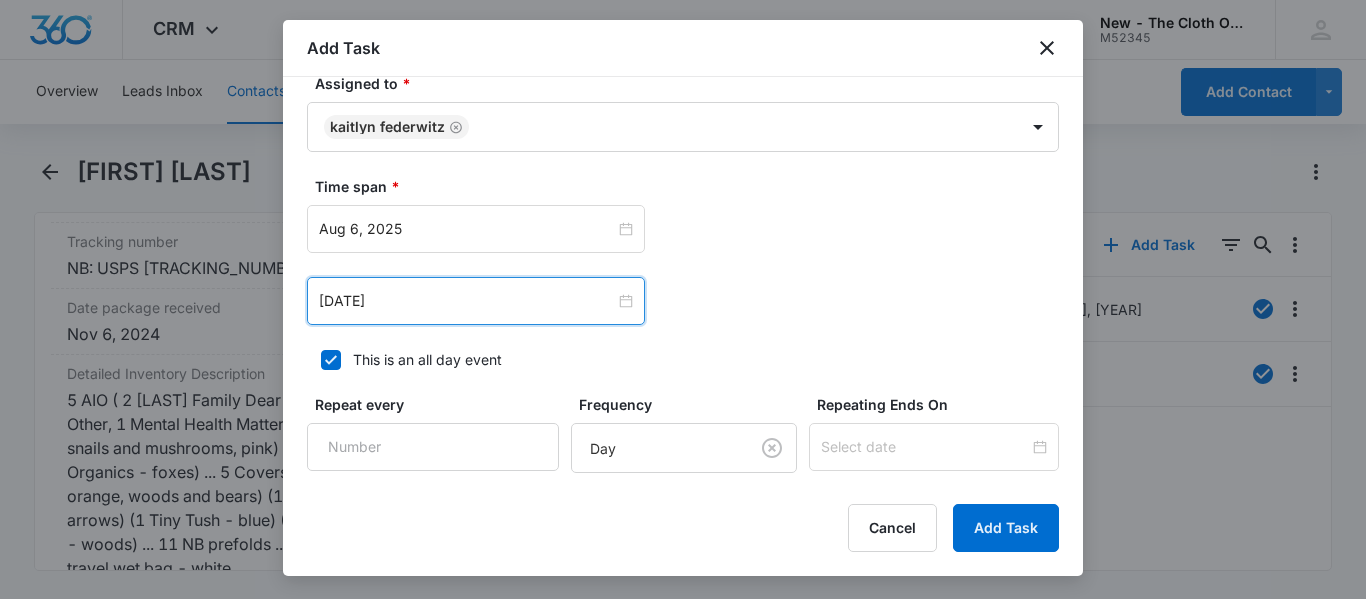 scroll, scrollTop: 1394, scrollLeft: 0, axis: vertical 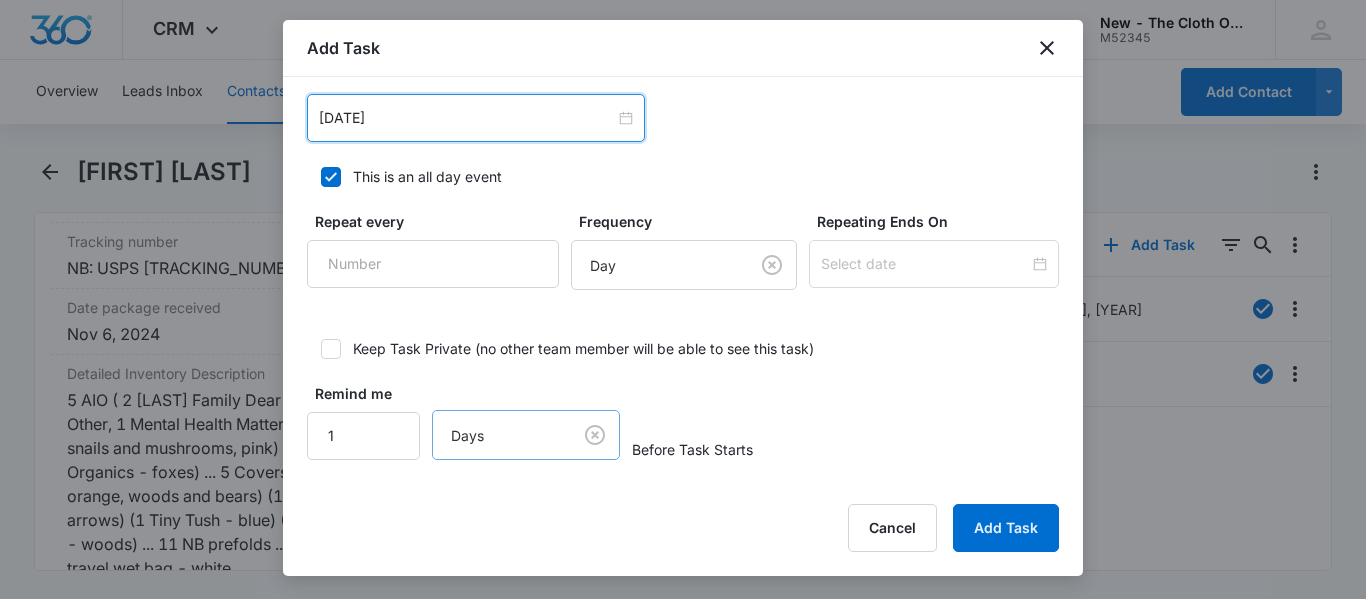 click on "CRM Apps Reputation CRM Email Social Ads Intelligence Brand Settings New - The Cloth Option M52345 Your Accounts View All SN [FULL_NAME] [EMAIL] My Profile Notifications Support Logout Terms & Conditions   •   Privacy Policy Overview Leads Inbox Contacts Organizations History Applications Donations Tasks Calendar Lists Reports Settings Add Contact [FULL_NAME] Remove CT [FULL_NAME] Contact Info Name Cancel Save Changes [FULL_NAME] Phone Cancel Save Changes [PHONE] Email Cancel Save Changes [EMAIL] Organization Cancel Save Changes --- Address Cancel Save Changes [NUMBER] [STREET] Apt [APT_NUMBER] [CITY] [STATE] [POSTAL_CODE] Details Lead Source Cancel Save Changes Application - Updated Contact Type Cancel Save Changes Recipient Contact Status Cancel Save Changes Received NB loan Assigned To Cancel Save Changes [NAME] Tags Cancel Save Changes --- Next Contact Date Cancel Save Changes --- Color Tag Current Color: Cancel Save Changes Payments ID ID 13996 Created --- 1" at bounding box center (683, 299) 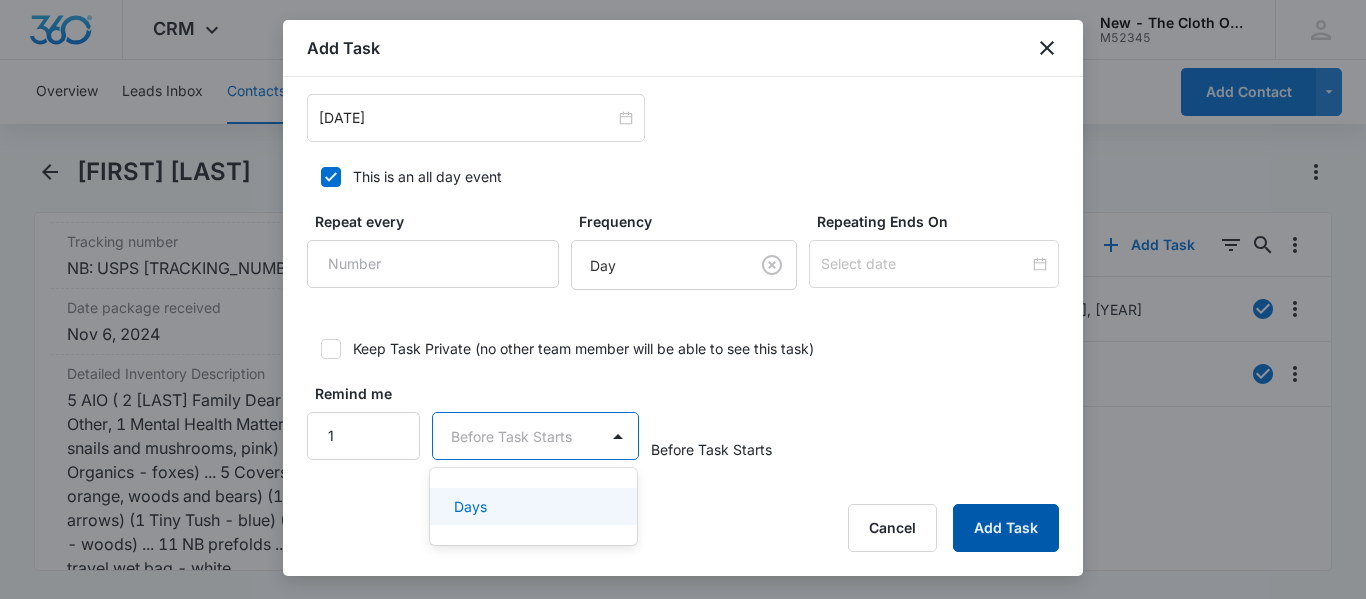 click on "Add Task" at bounding box center [1006, 528] 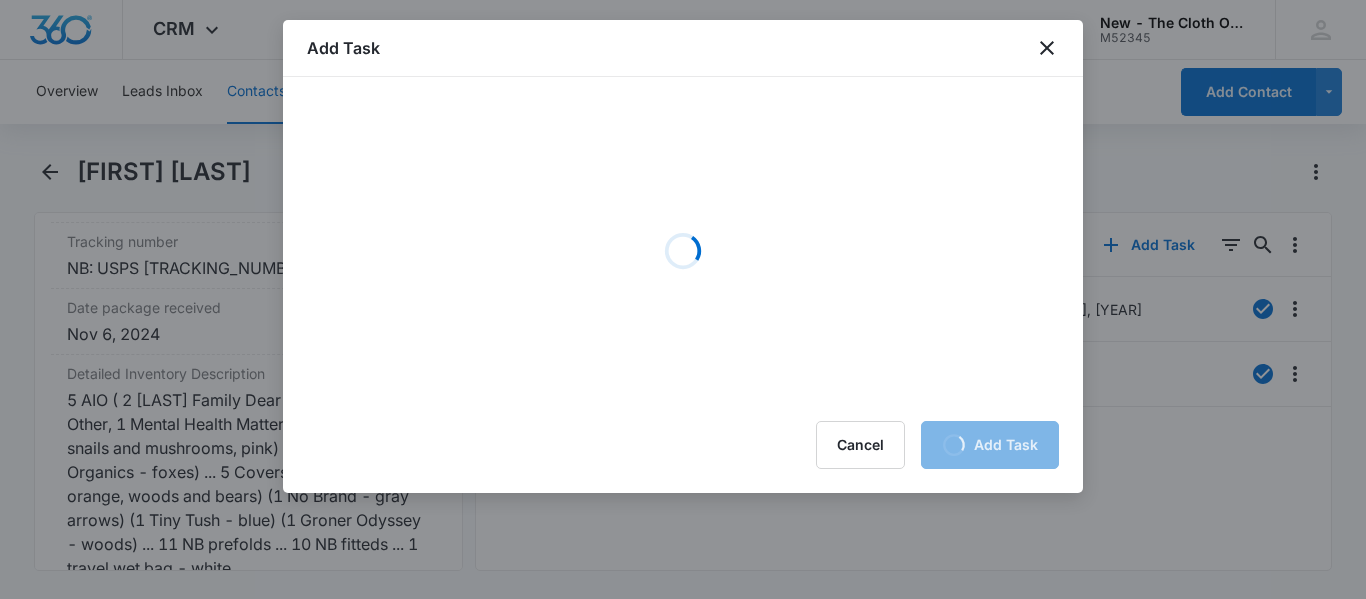 scroll, scrollTop: 0, scrollLeft: 0, axis: both 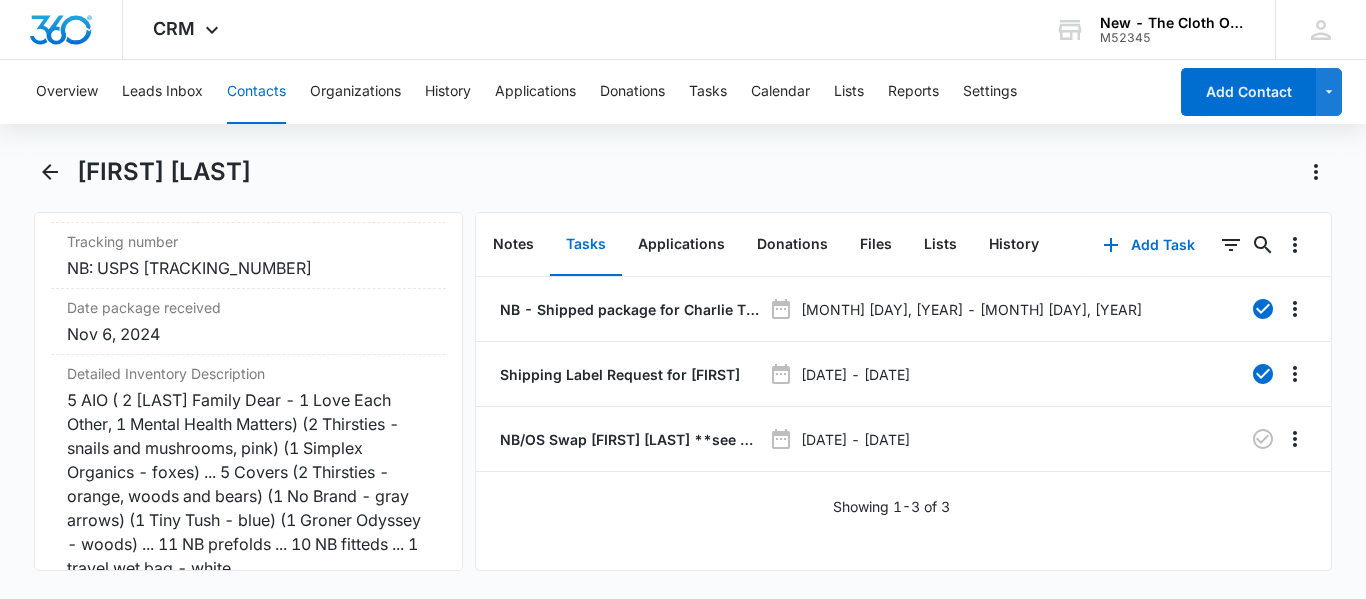 click on "Contacts" at bounding box center [256, 92] 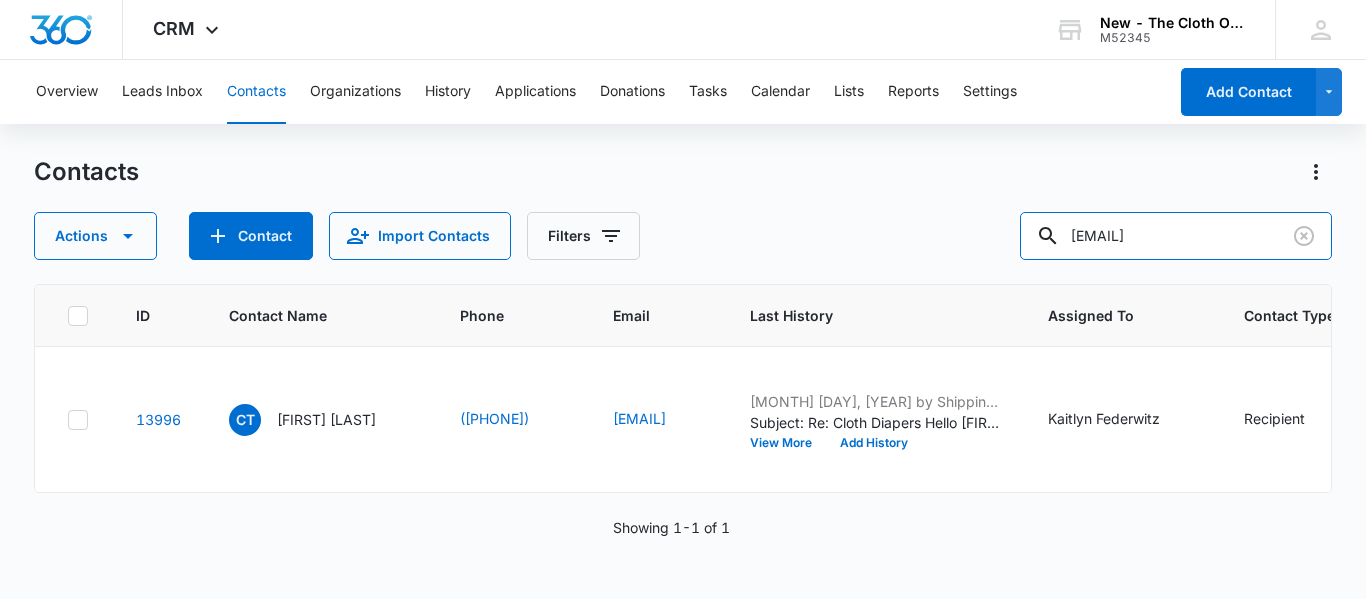 drag, startPoint x: 1285, startPoint y: 235, endPoint x: 849, endPoint y: 299, distance: 440.6722 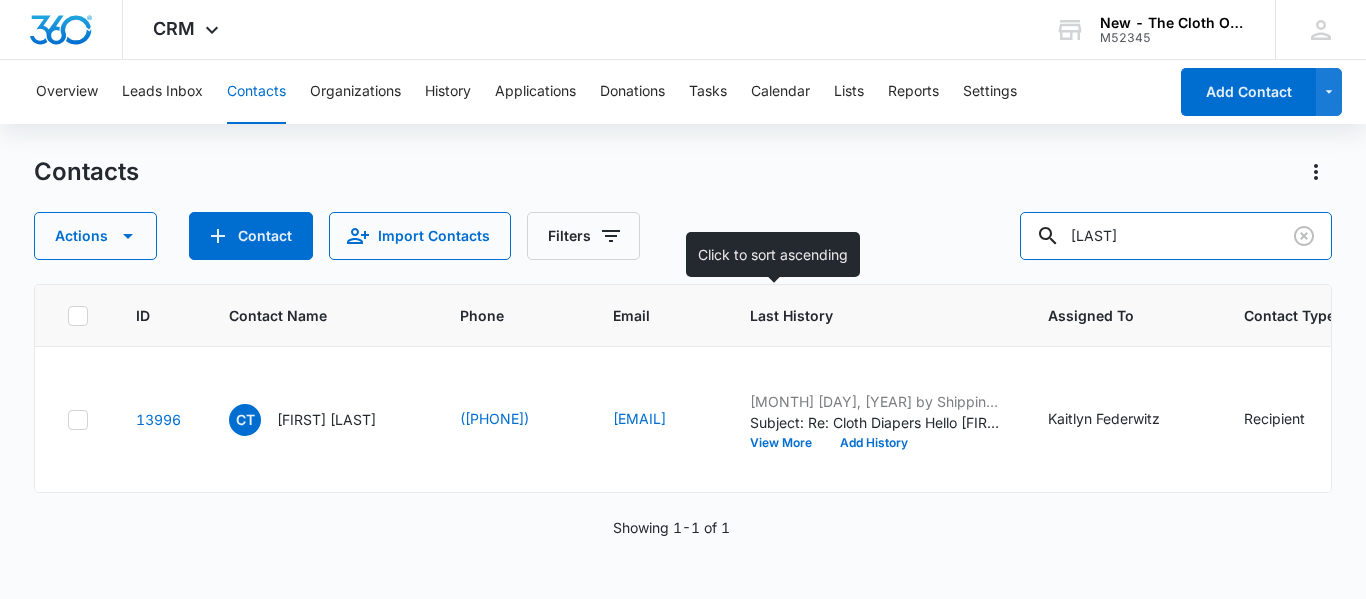 type on "[LAST]" 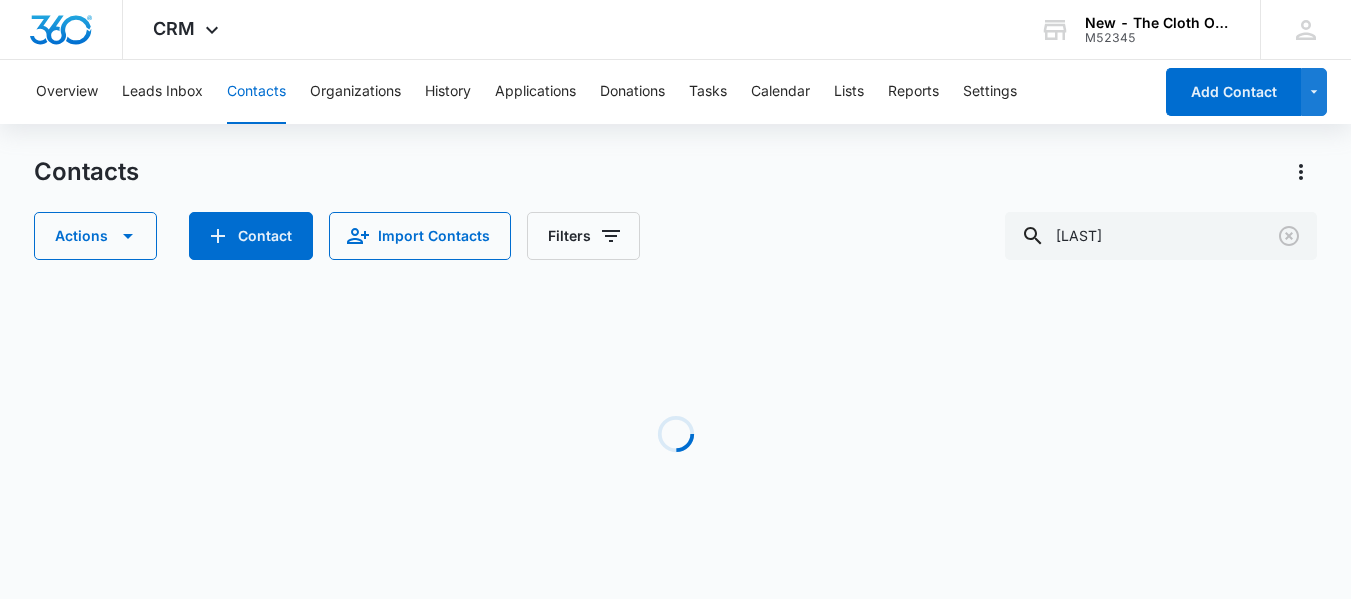click on "Overview Leads Inbox Contacts Organizations History Applications Donations Tasks Calendar Lists Reports Settings" at bounding box center (588, 92) 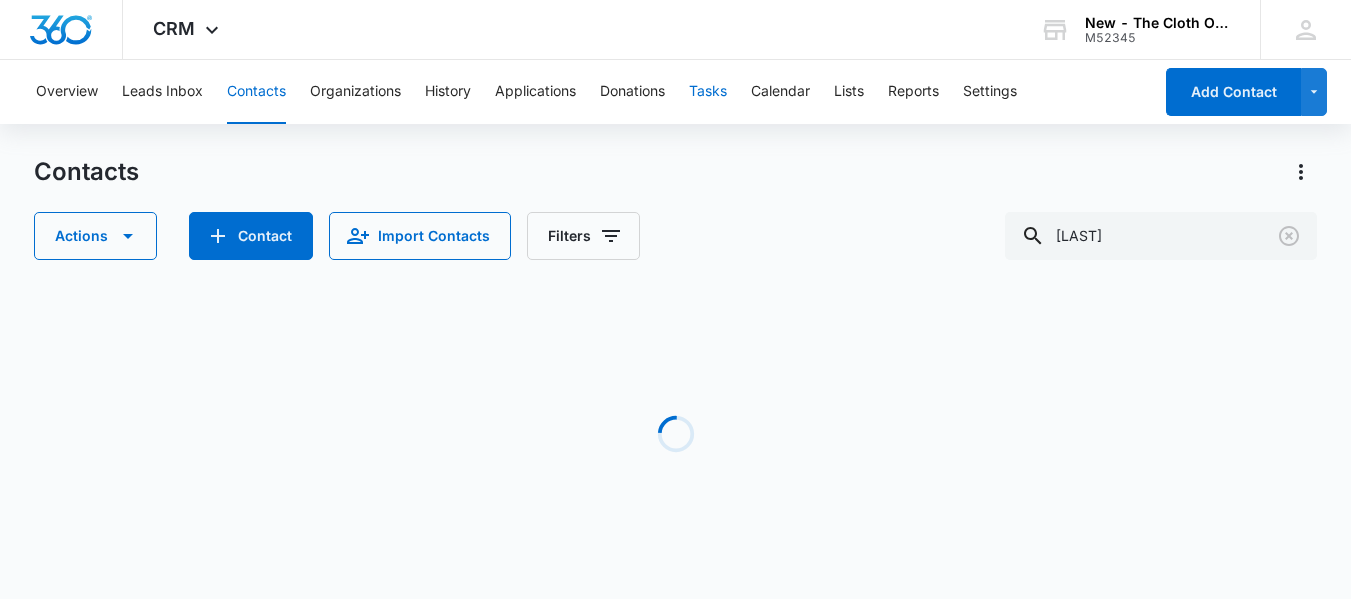 click on "Tasks" at bounding box center [708, 92] 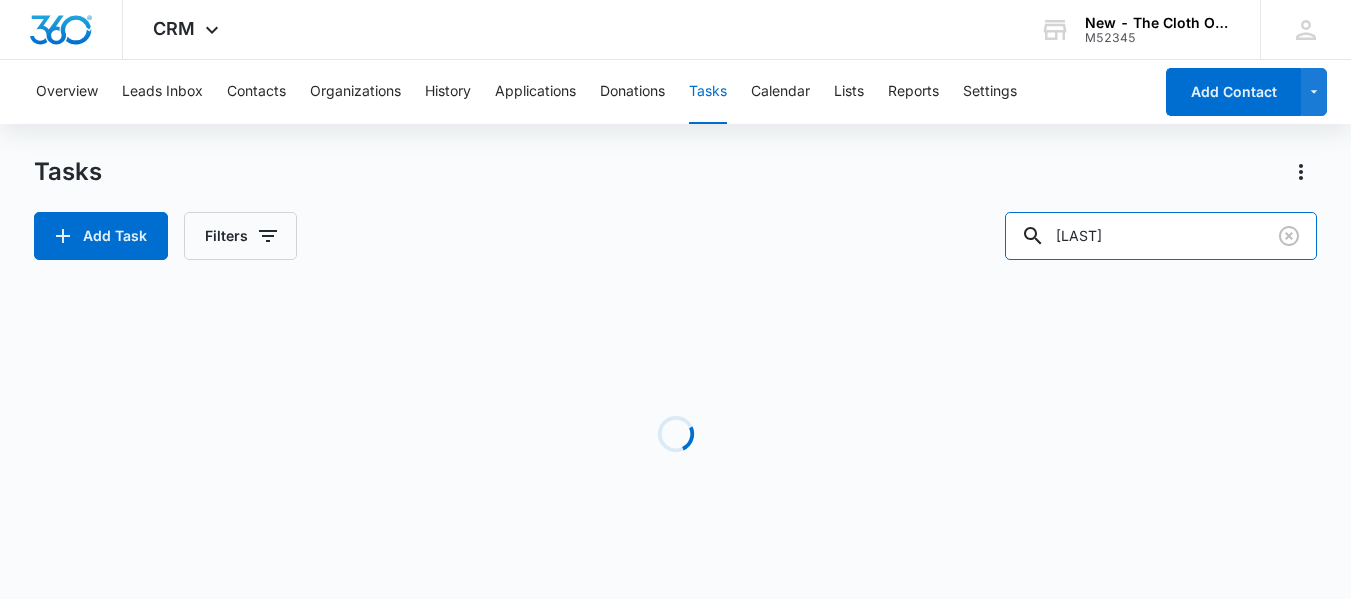 drag, startPoint x: 1146, startPoint y: 229, endPoint x: 716, endPoint y: 227, distance: 430.00464 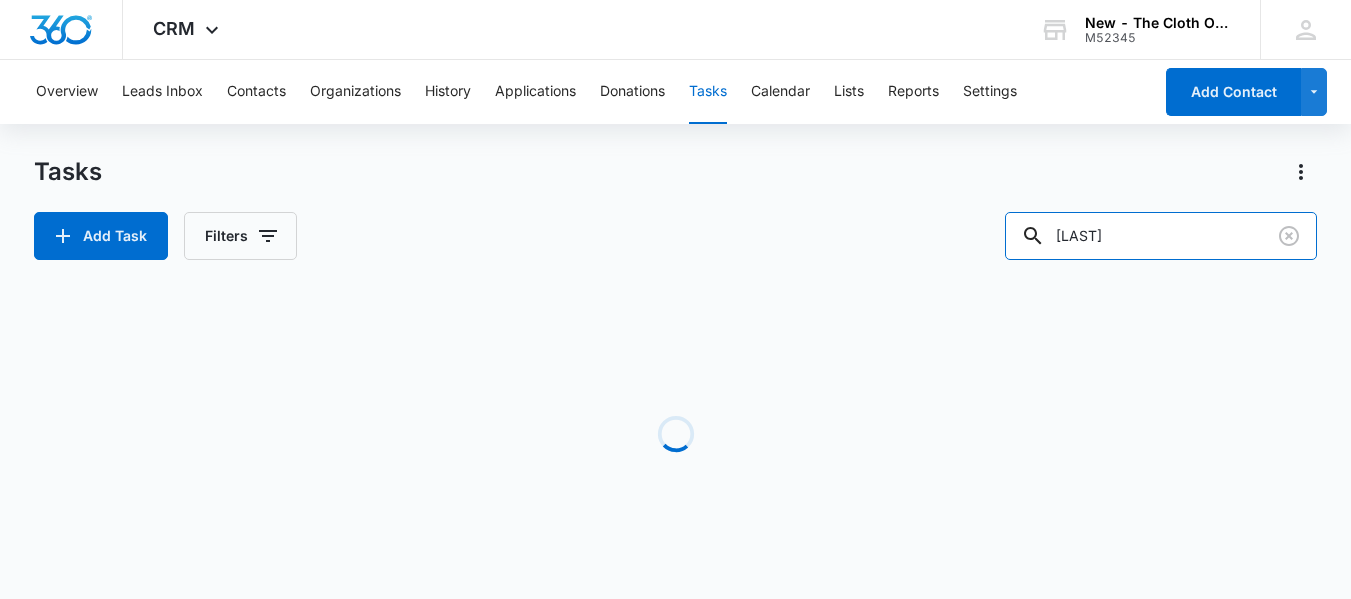 click on "Add Task Filters [NAME]" at bounding box center (675, 236) 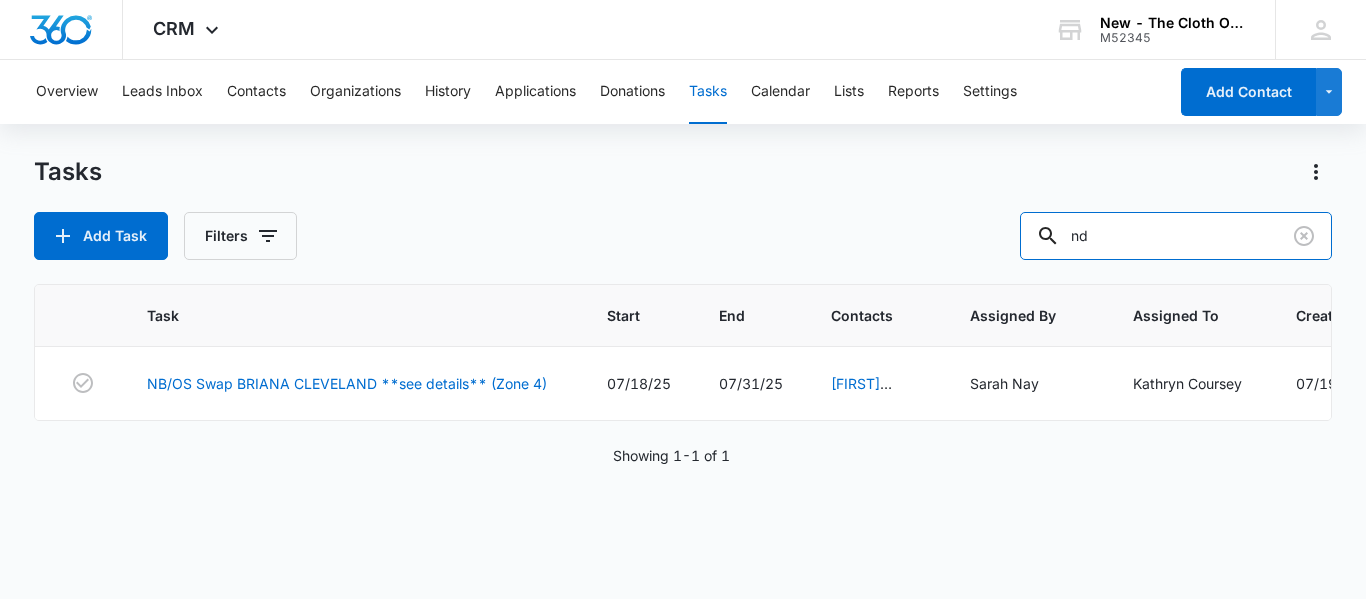 type on "d" 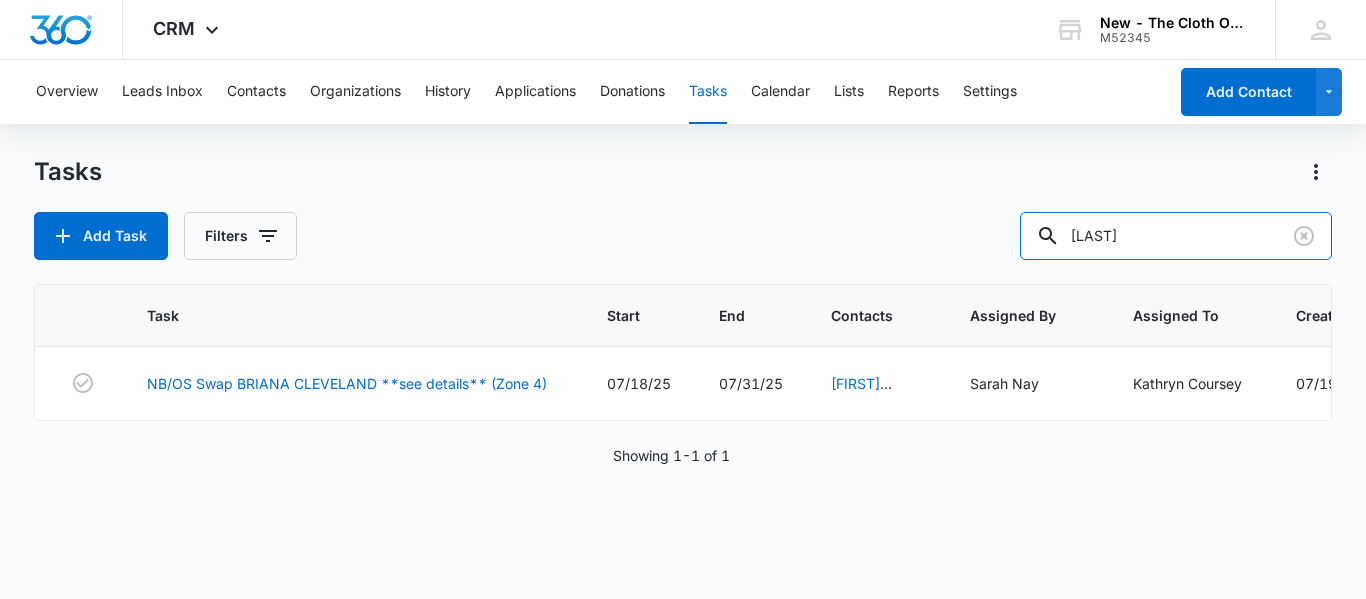 type on "[LAST]" 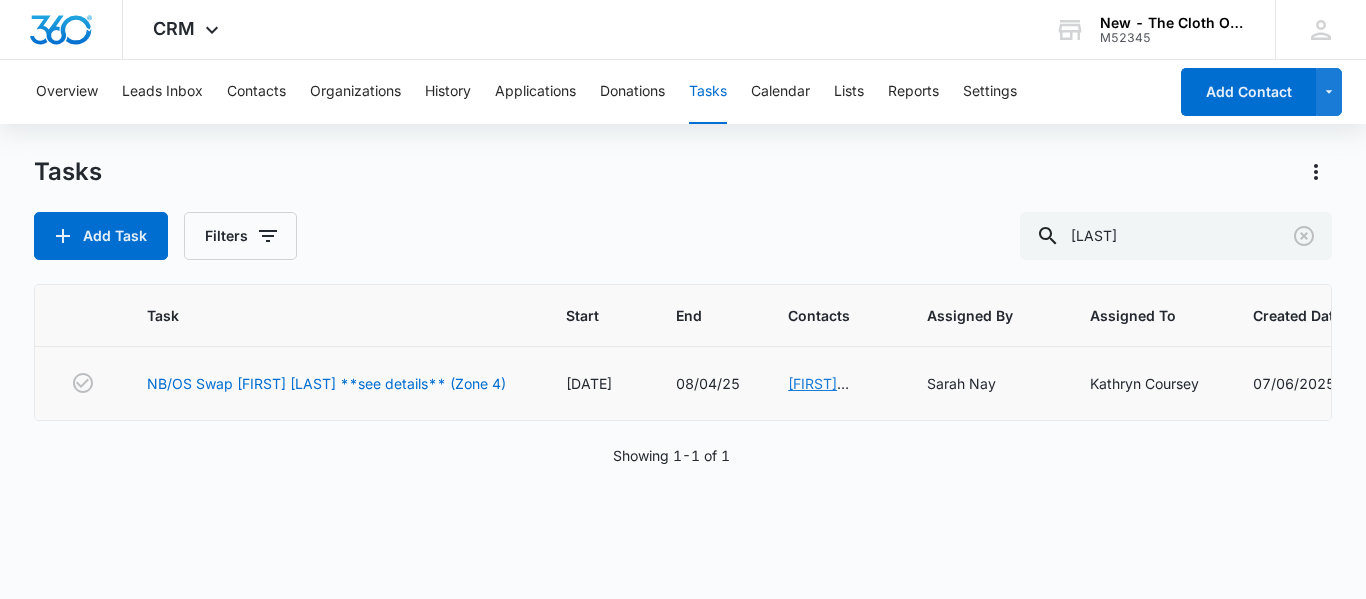 click on "[FIRST] [LAST]" at bounding box center [818, 394] 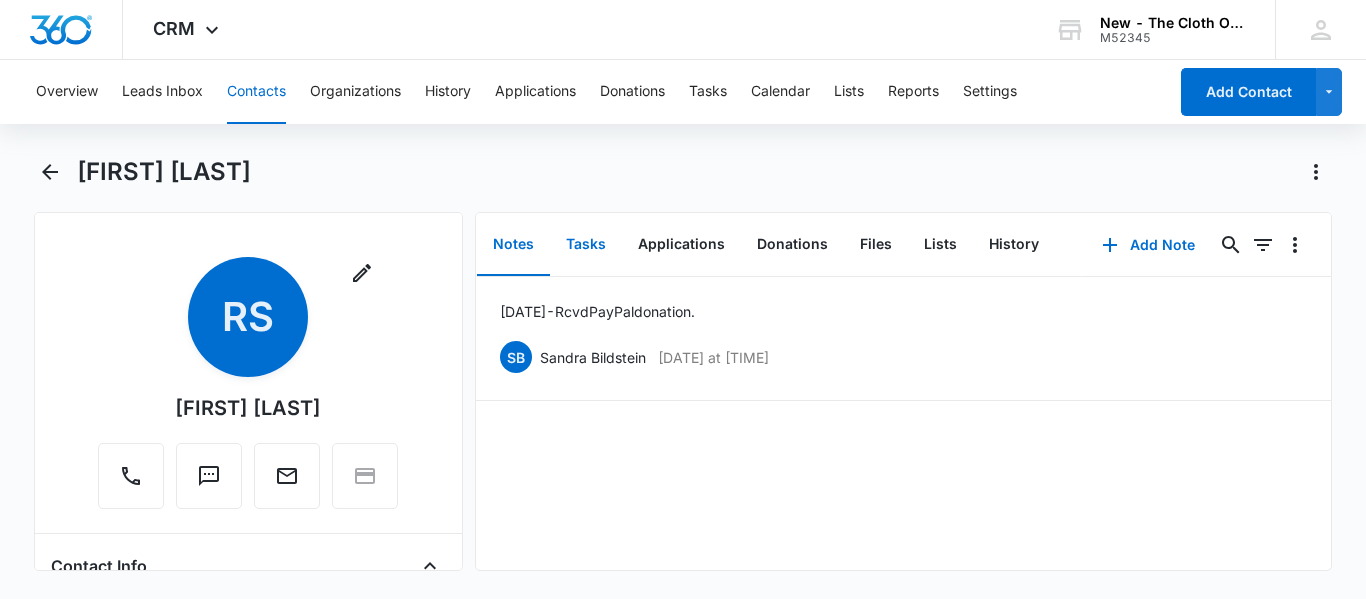 click on "Tasks" at bounding box center (586, 245) 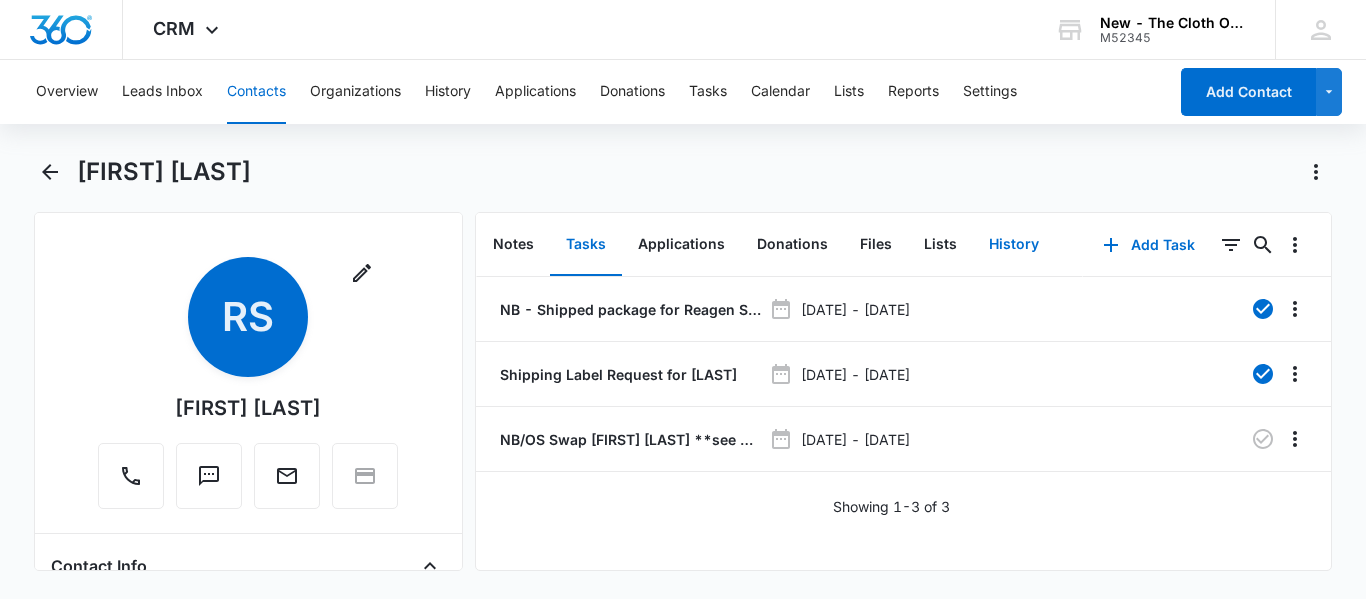 click on "History" at bounding box center (1014, 245) 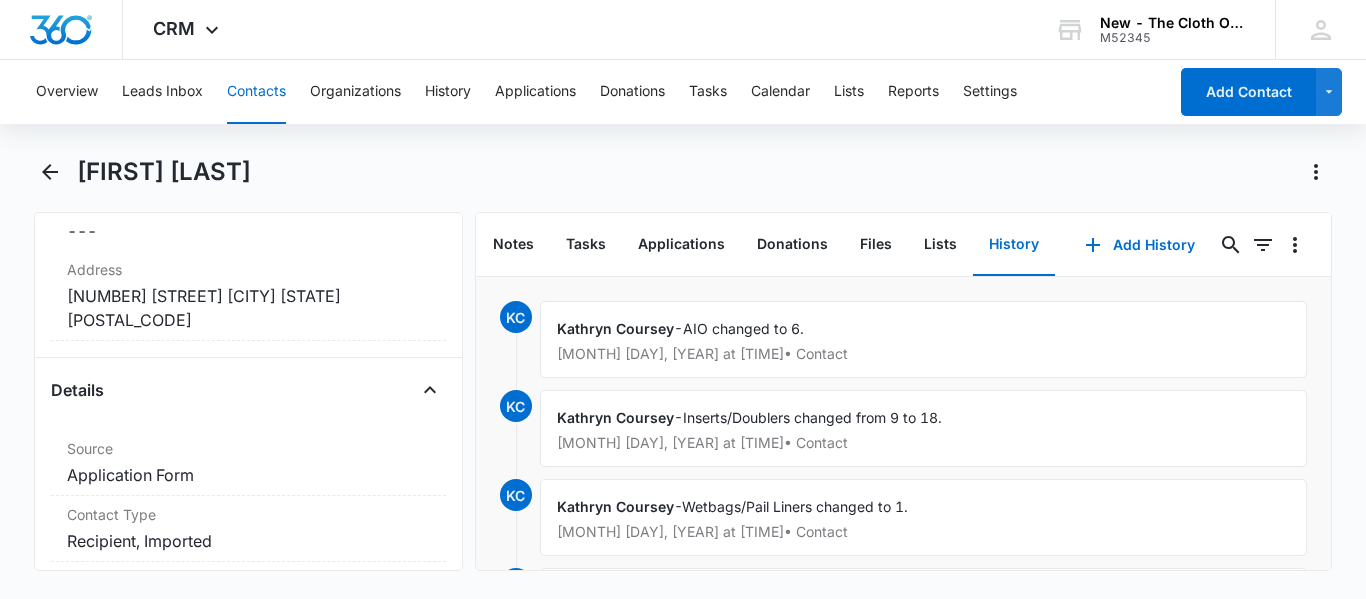 scroll, scrollTop: 620, scrollLeft: 0, axis: vertical 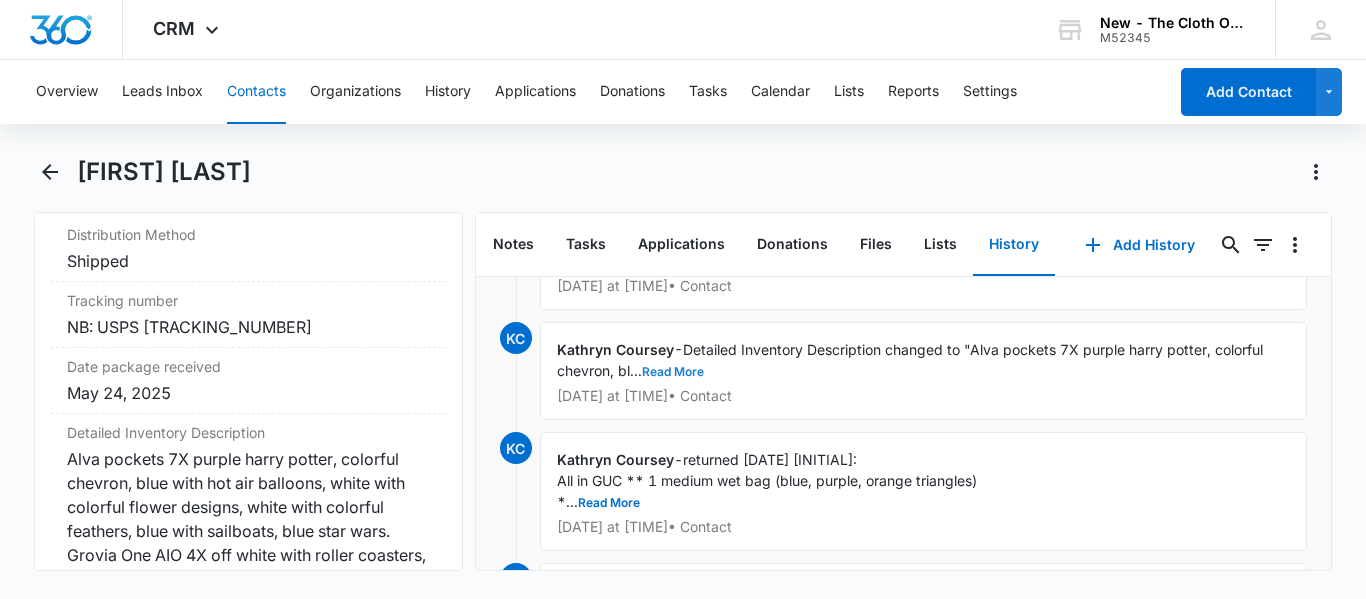 click on "Read More" at bounding box center (673, 372) 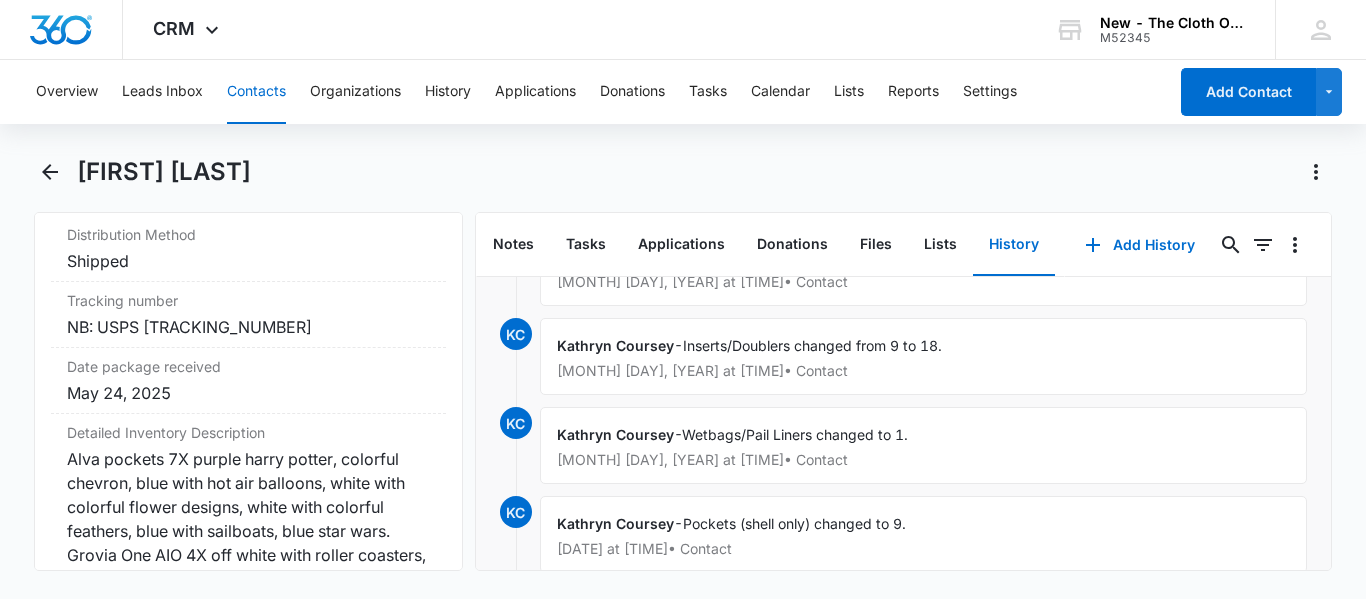 scroll, scrollTop: 63, scrollLeft: 0, axis: vertical 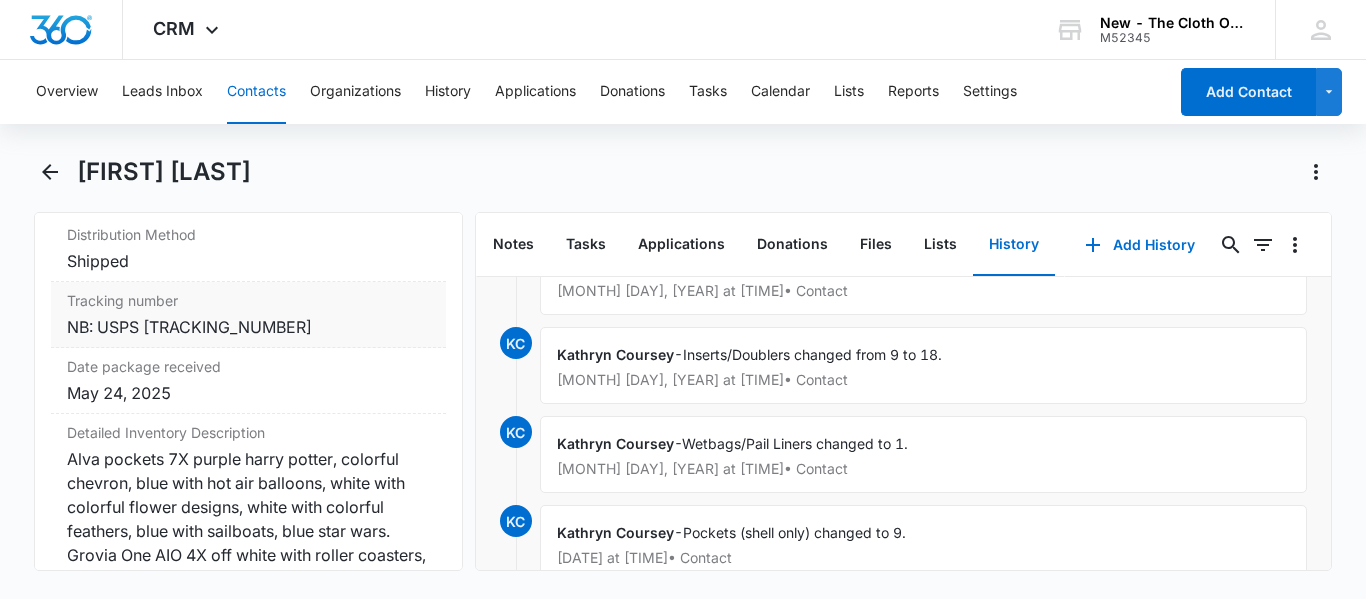 copy on "[TRACKING_NUMBER]" 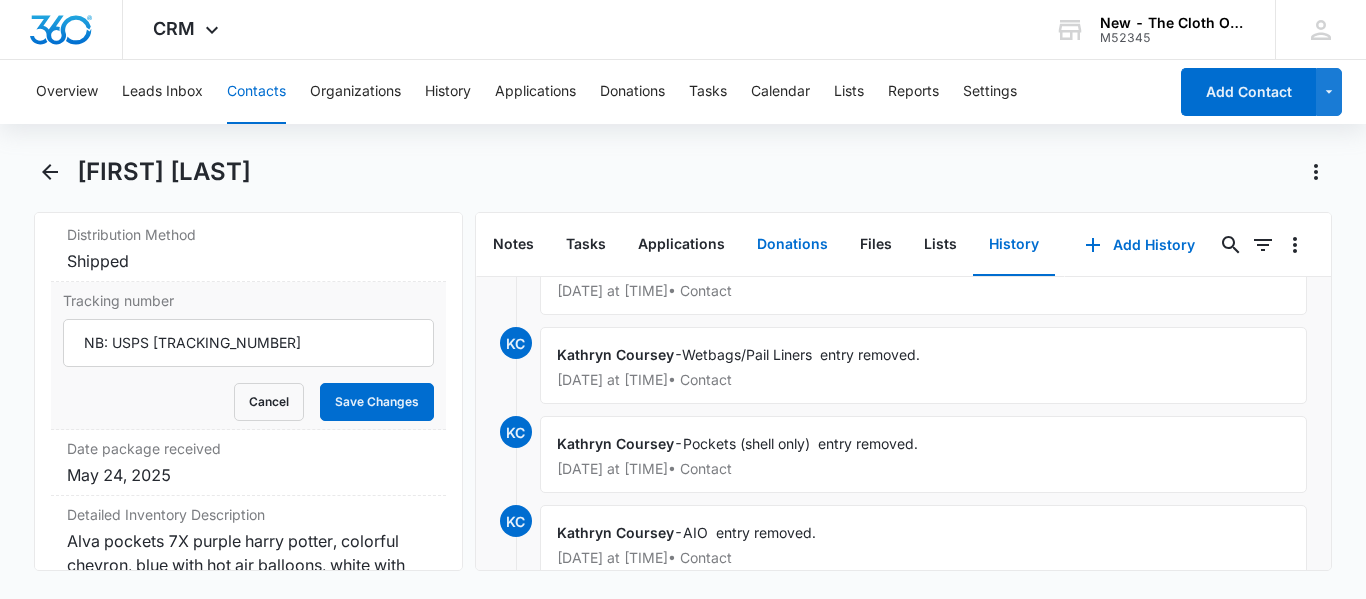 scroll, scrollTop: 902, scrollLeft: 0, axis: vertical 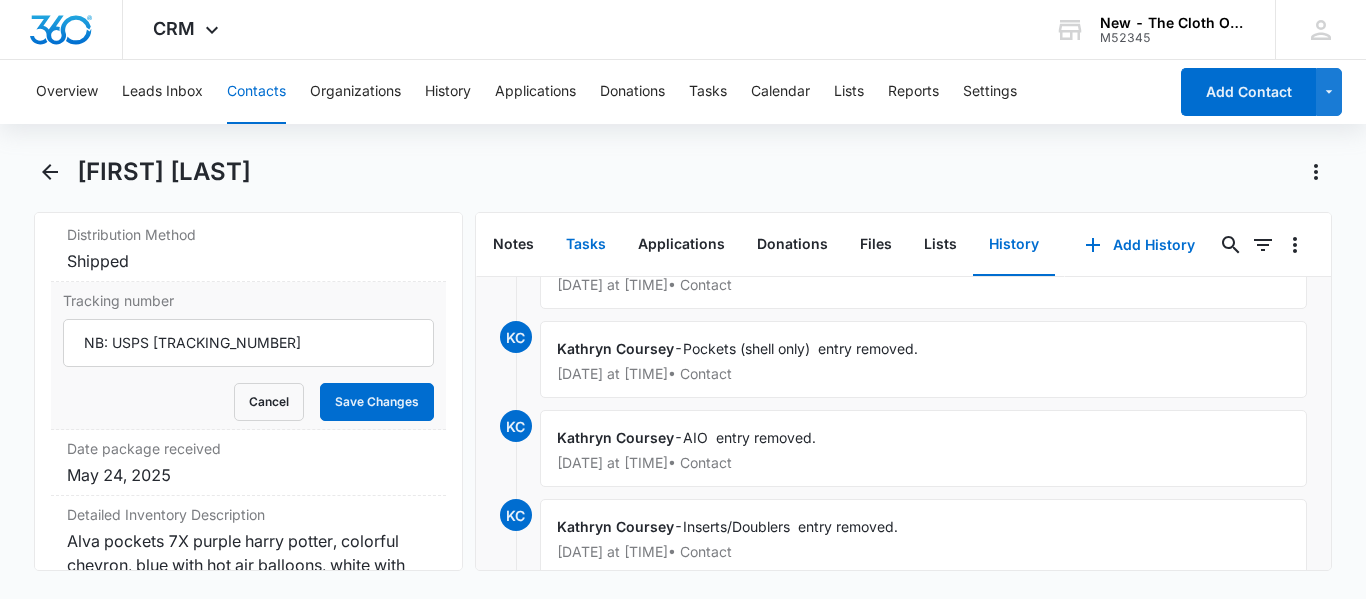 click on "Tasks" at bounding box center (586, 245) 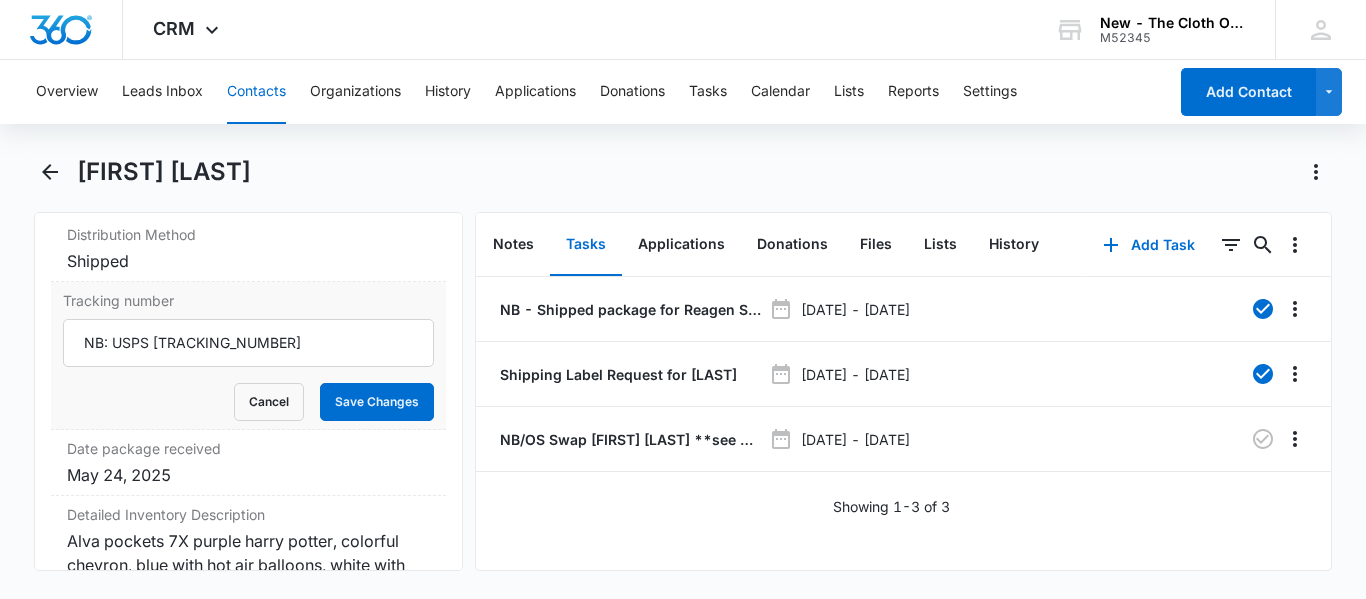 scroll, scrollTop: 0, scrollLeft: 0, axis: both 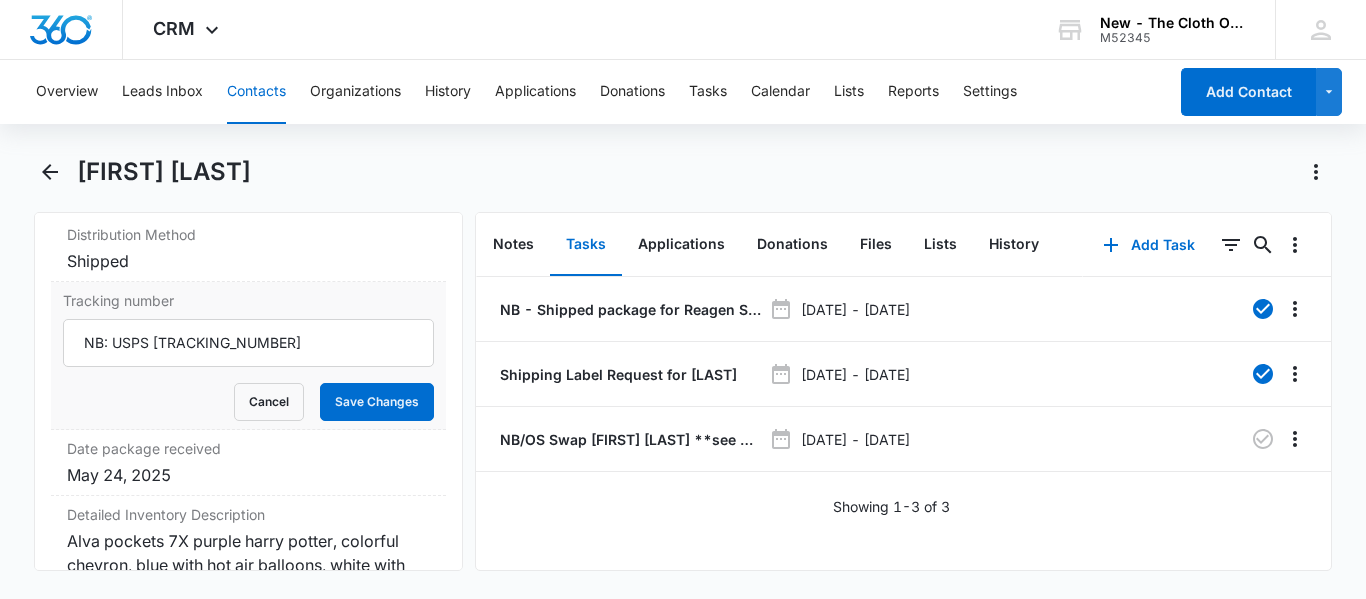 click on "Contacts" at bounding box center [256, 92] 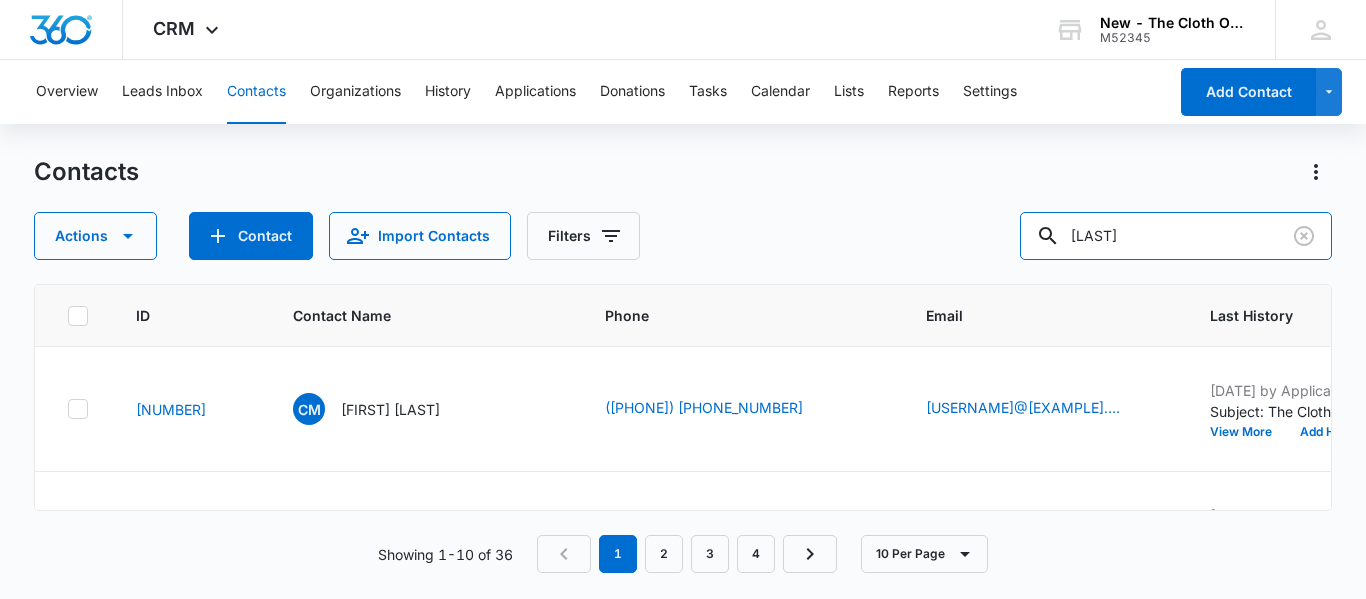 drag, startPoint x: 1196, startPoint y: 228, endPoint x: 787, endPoint y: 270, distance: 411.15082 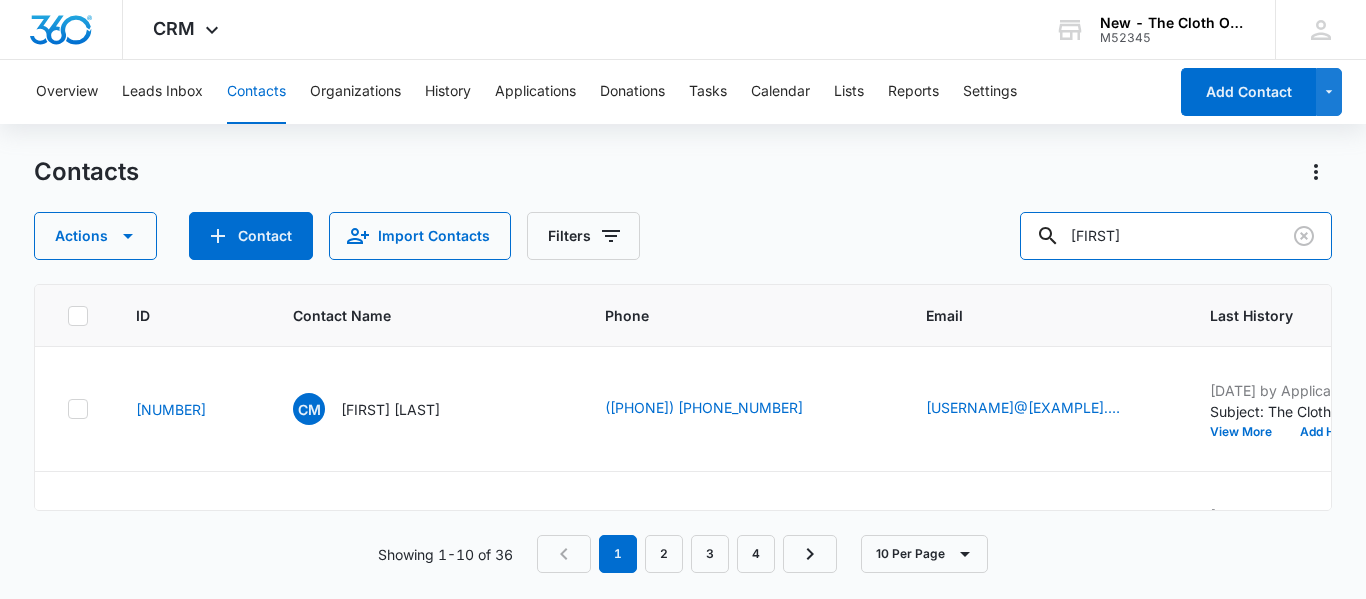 type on "[FIRST]" 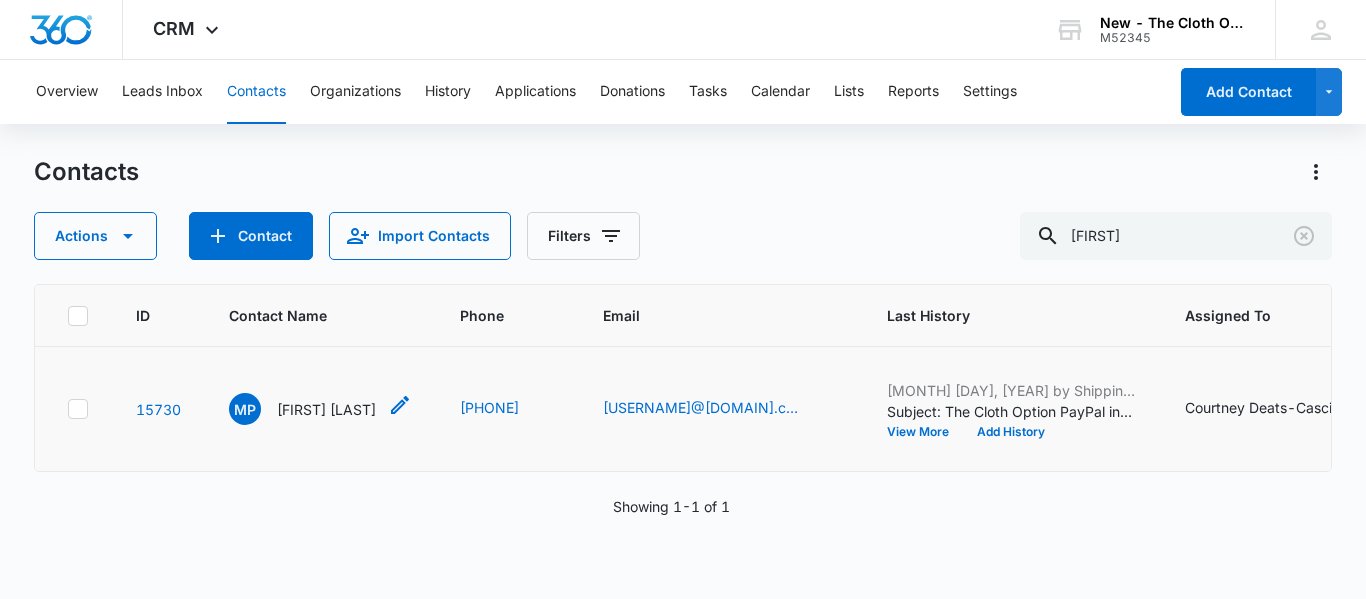 click on "[FIRST] [LAST]" at bounding box center [326, 409] 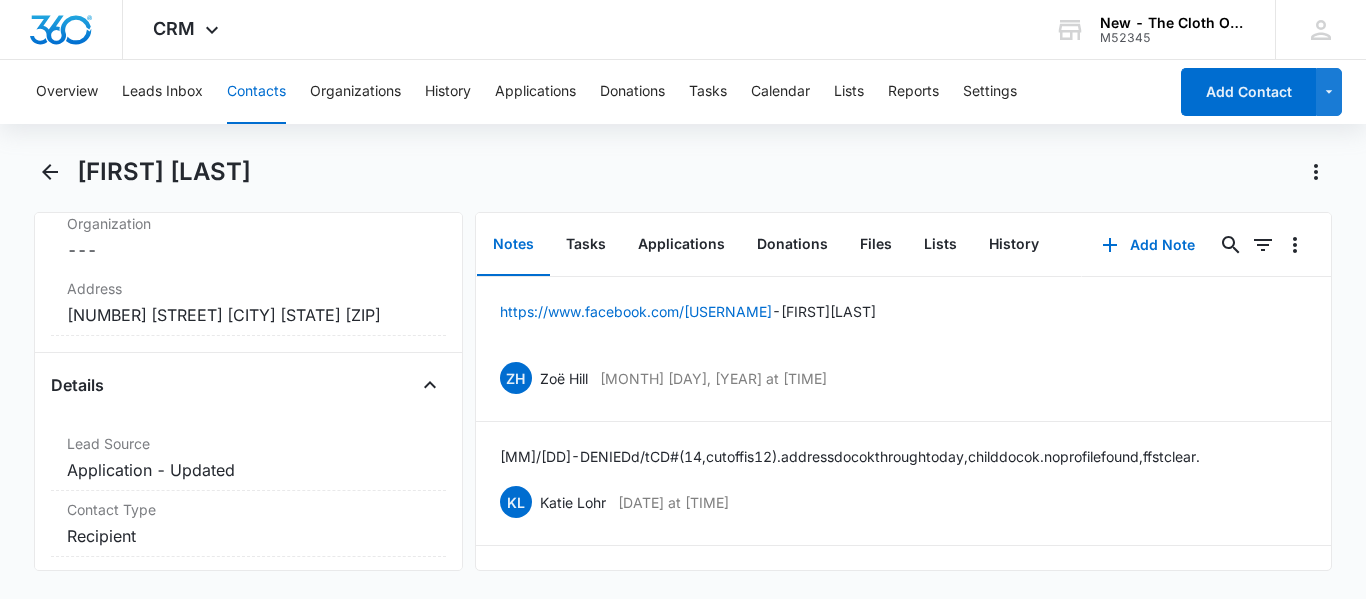 scroll, scrollTop: 898, scrollLeft: 0, axis: vertical 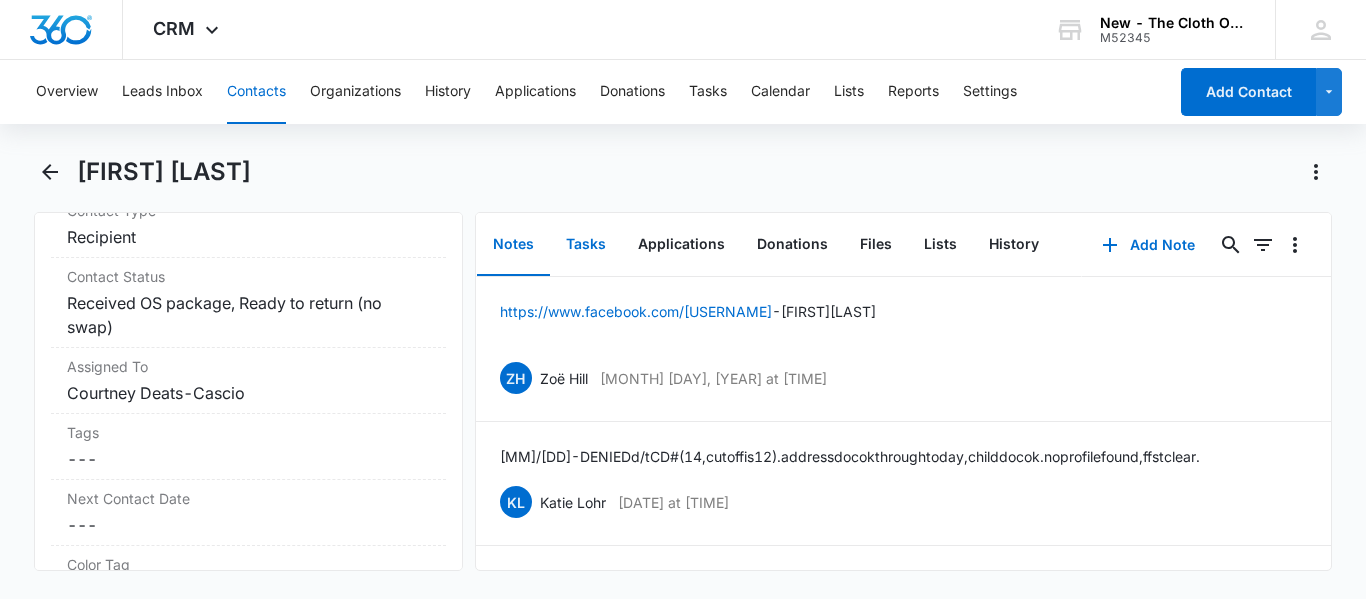 click on "Tasks" at bounding box center (586, 245) 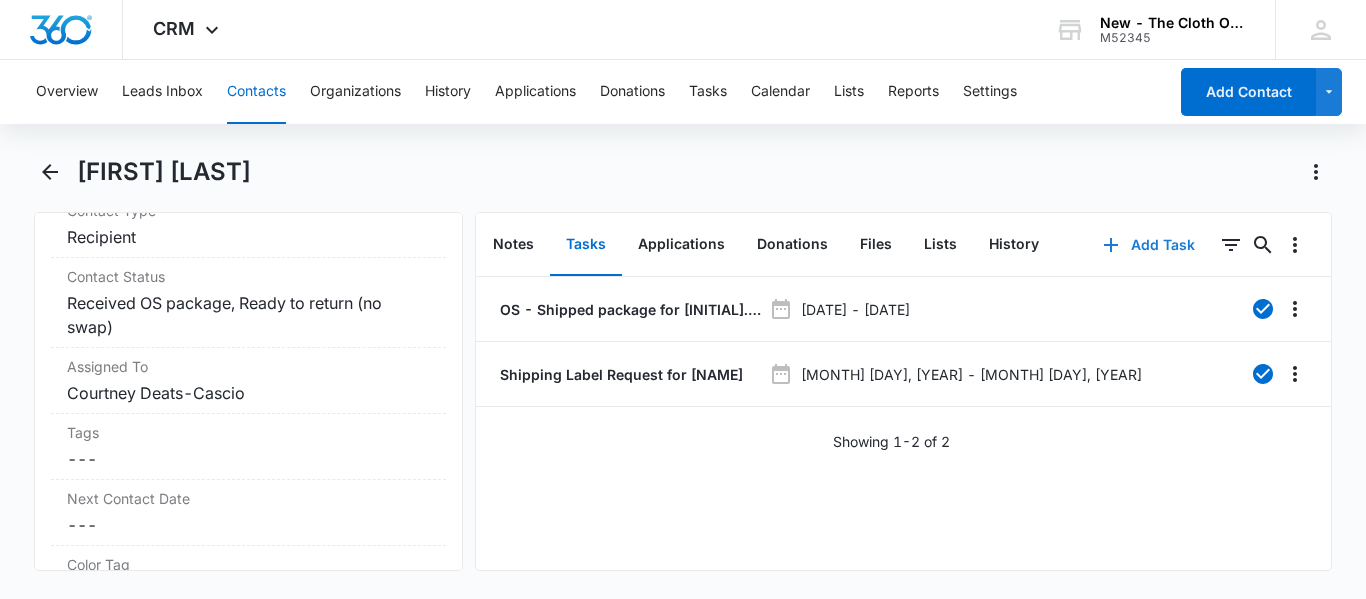 click on "Add Task" at bounding box center (1149, 245) 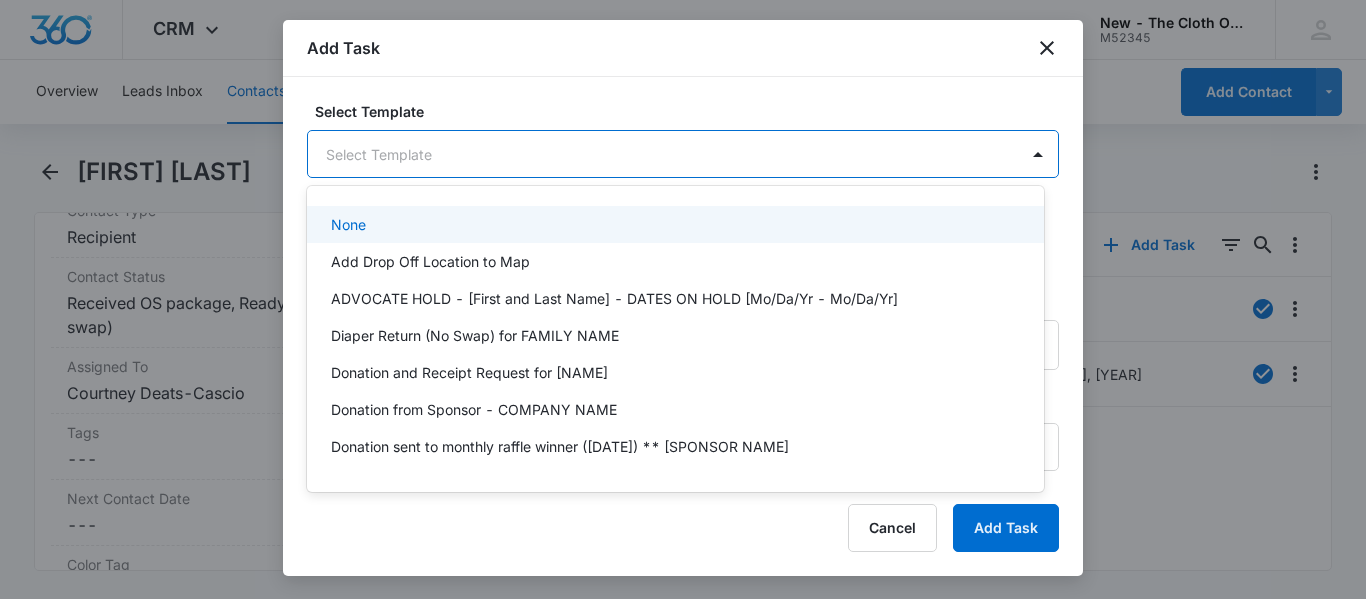 click on "CRM Apps Reputation CRM Email Social Ads Intelligence Brand Settings New - The Cloth Option M52345 Your Accounts View All SN Sarah Nay sarah.tn@theclothoption.org My Profile Notifications Support Logout Terms & Conditions   •   Privacy Policy Overview Leads Inbox Contacts Organizations History Applications Donations Tasks Calendar Lists Reports Settings Add Contact Mirielle Patrick Remove MP Mirielle Patrick Contact Info Name Cancel Save Changes Mirielle Patrick Phone Cancel Save Changes ([PHONE]) [PHONE_NUMBER] Email Cancel Save Changes mirielle.naomi@example.com Organization Cancel Save Changes --- Address Cancel Save Changes 10616 Runaway Ln Great Falls Virginia 22066 Details Lead Source Cancel Save Changes Application - Updated Contact Type Cancel Save Changes Recipient Contact Status Cancel Save Changes Received OS package, Ready to return (no swap) Assigned To Cancel Save Changes Courtney Deats-Cascio Tags Cancel Save Changes --- Next Contact Date Cancel Save Changes --- Color Tag Current Color: Cancel ID 15730" at bounding box center [683, 299] 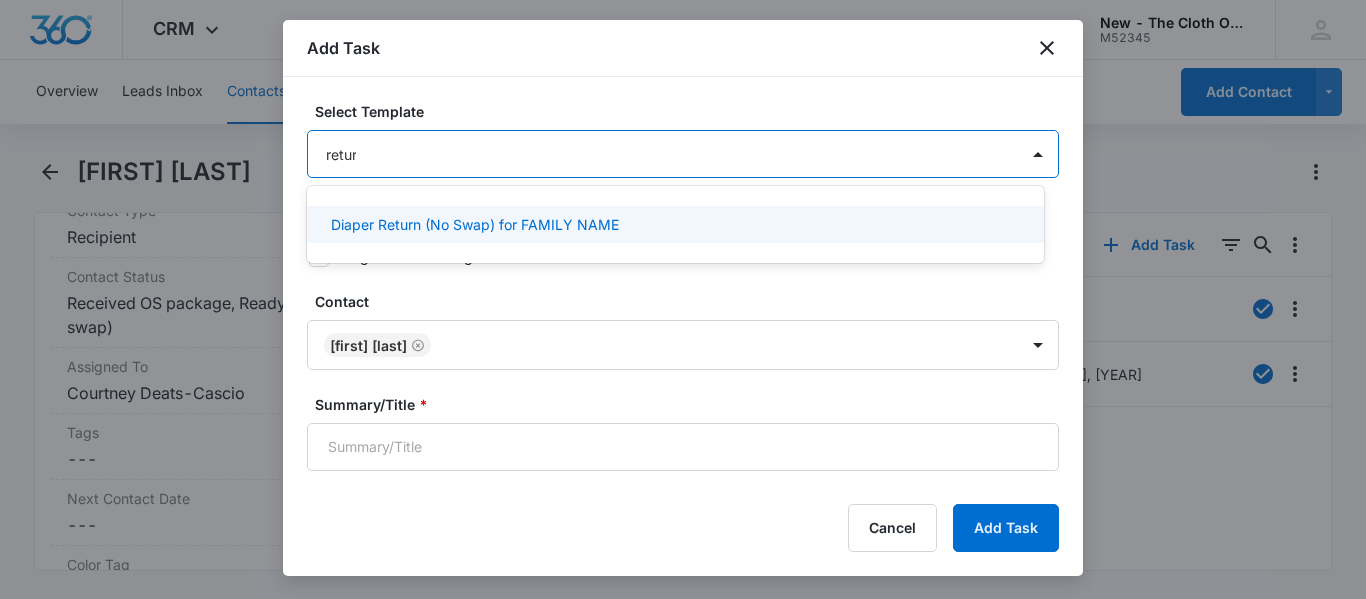 type on "return" 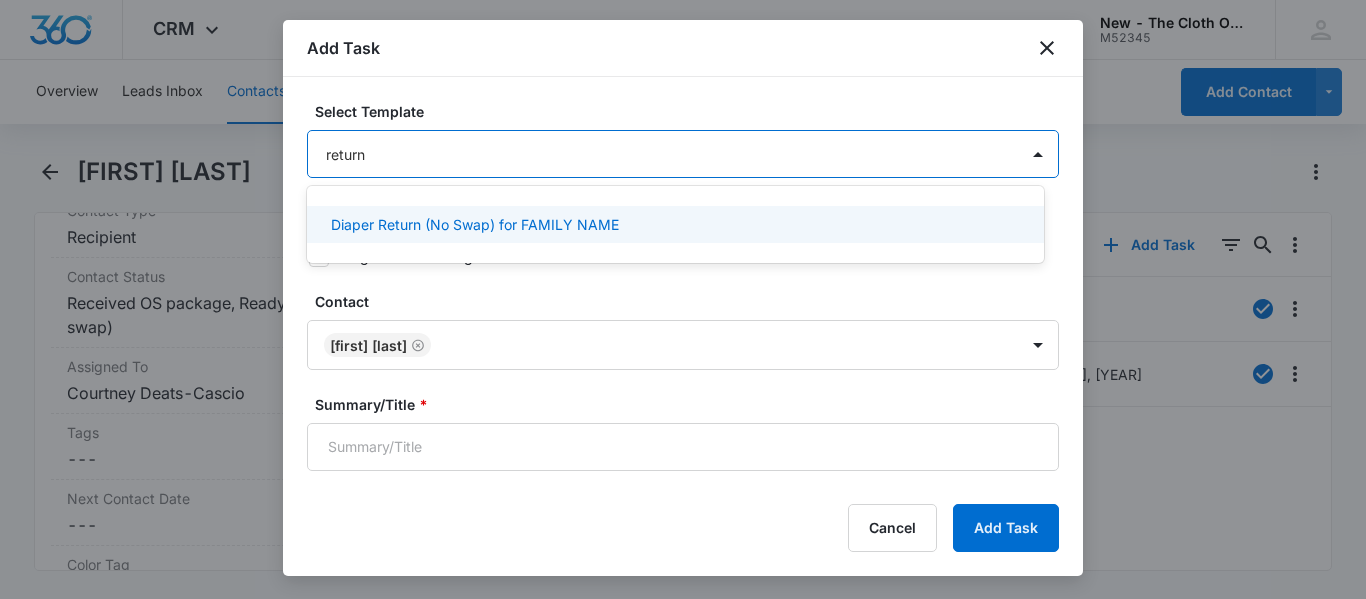 click on "Diaper Return (No Swap) for FAMILY NAME" at bounding box center [475, 224] 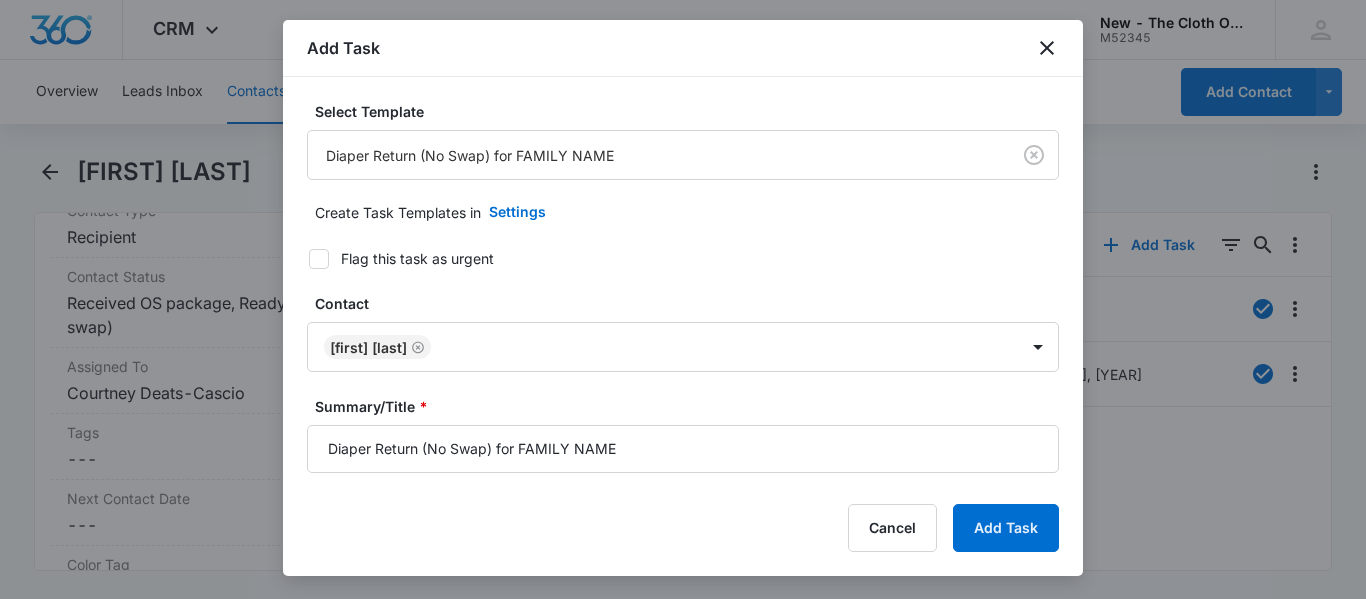 type on "Jul 25, 2025" 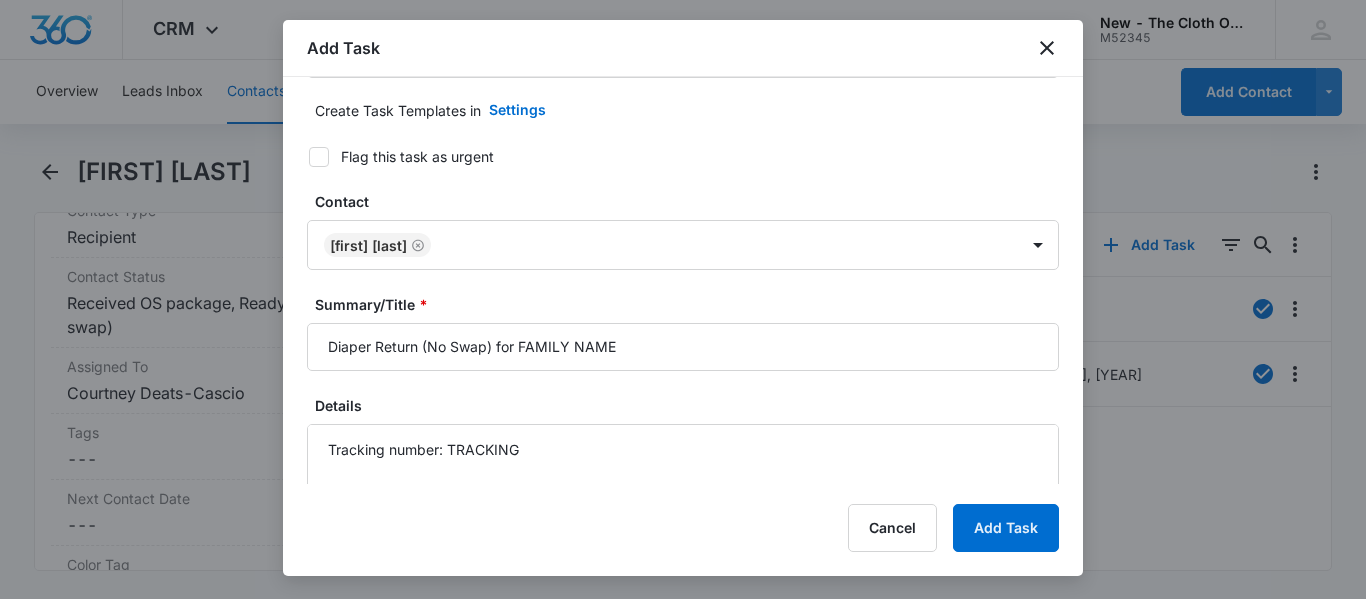 scroll, scrollTop: 156, scrollLeft: 0, axis: vertical 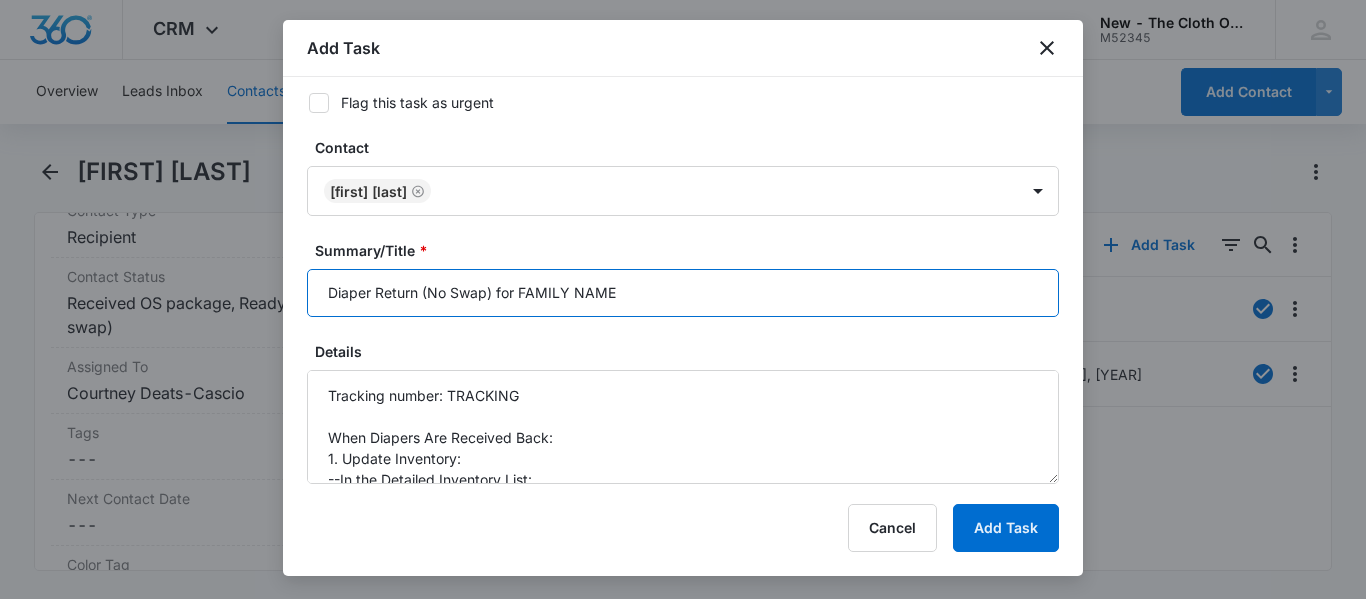 click on "Diaper Return (No Swap) for FAMILY NAME" at bounding box center [683, 293] 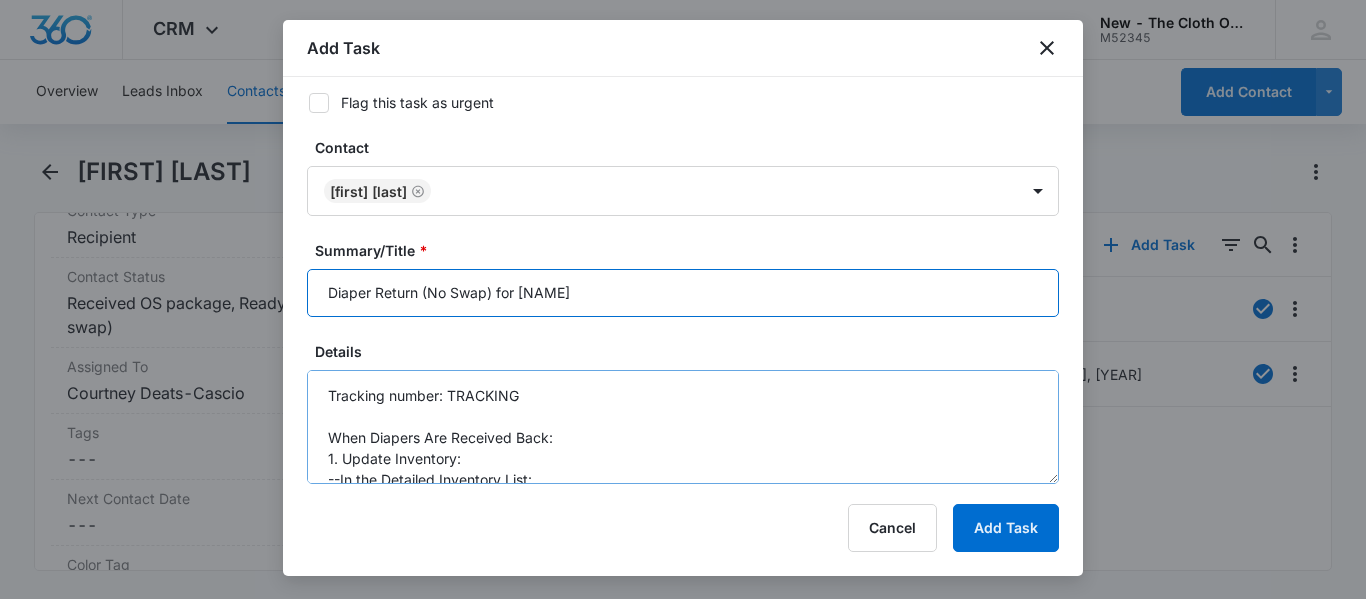 type on "Diaper Return (No Swap) for [NAME]" 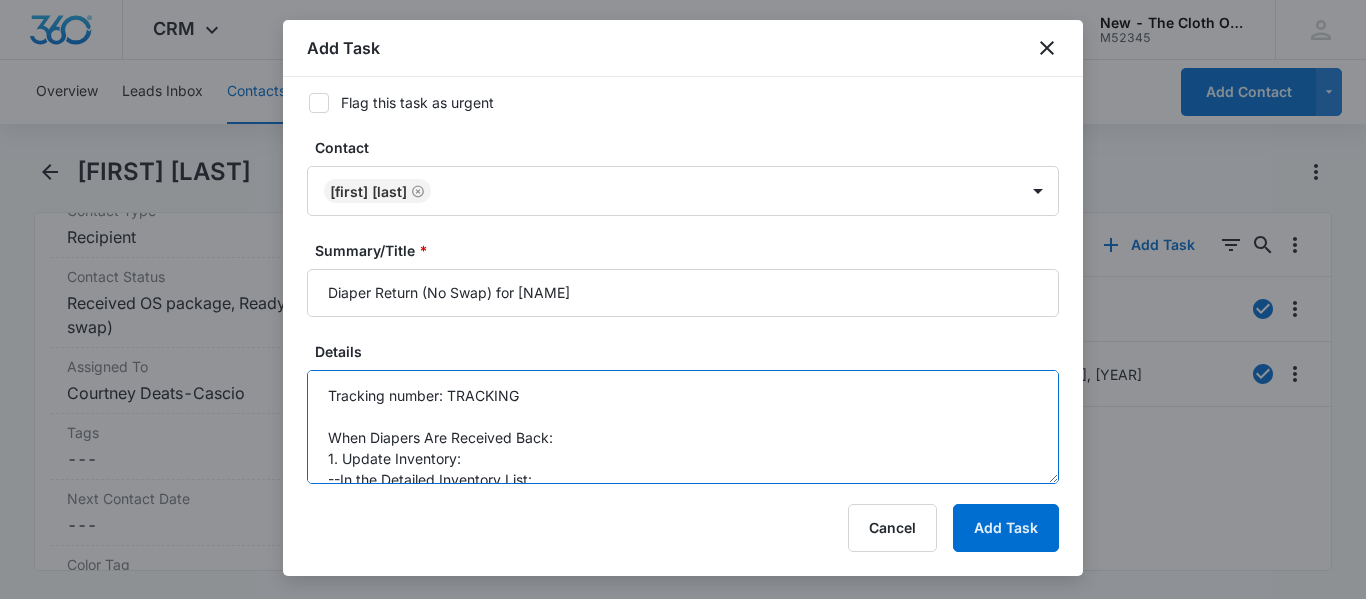 click on "Tracking number: TRACKING
When Diapers Are Received Back:
1. Update Inventory:
--In the Detailed Inventory List:
---Note that the diapers have been returned.
---Add the date the diapers were received back.
---If not all items are returned, clearly note which items are missing or unreturned.
*DO NOT delete the Detailed Inventory List.
*DO NOT change the inventory quantity numbers.
2. Notify the Family:
--Send the "Diapers Returned" email (template located in the Team Drive).
3. Update Contact Record:
--Change the 'Contact Status' to 'Diapers Returned', remove previous status.
4. Once all steps are completed, CLOSE THIS TASK." at bounding box center (683, 427) 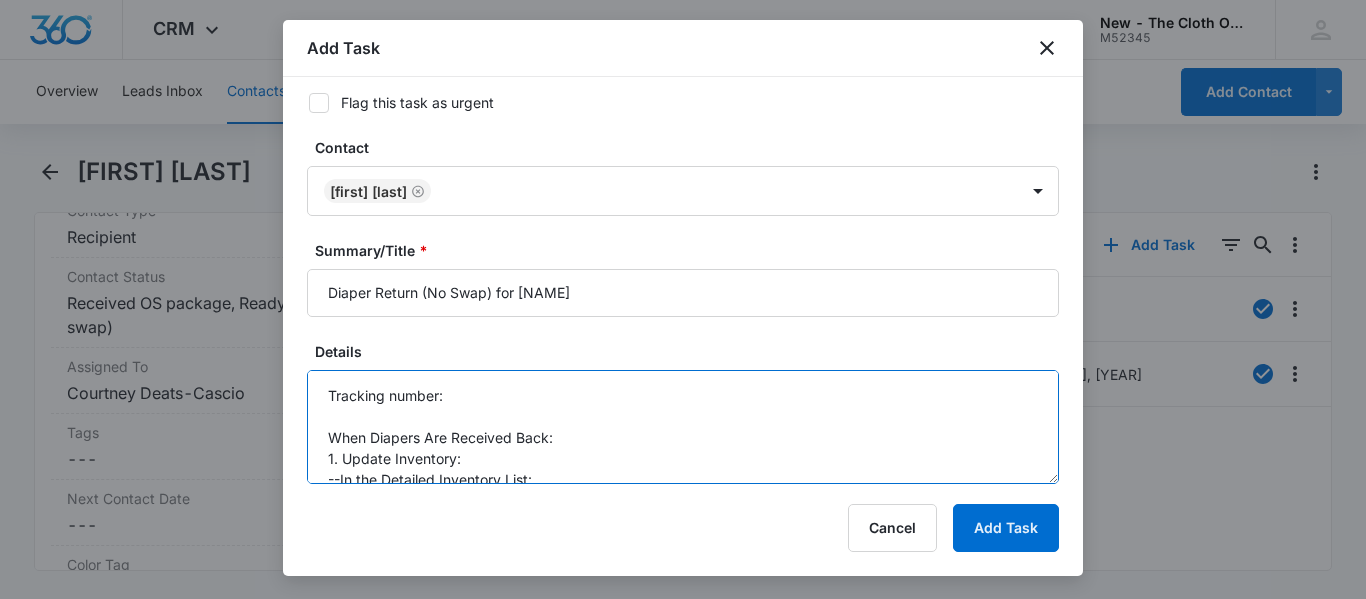 paste on "[TRACKING]" 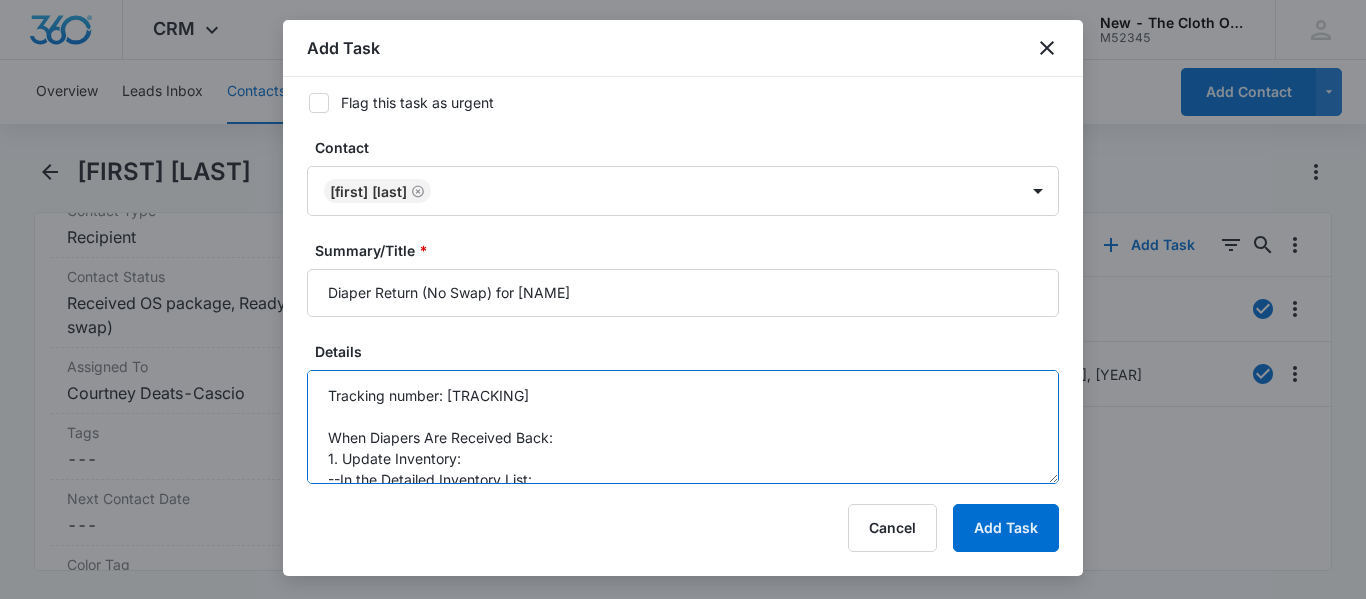 type on "Tracking number: [TRACKING]
When Diapers Are Received Back:
1. Update Inventory:
--In the Detailed Inventory List:
---Note that the diapers have been returned.
---Add the date the diapers were received back.
---If not all items are returned, clearly note which items are missing or unreturned.
*DO NOT delete the Detailed Inventory List.
*DO NOT change the inventory quantity numbers.
2. Notify the Family:
--Send the "Diapers Returned" email (template located in the Team Drive).
3. Update Contact Record:
--Change the 'Contact Status' to 'Diapers Returned', remove previous status.
4. Once all steps are completed, CLOSE THIS TASK." 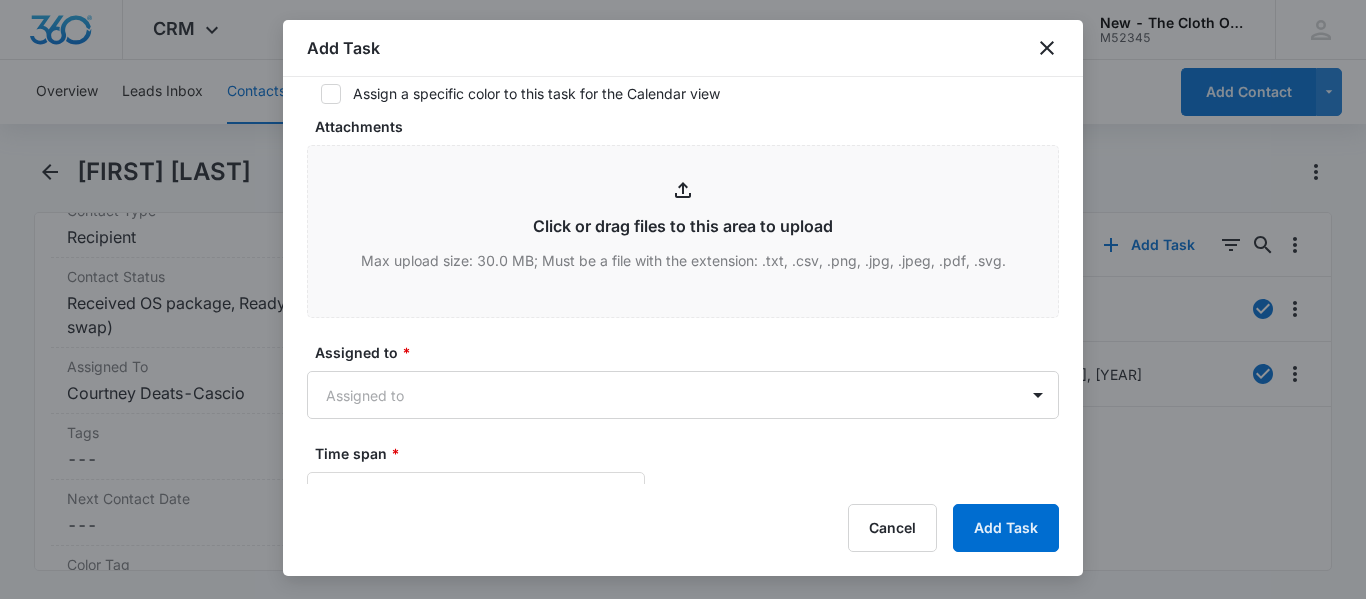 scroll, scrollTop: 1033, scrollLeft: 0, axis: vertical 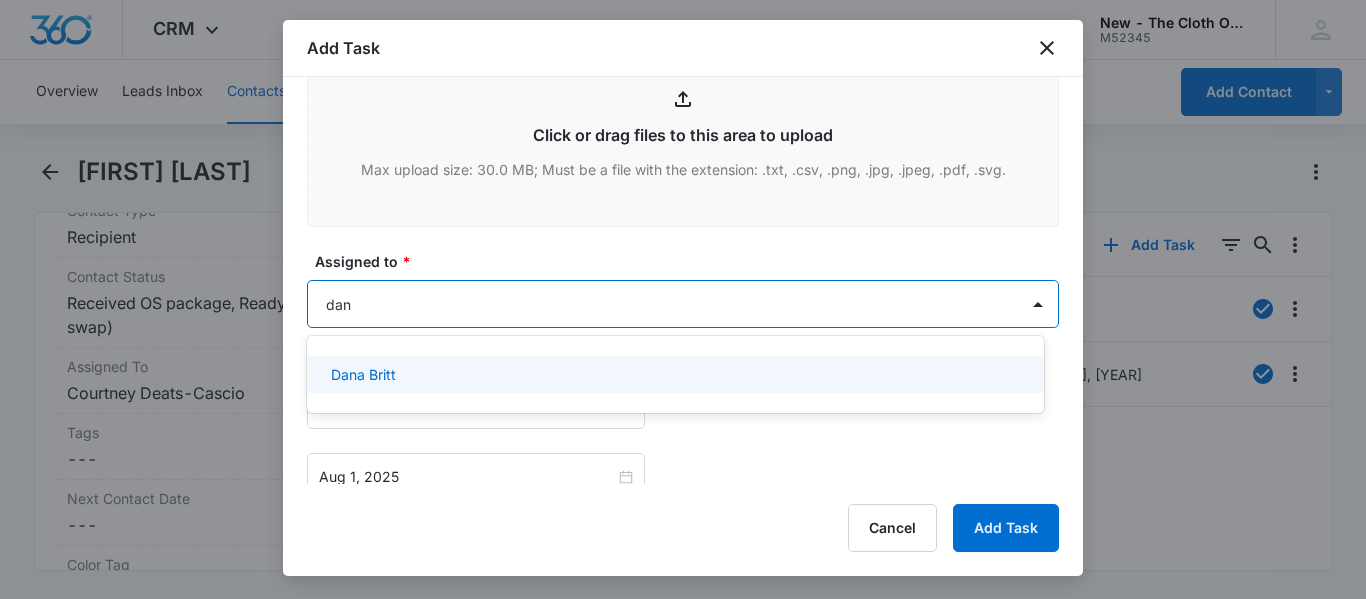 type on "[FIRST]" 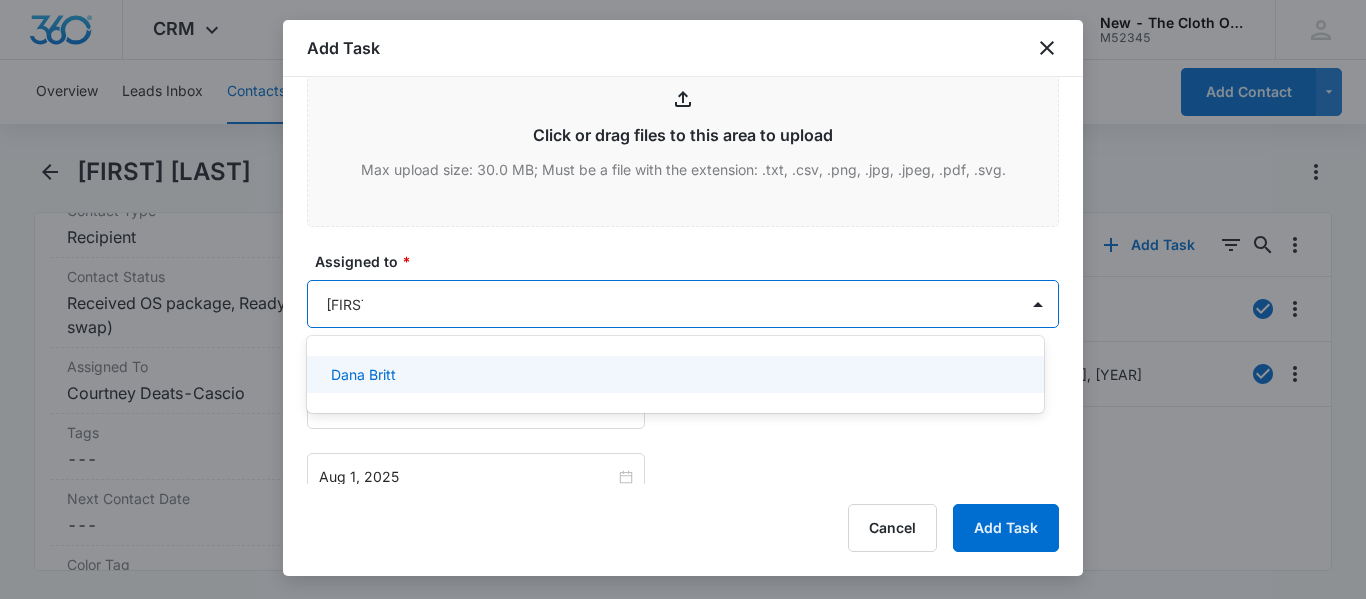 click on "Dana Britt" at bounding box center (673, 374) 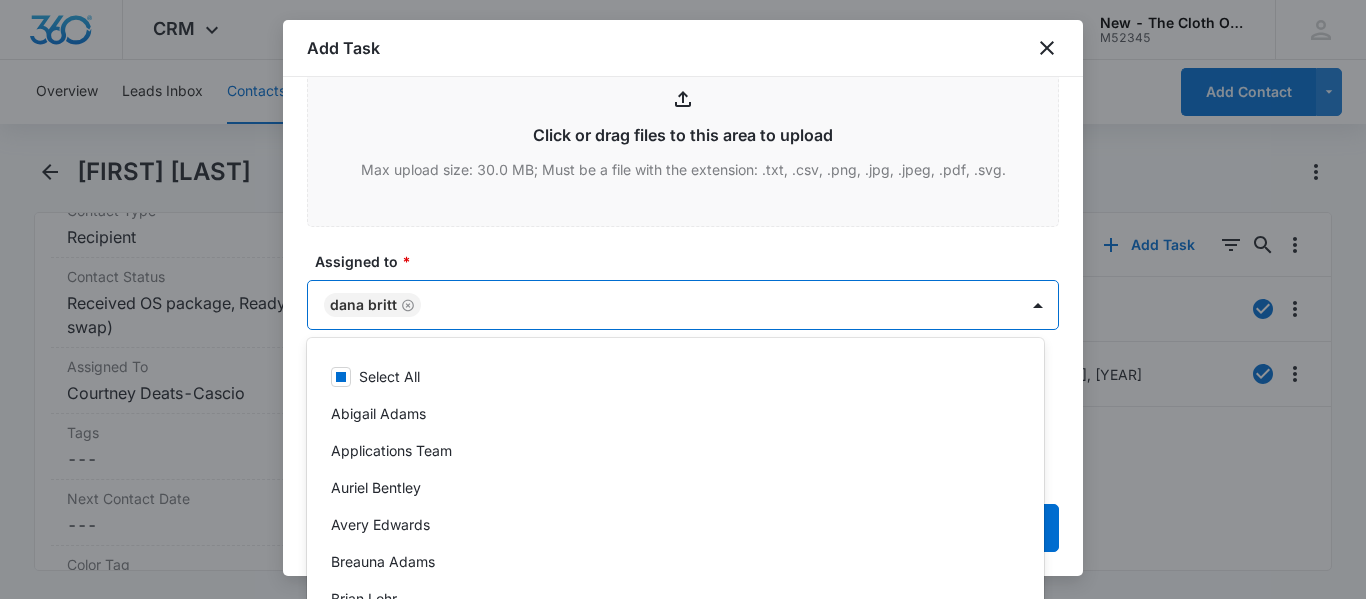 click on "Select Template Diaper Return (No Swap) for [FAMILY NAME] Create Task Templates in  Settings Flag this task as urgent Contact [FIRST] [LAST] Summary/Title * Diaper Return (No Swap) for [FIRST] [LAST] Details Tracking number: [TRACKING]
When Diapers Are Received Back:
1. Update Inventory:
--In the Detailed Inventory List:
---Note that the diapers have been returned.
---Add the date the diapers were received back.
---If not all items are returned, clearly note which items are missing or unreturned.
*DO NOT delete the Detailed Inventory List.
*DO NOT change the inventory quantity numbers.
2. Notify the Family:
--Send the "Diapers Returned" email (template located in the Team Drive).
3. Update Contact Record:
--Change the 'Contact Status' to 'Diapers Returned', remove previous status.
4. Once all steps are completed, CLOSE THIS TASK.
URL/Link Link to Donations Link to Donations Begin typing to search for projects to link to this task (optional). Link to Applications Link to Applications   * *" at bounding box center (683, -56) 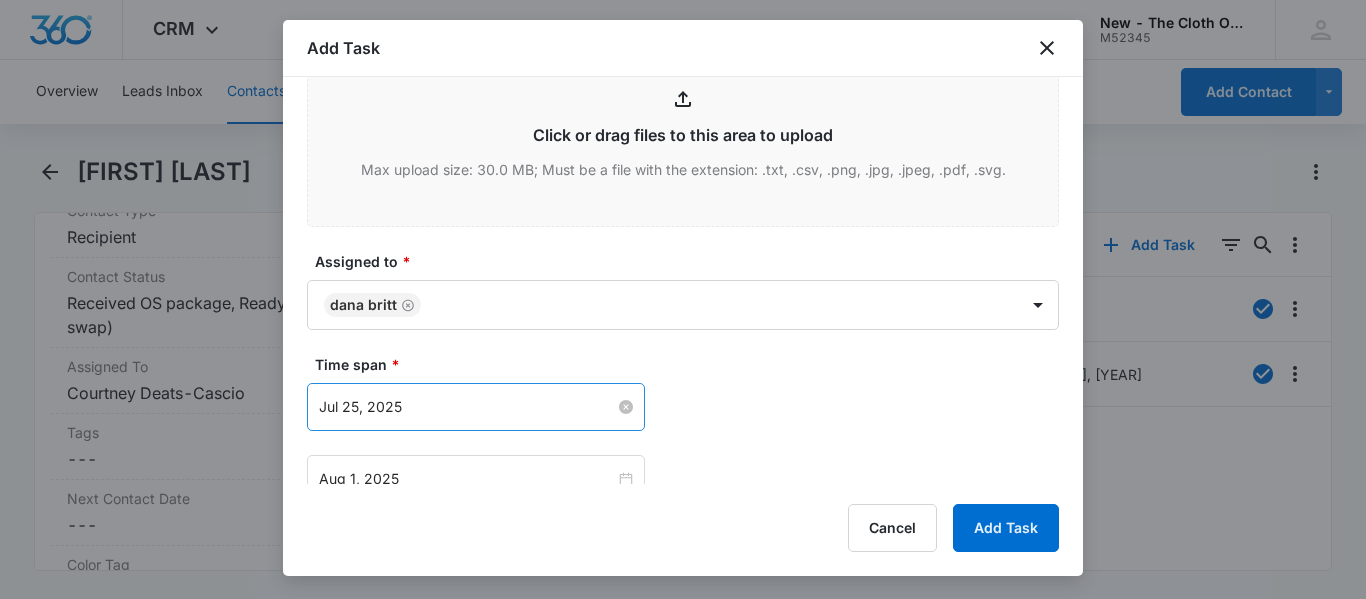 click on "Jul 25, 2025" at bounding box center [467, 407] 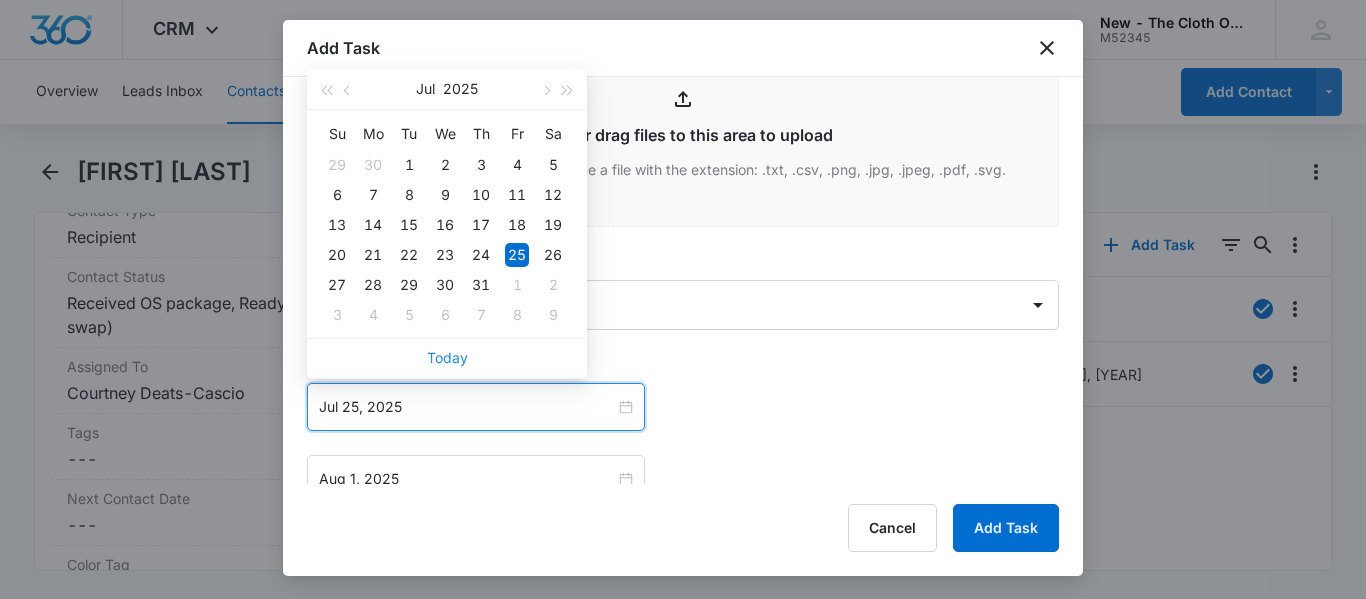 click on "Today" at bounding box center (447, 357) 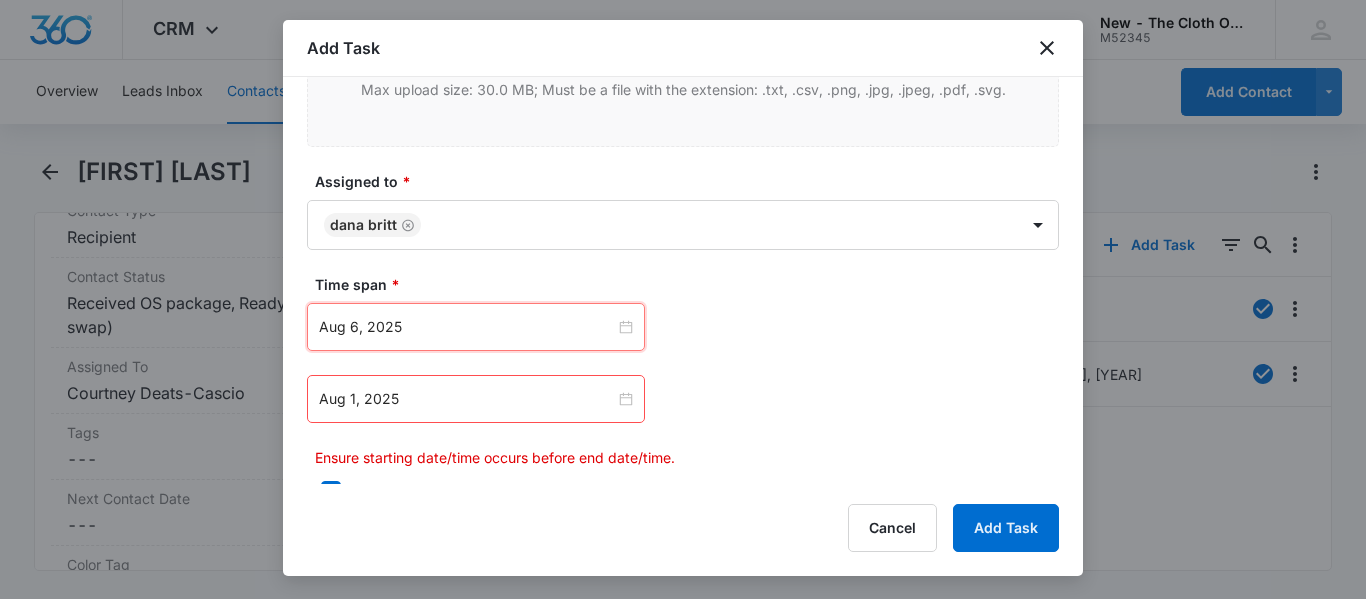 scroll, scrollTop: 1145, scrollLeft: 0, axis: vertical 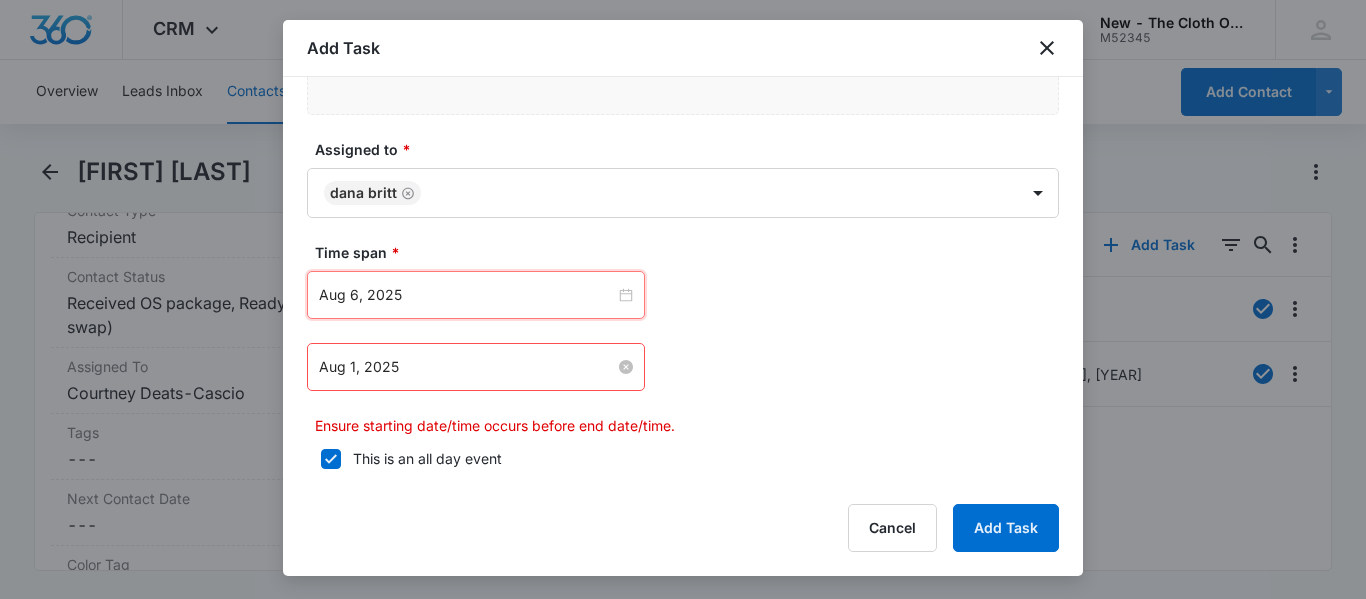 click on "Aug 1, 2025" at bounding box center [467, 367] 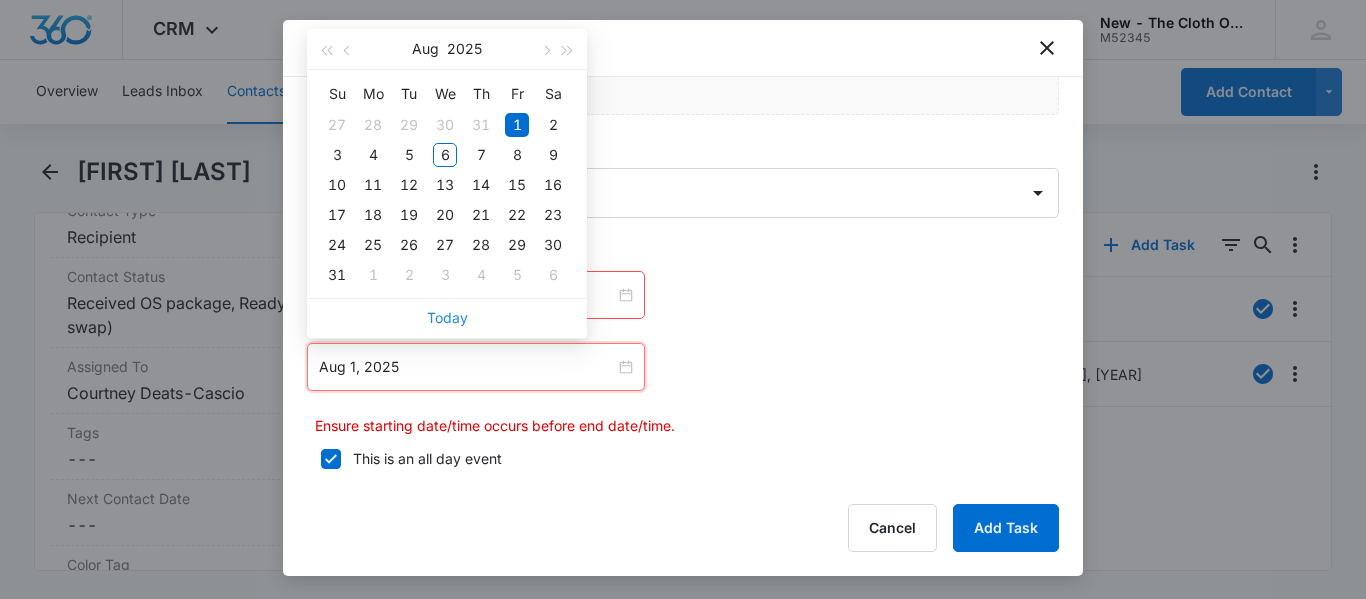 click on "Today" at bounding box center [447, 317] 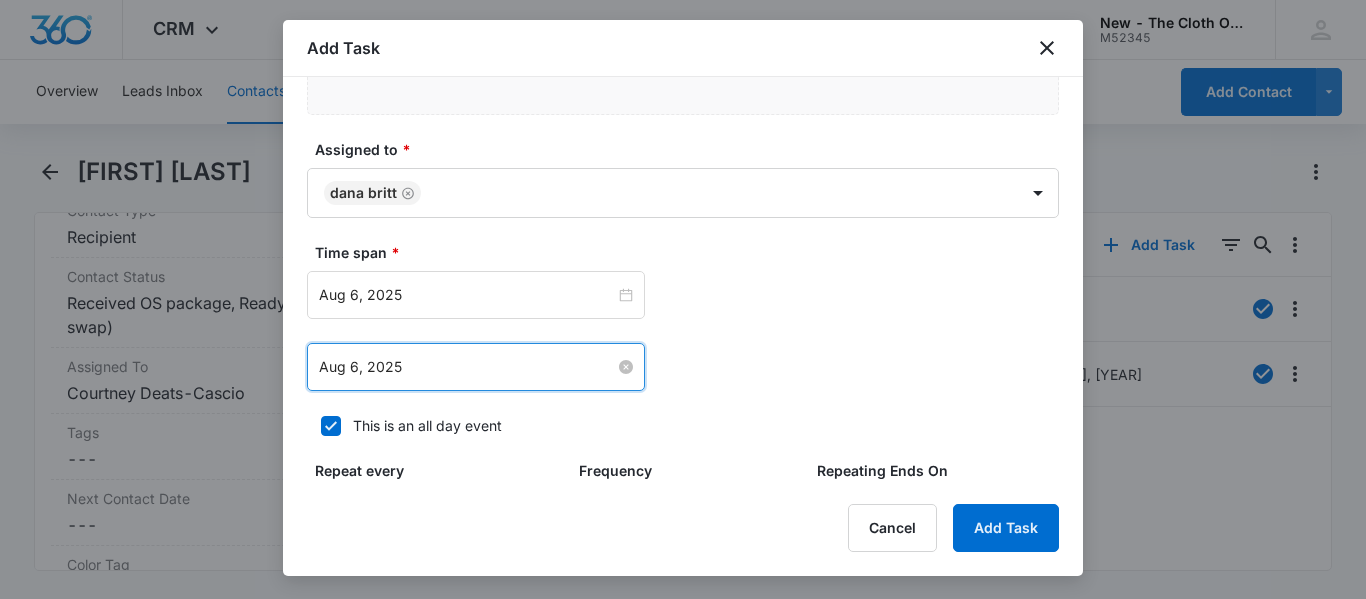 click on "Aug 6, 2025" at bounding box center (467, 367) 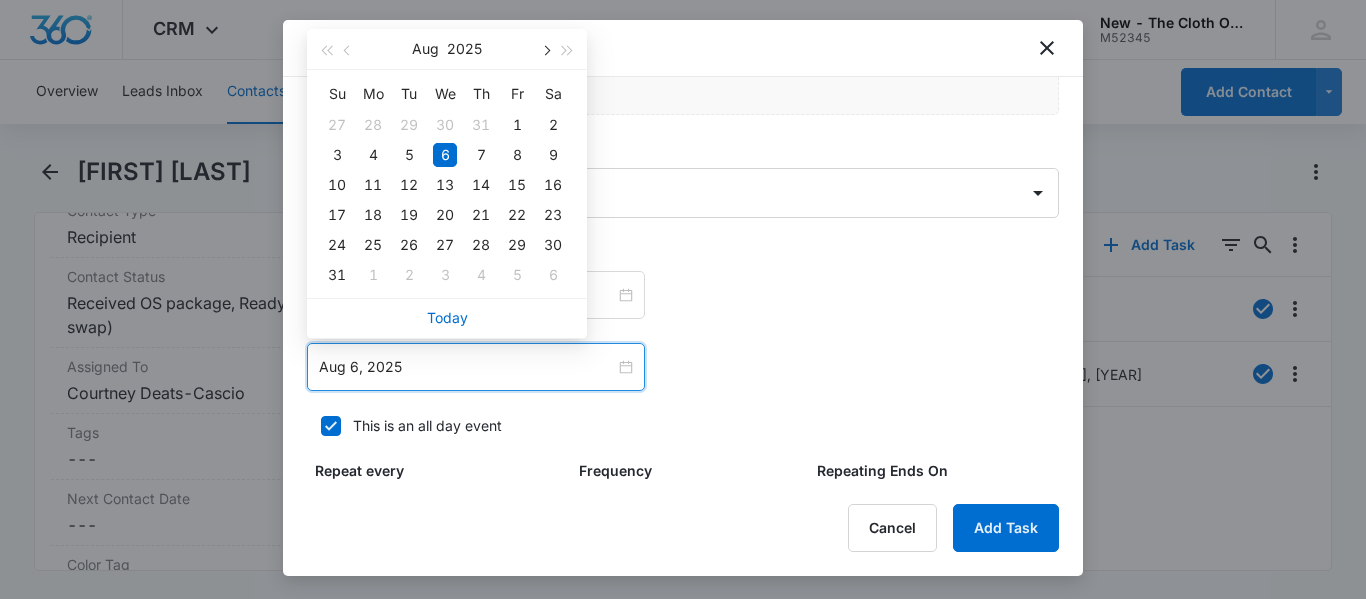 click at bounding box center (545, 51) 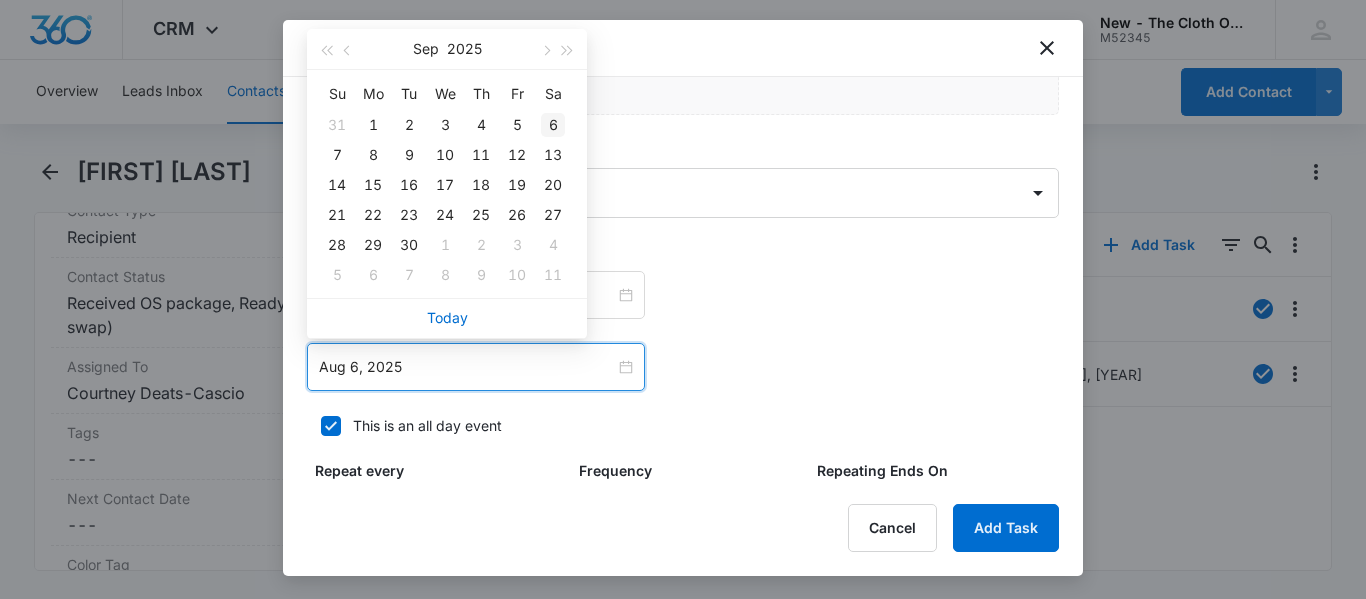 click on "6" at bounding box center [553, 125] 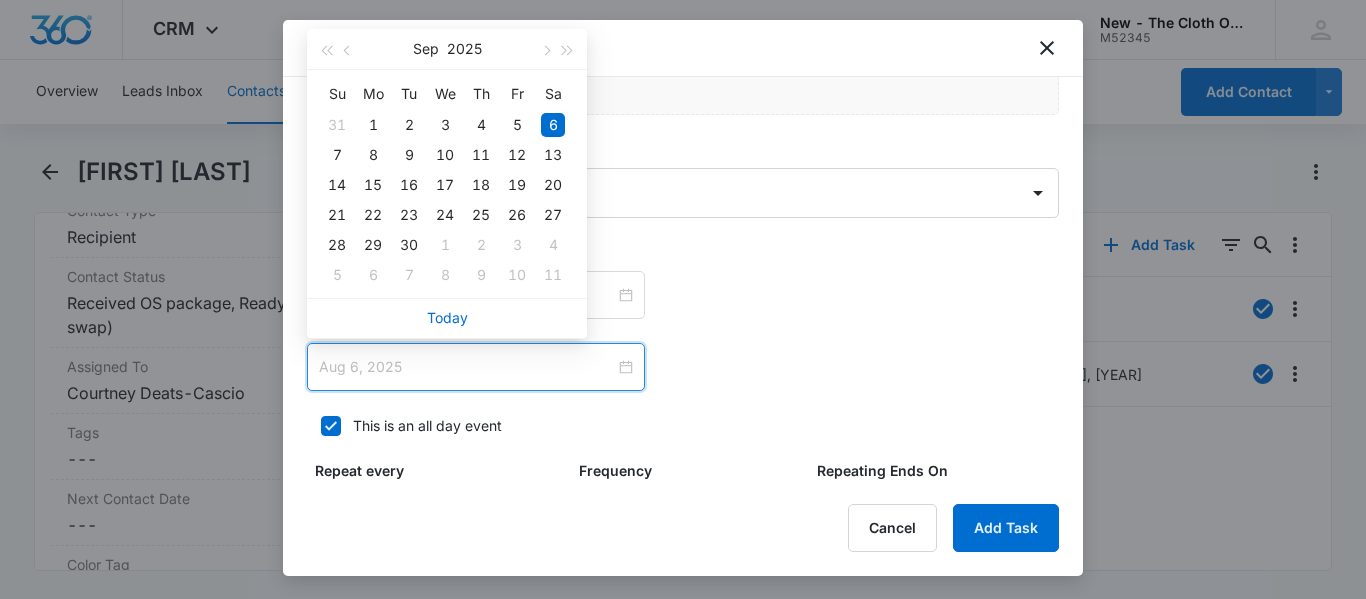 type on "[DATE]" 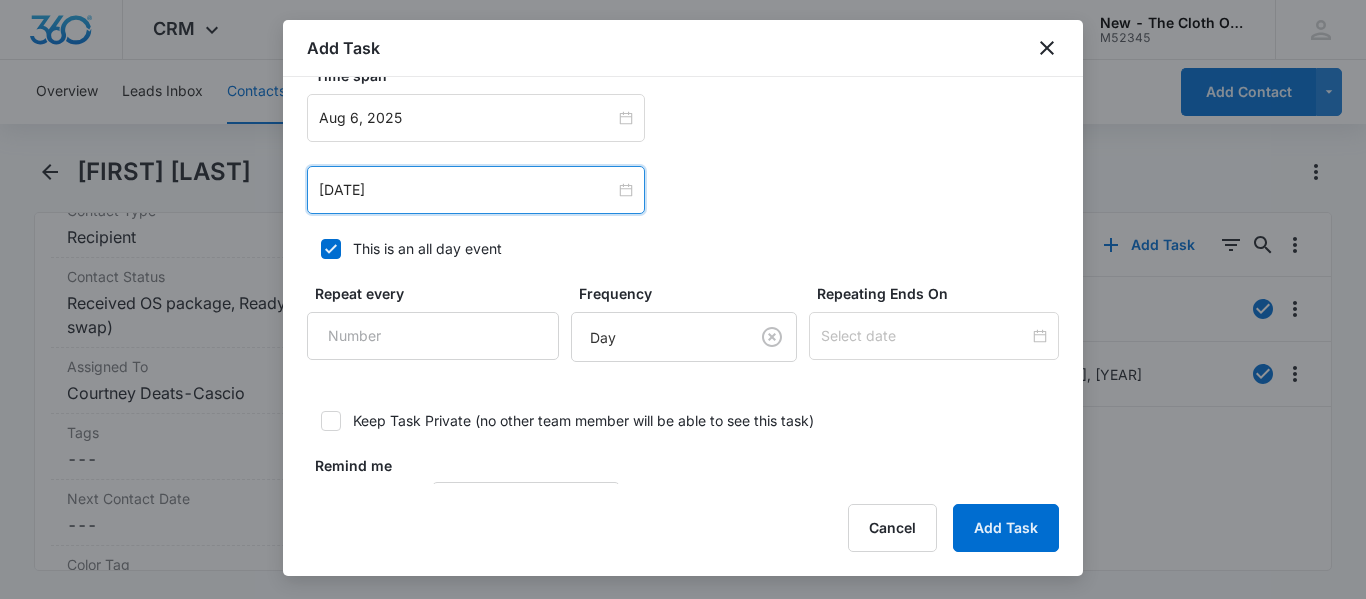 scroll, scrollTop: 1394, scrollLeft: 0, axis: vertical 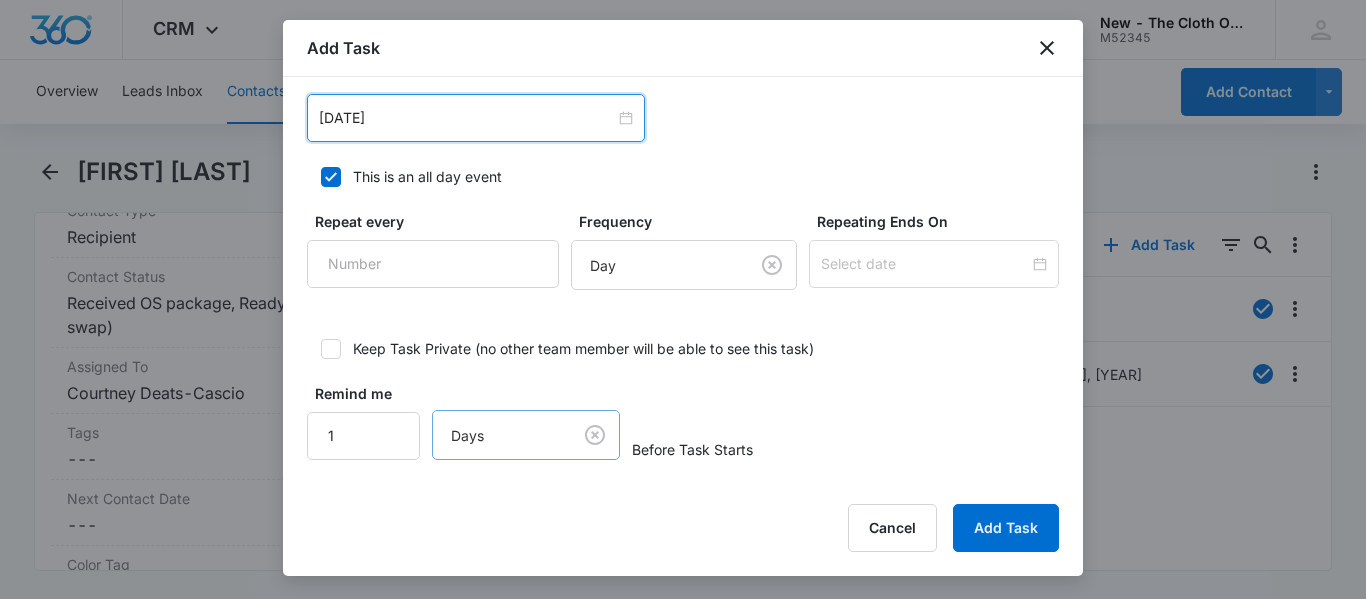 click on "CRM Apps Reputation CRM Email Social Ads Intelligence Brand Settings New - The Cloth Option M52345 Your Accounts View All SN Sarah Nay sarah.tn@theclothoption.org My Profile Notifications Support Logout Terms & Conditions   •   Privacy Policy Overview Leads Inbox Contacts Organizations History Applications Donations Tasks Calendar Lists Reports Settings Add Contact Mirielle Patrick Remove MP Mirielle Patrick Contact Info Name Cancel Save Changes Mirielle Patrick Phone Cancel Save Changes ([PHONE]) [PHONE_NUMBER] Email Cancel Save Changes mirielle.naomi@example.com Organization Cancel Save Changes --- Address Cancel Save Changes 10616 Runaway Ln Great Falls Virginia 22066 Details Lead Source Cancel Save Changes Application - Updated Contact Type Cancel Save Changes Recipient Contact Status Cancel Save Changes Received OS package, Ready to return (no swap) Assigned To Cancel Save Changes Courtney Deats-Cascio Tags Cancel Save Changes --- Next Contact Date Cancel Save Changes --- Color Tag Current Color: Cancel ID 15730" at bounding box center [683, 299] 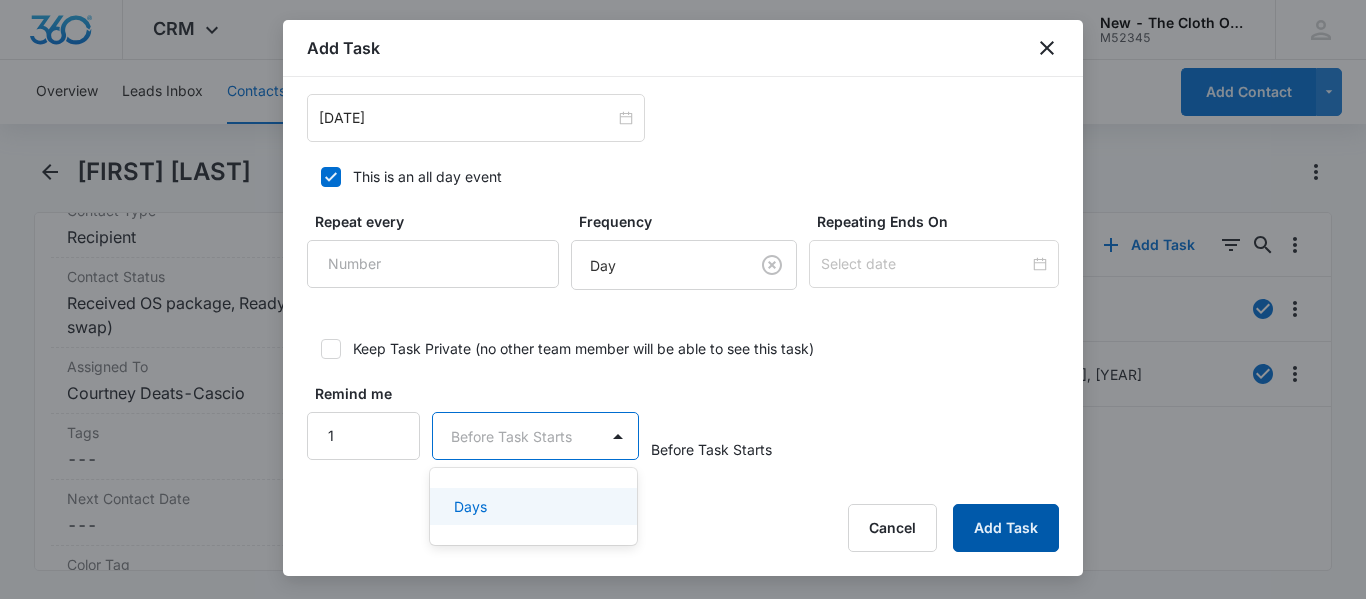 click on "Add Task" at bounding box center (1006, 528) 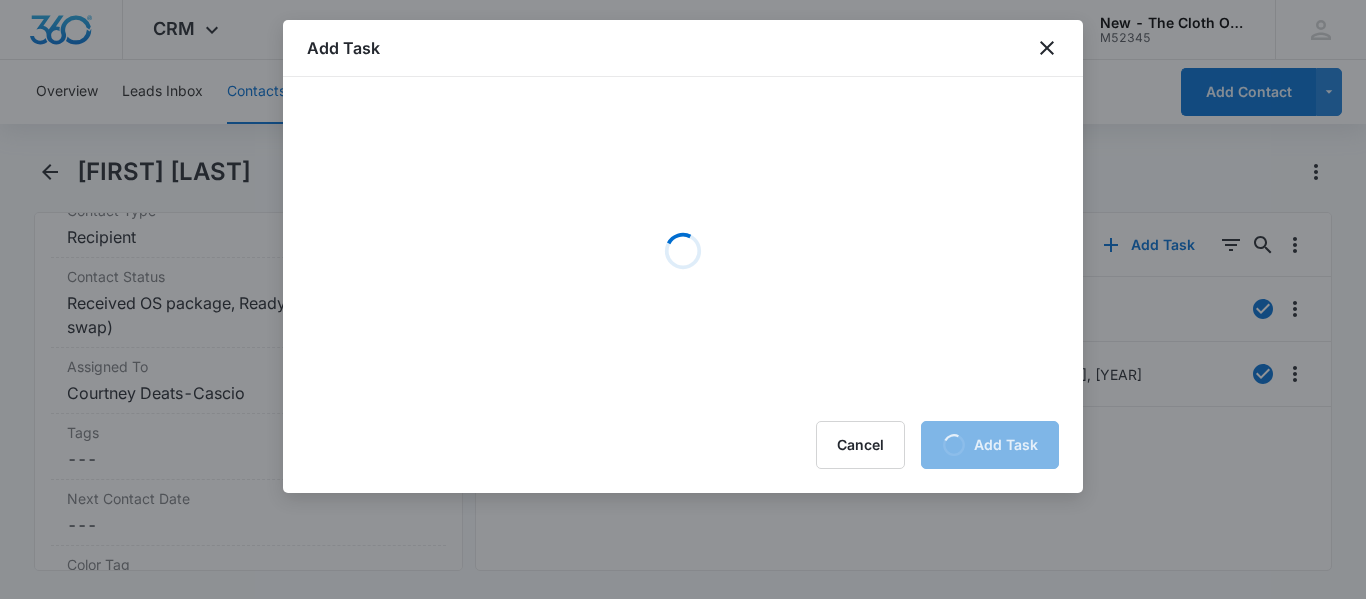 scroll, scrollTop: 0, scrollLeft: 0, axis: both 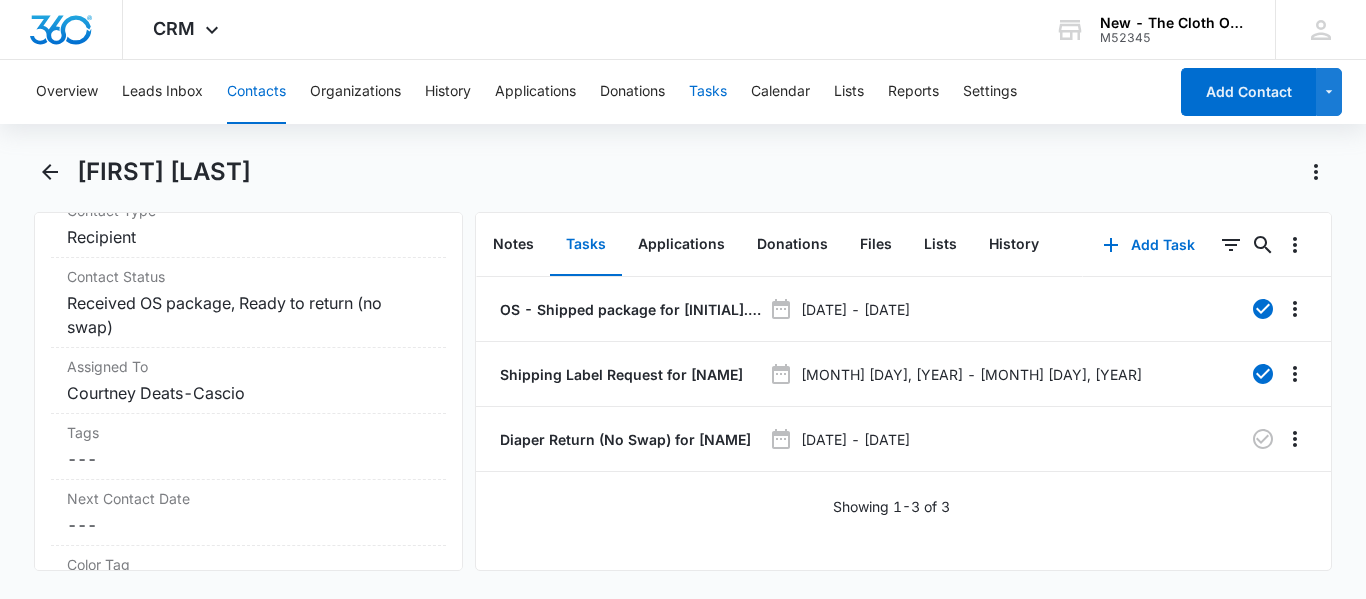 click on "Tasks" at bounding box center (708, 92) 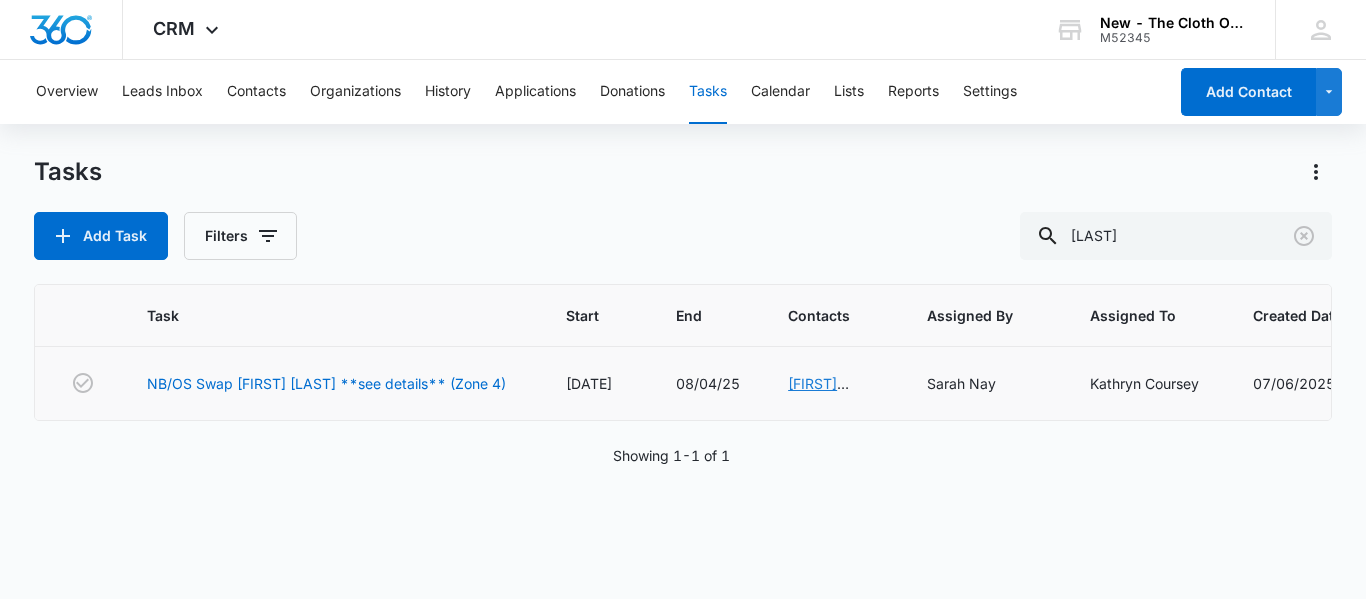 click on "[FIRST] [LAST]" at bounding box center [818, 394] 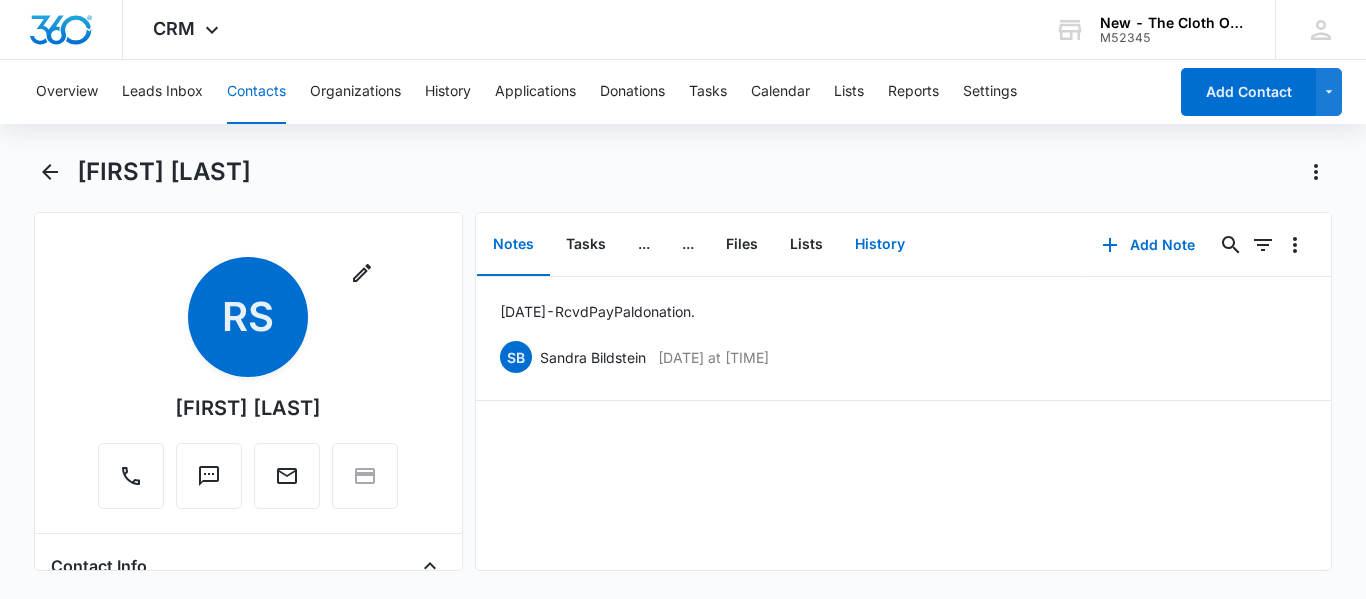 click on "History" at bounding box center [880, 245] 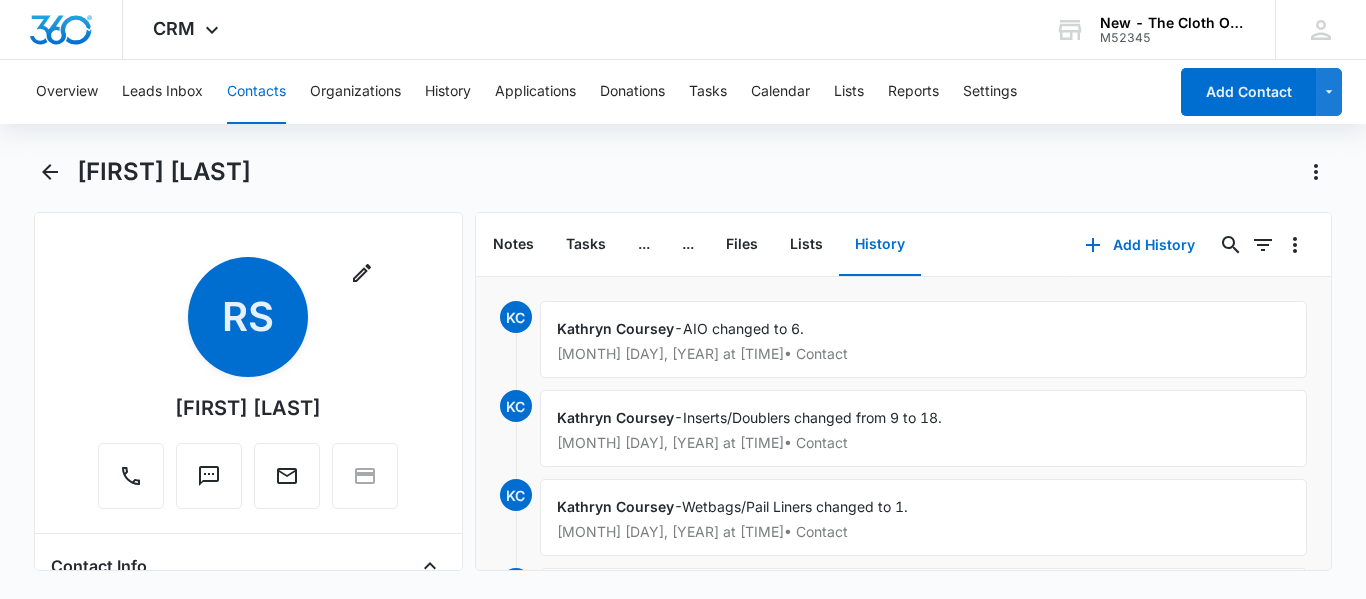 click on "Contacts" at bounding box center (256, 92) 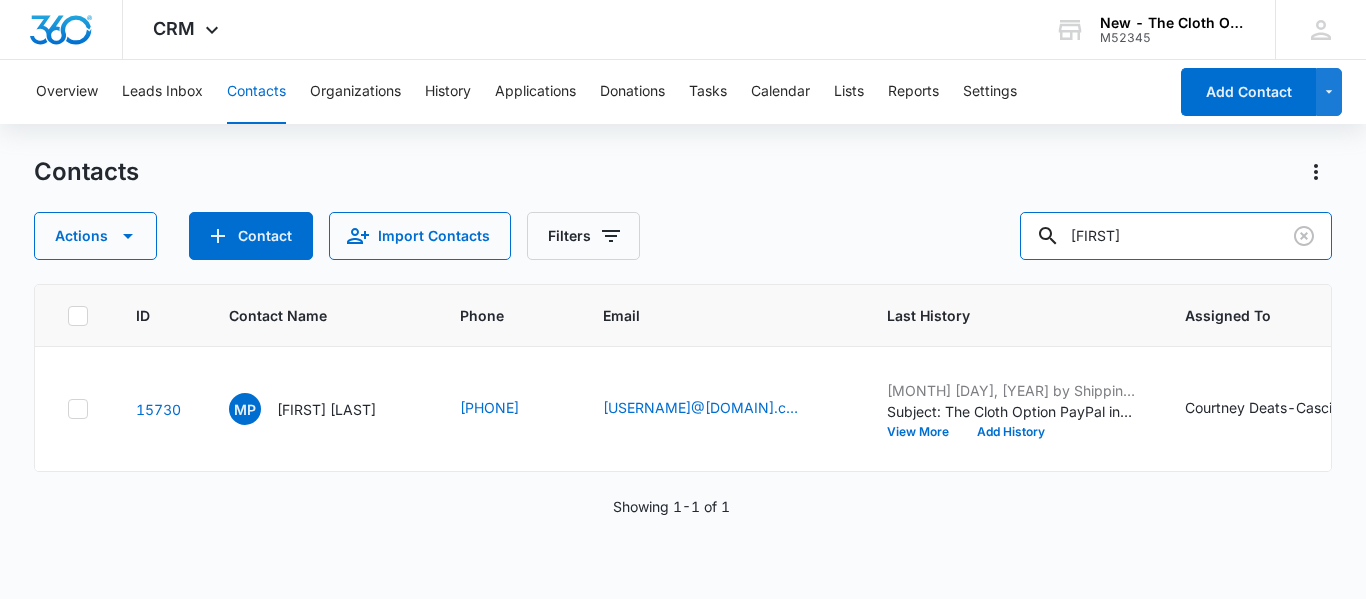drag, startPoint x: 1199, startPoint y: 228, endPoint x: 847, endPoint y: 268, distance: 354.26544 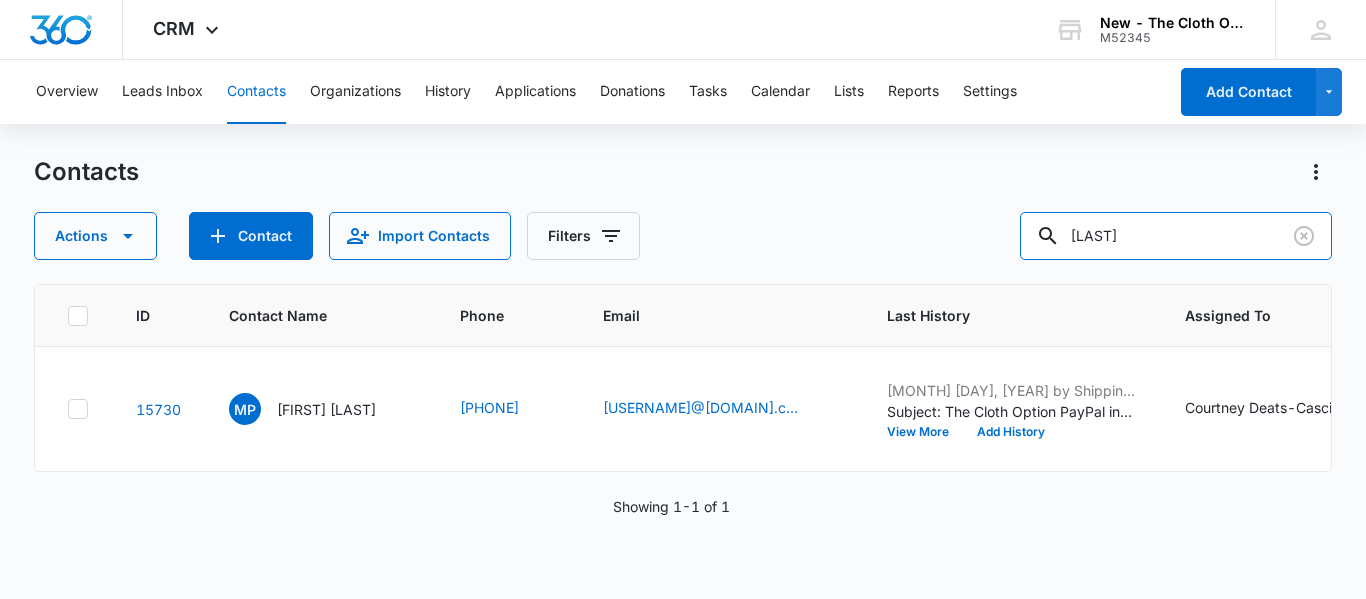 type on "[LAST]" 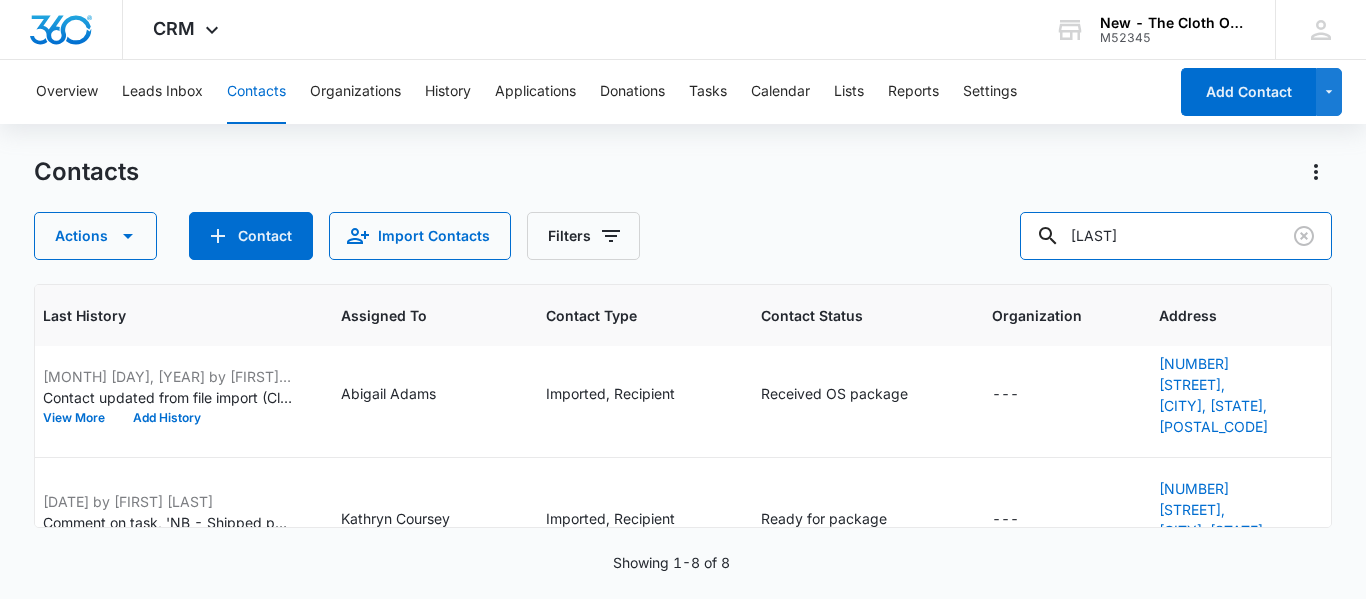scroll, scrollTop: 441, scrollLeft: 917, axis: both 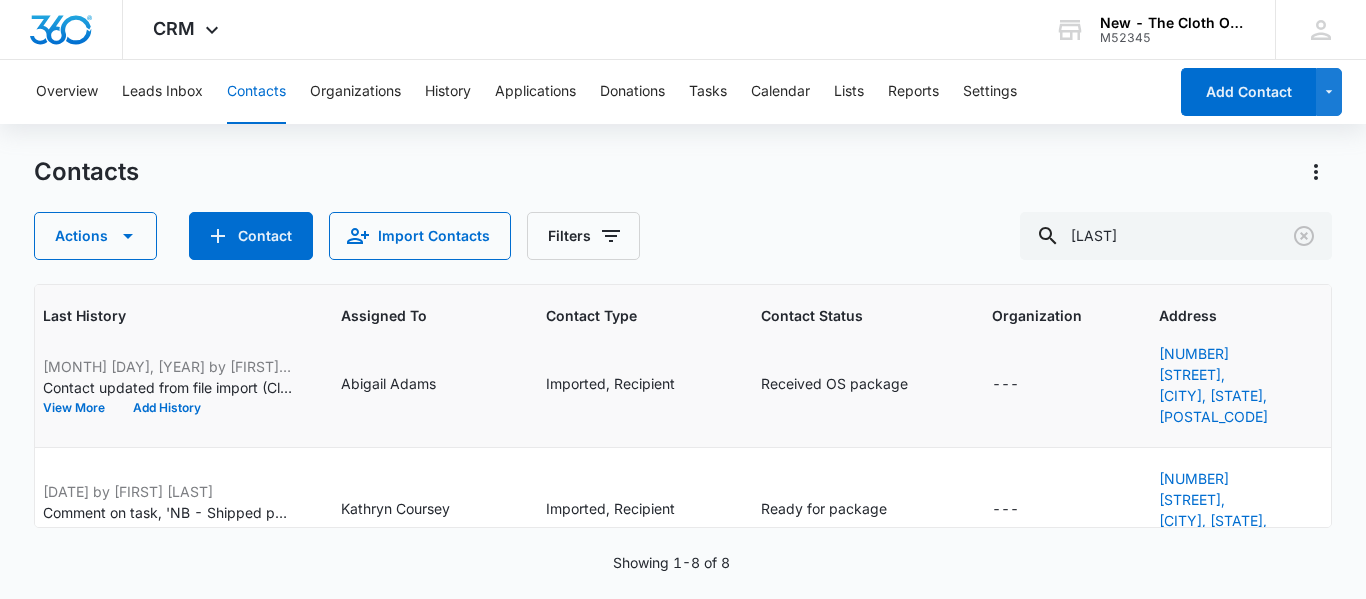 click on "Imported, Recipient" at bounding box center [629, 385] 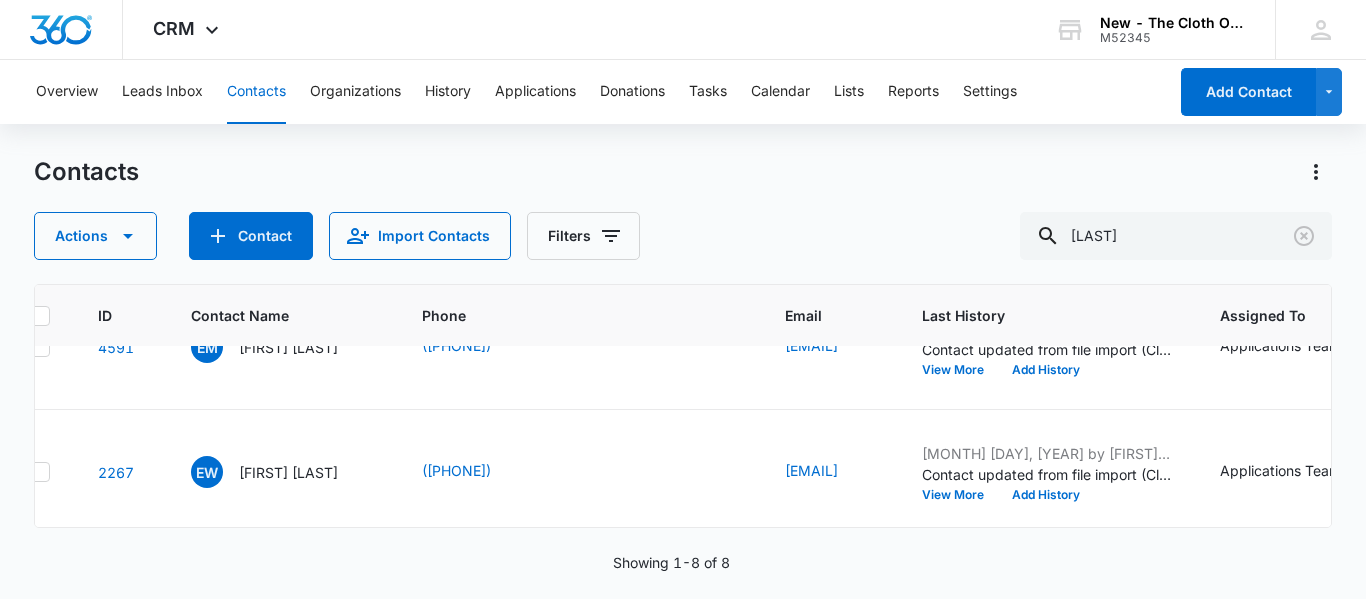 scroll, scrollTop: 729, scrollLeft: 0, axis: vertical 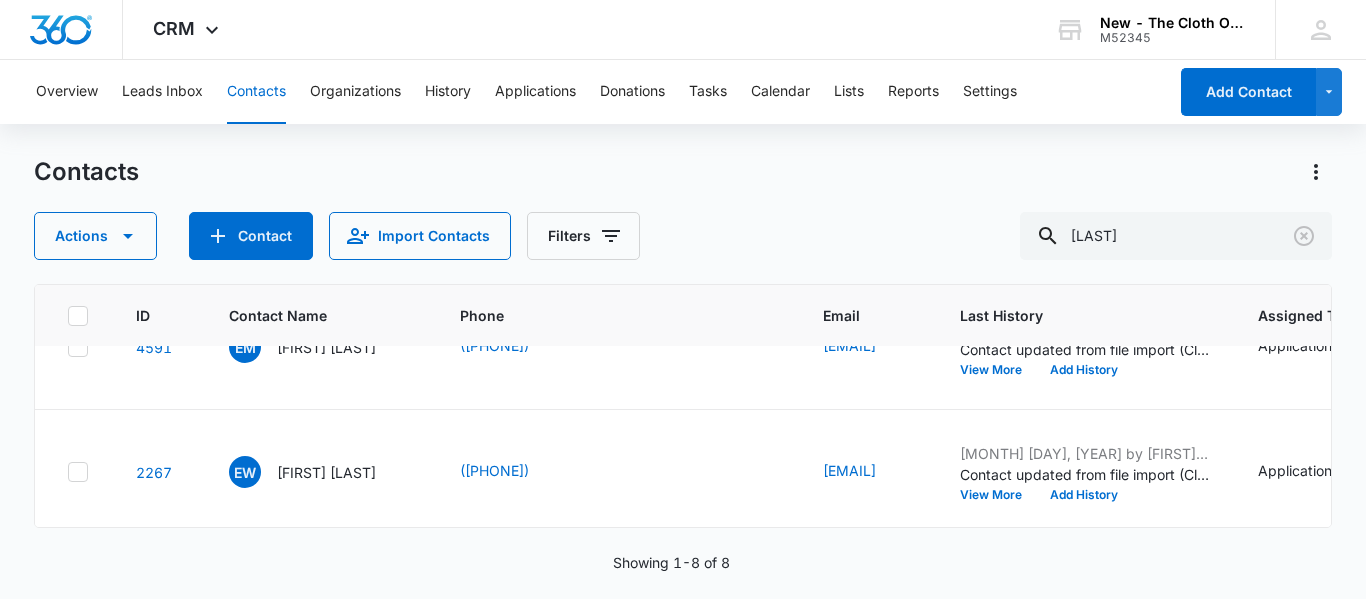 click on "[FIRST] [LAST]" at bounding box center (326, 222) 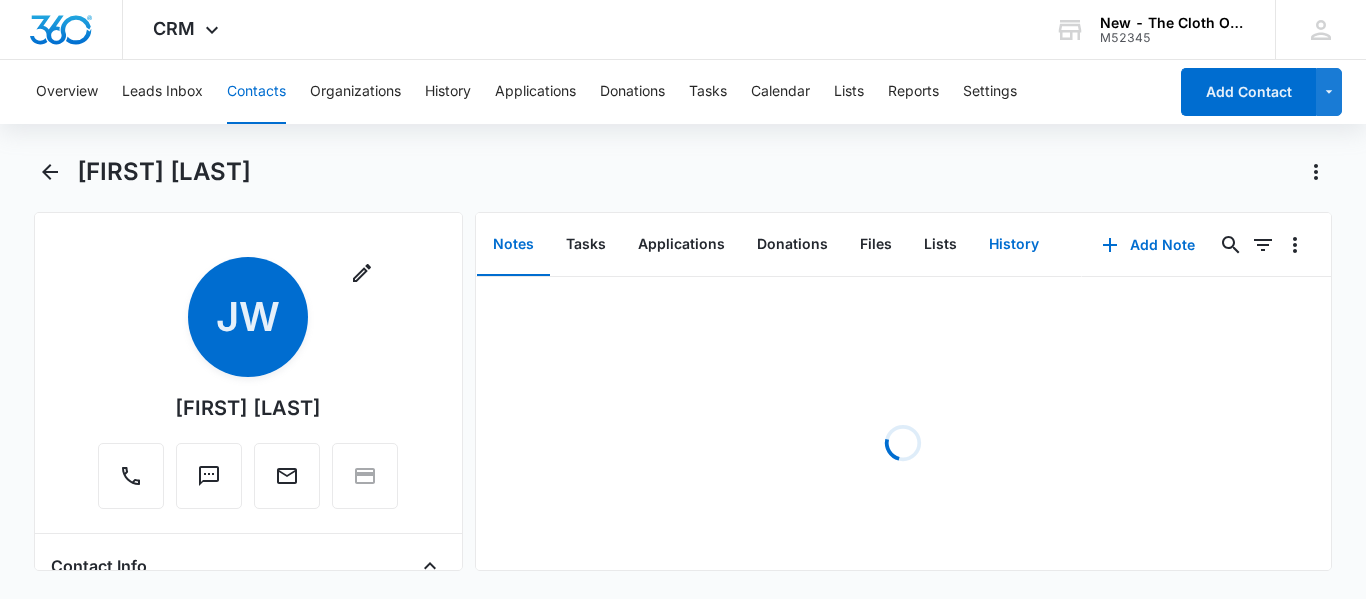 click on "History" at bounding box center (1014, 245) 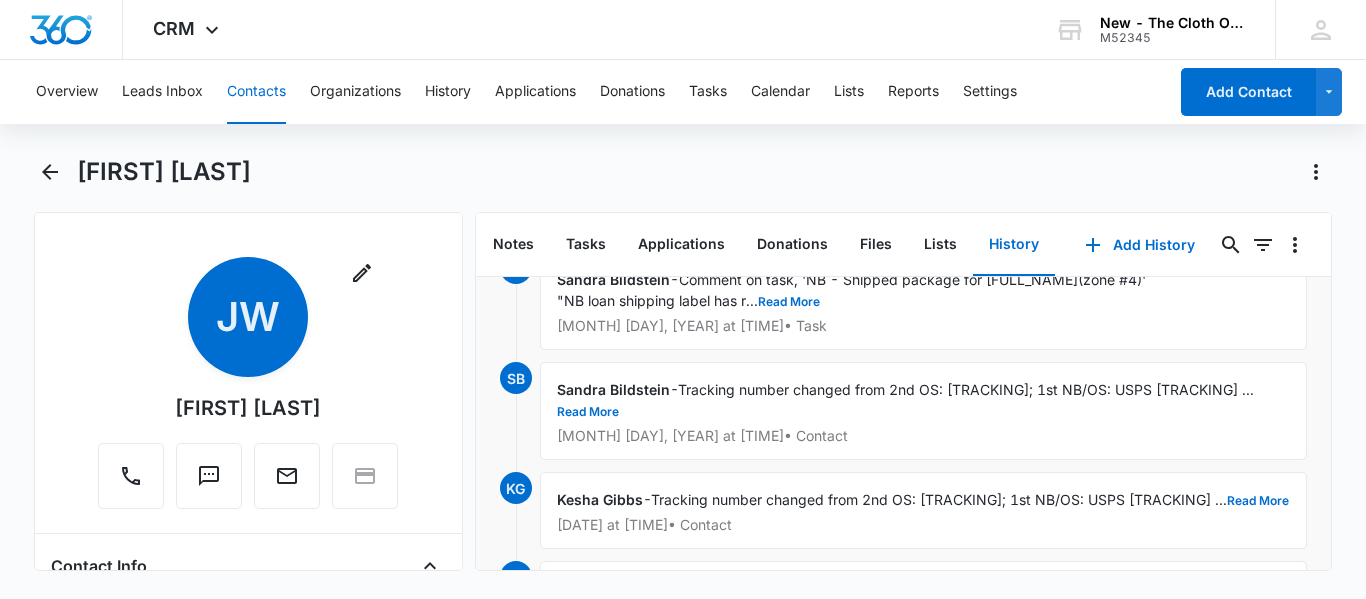 scroll, scrollTop: 0, scrollLeft: 0, axis: both 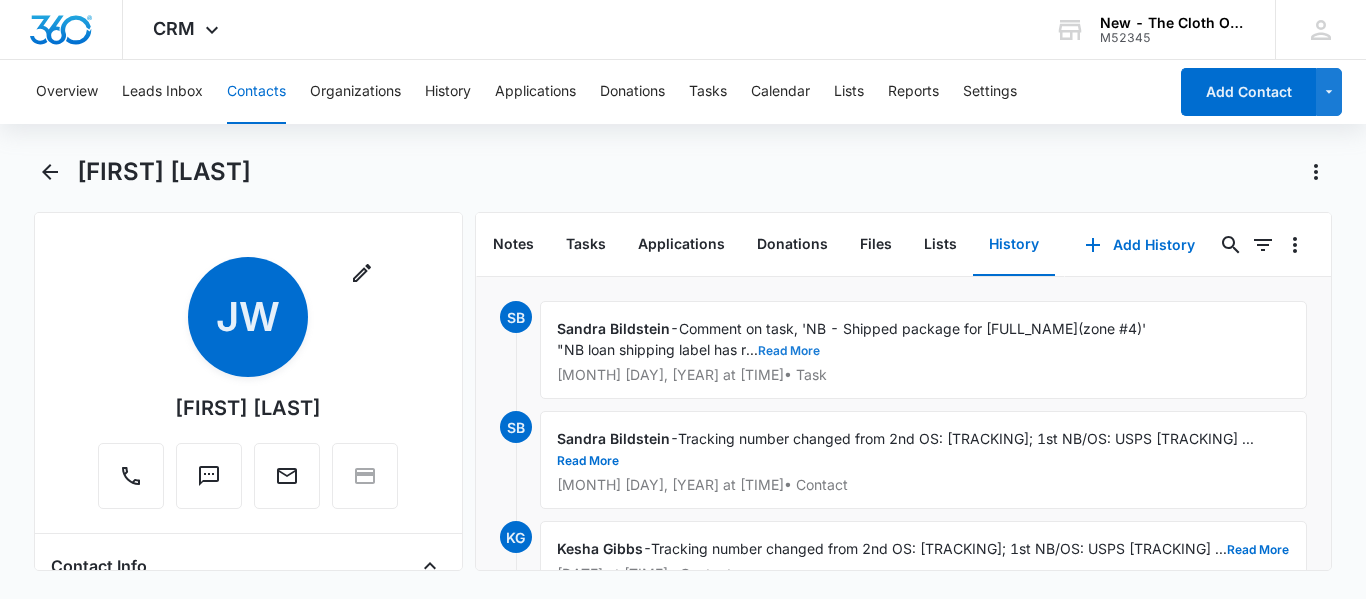 click on "Read More" at bounding box center [789, 351] 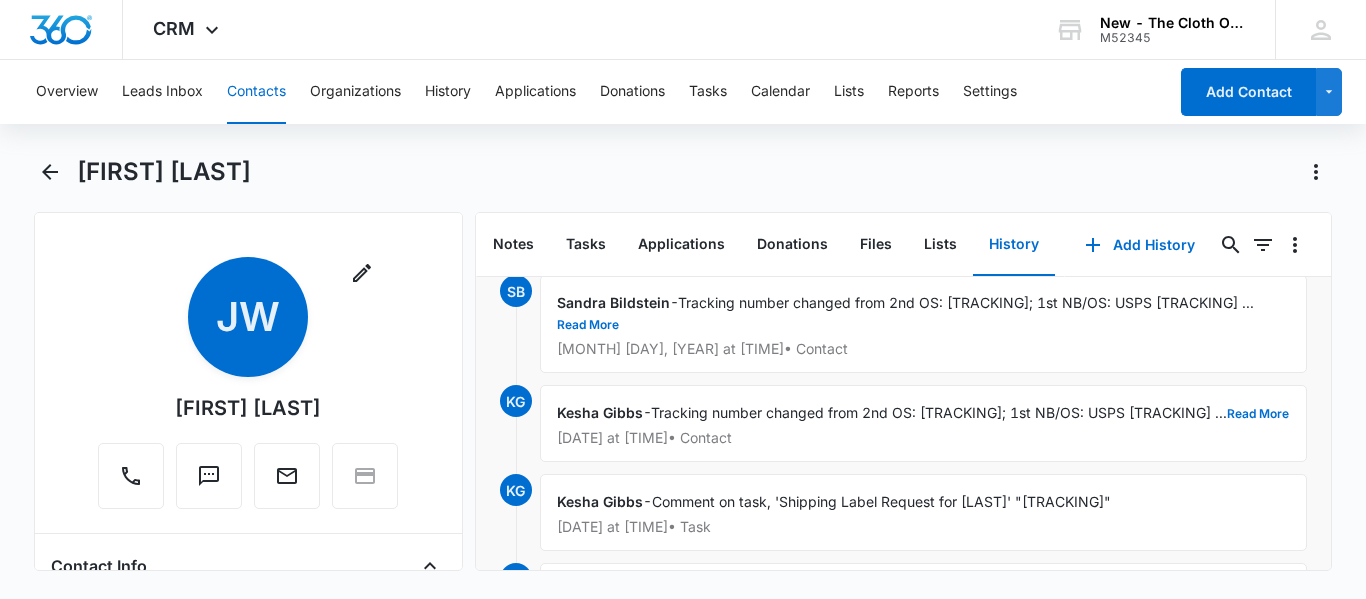 scroll, scrollTop: 0, scrollLeft: 0, axis: both 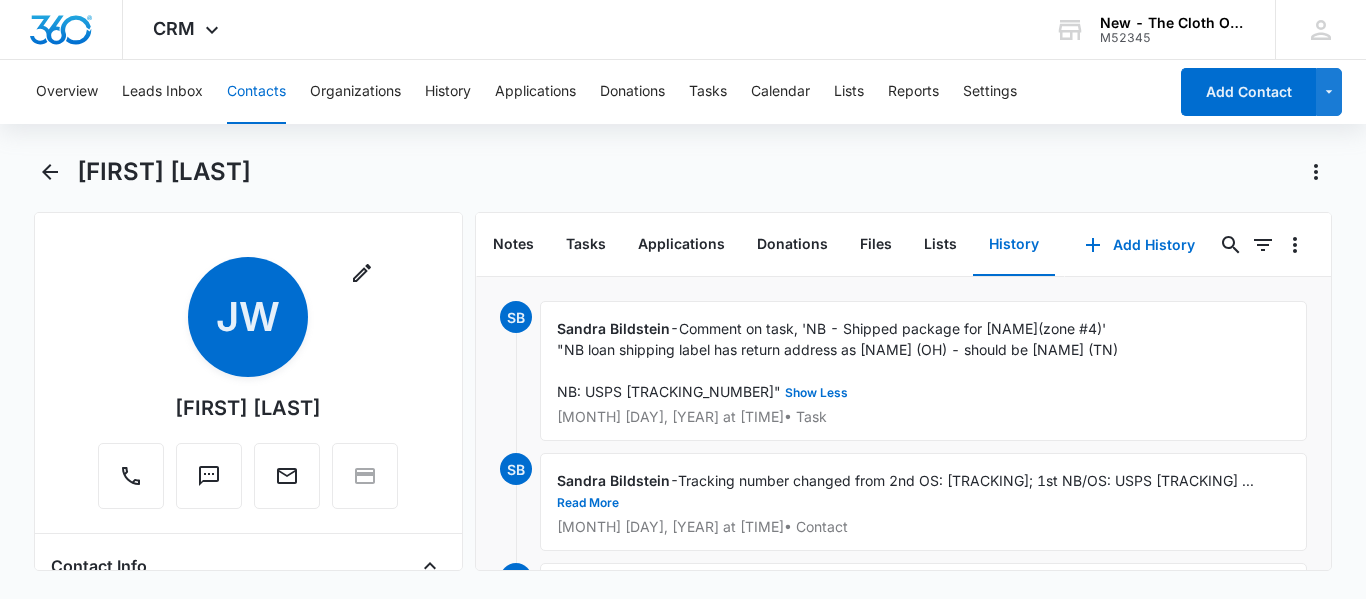 click on "Contacts" at bounding box center (256, 92) 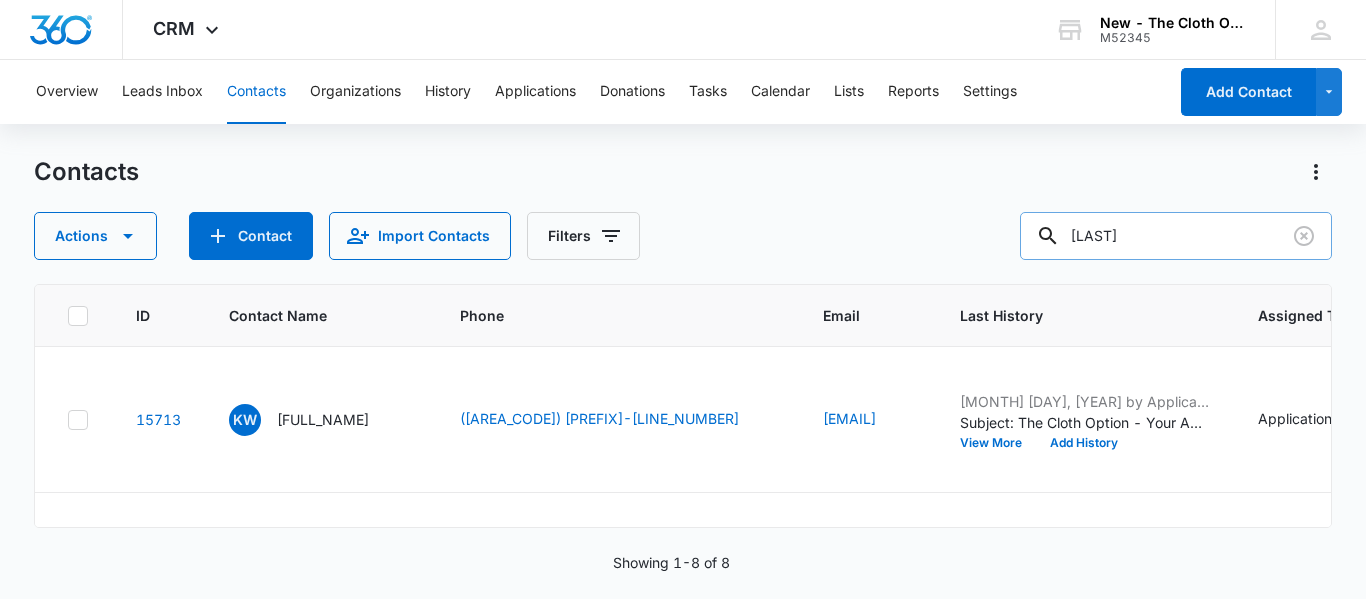 scroll, scrollTop: 729, scrollLeft: 0, axis: vertical 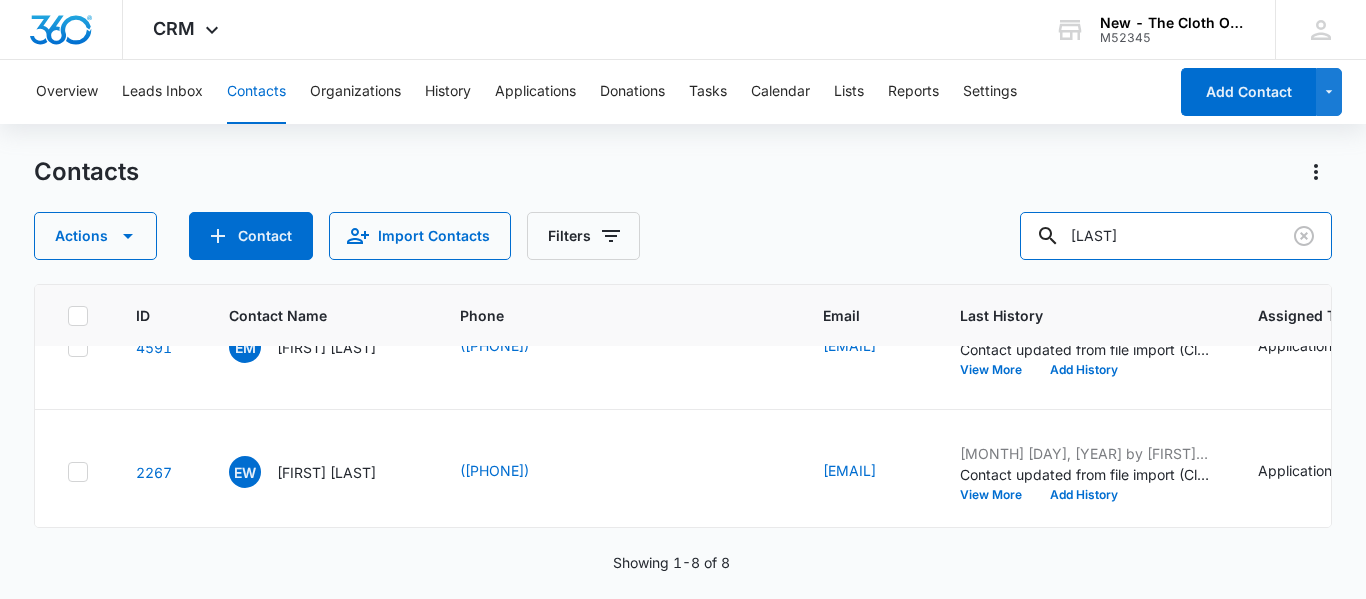drag, startPoint x: 1163, startPoint y: 225, endPoint x: 750, endPoint y: 304, distance: 420.48782 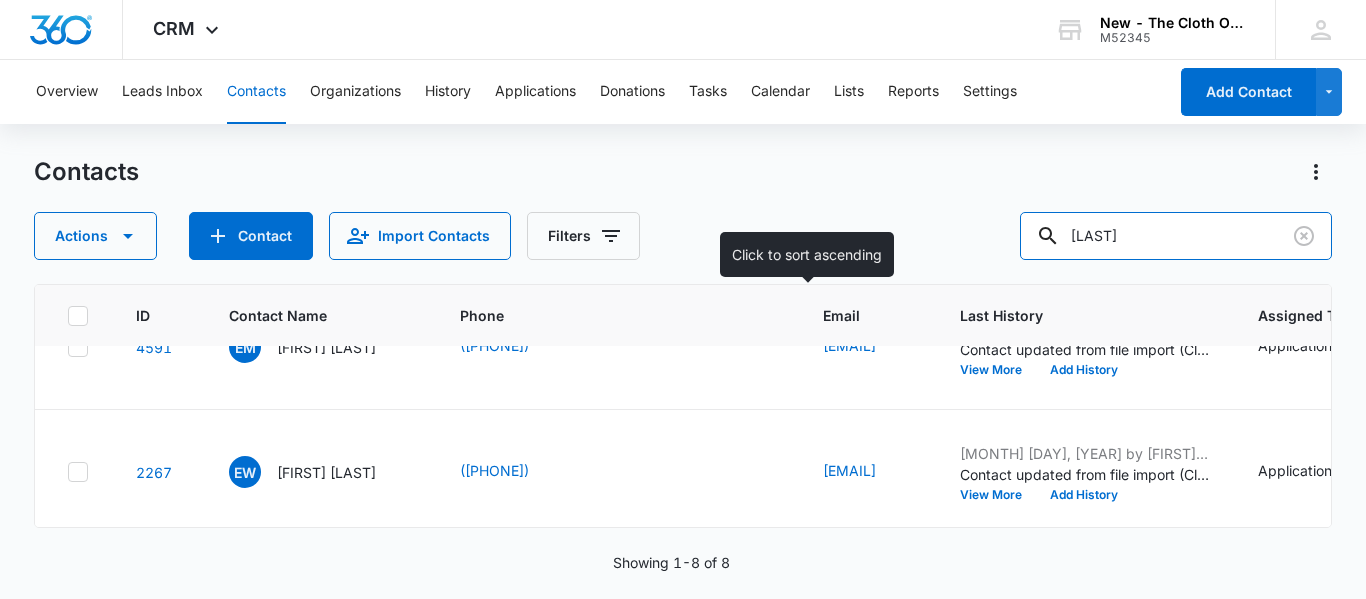 type on "[LAST]" 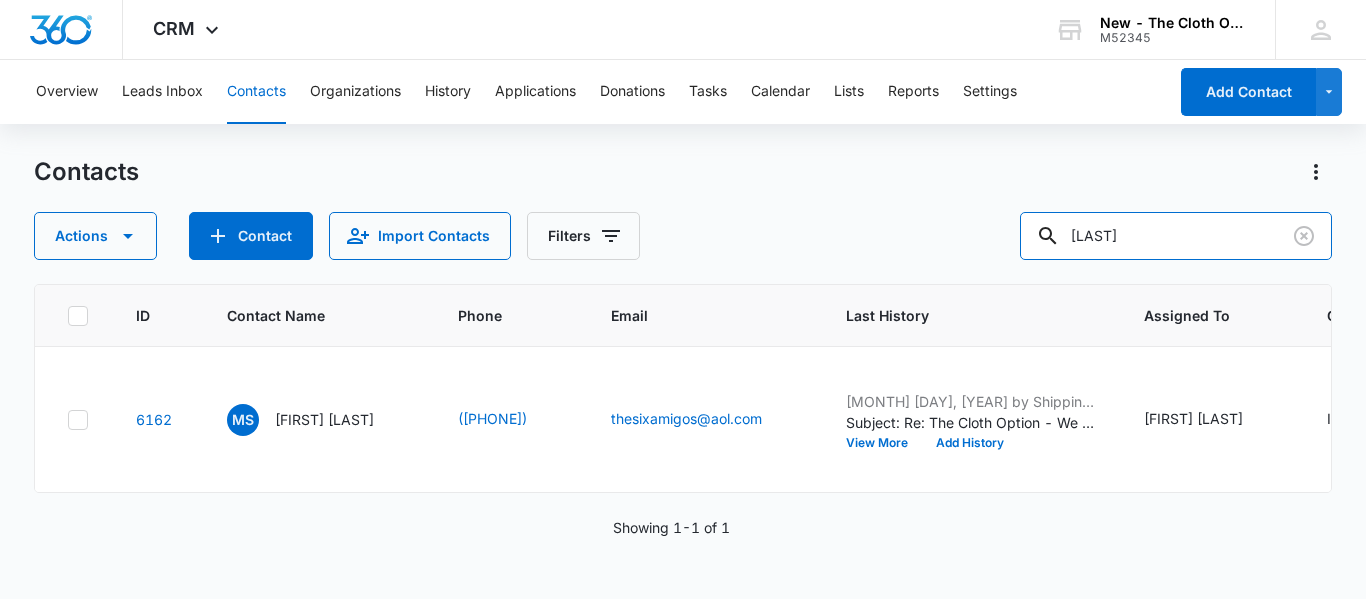 scroll, scrollTop: 0, scrollLeft: 0, axis: both 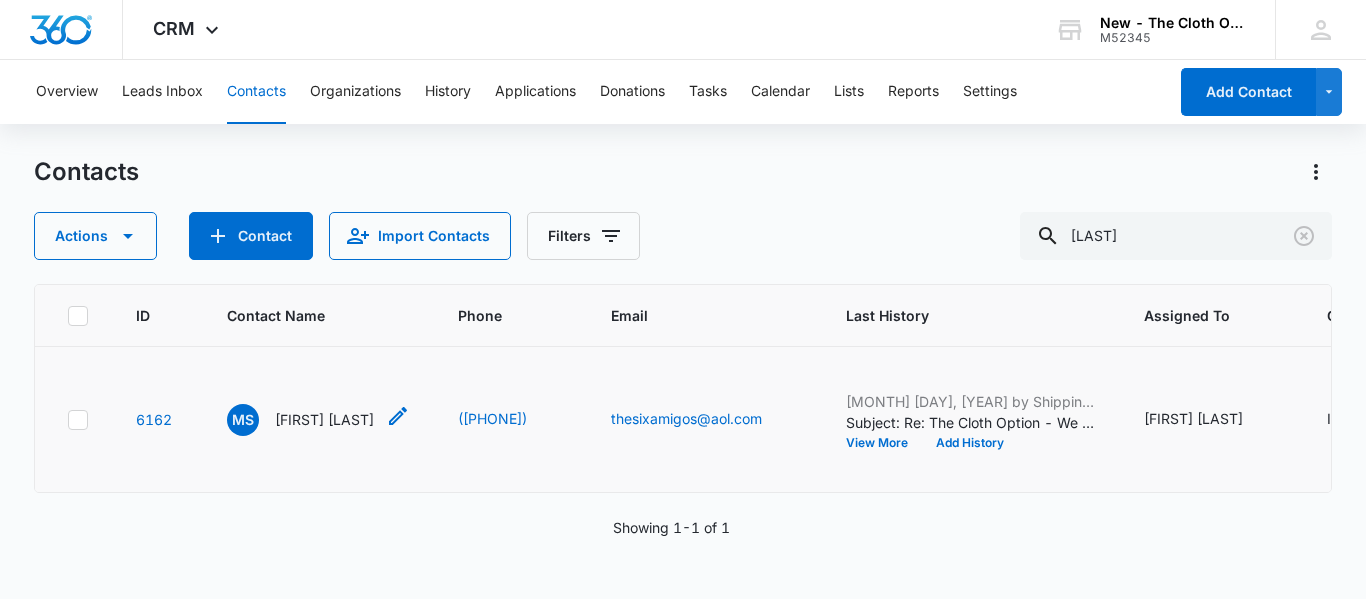 click on "[FIRST] [LAST]" at bounding box center [324, 419] 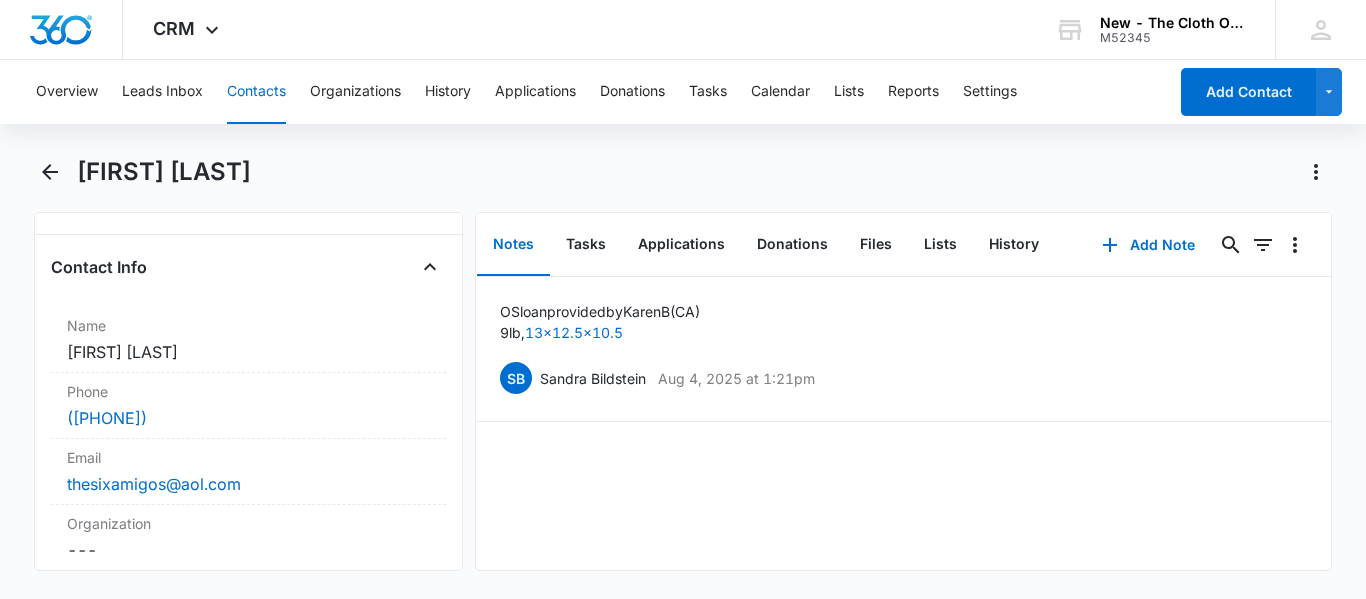 scroll, scrollTop: 599, scrollLeft: 0, axis: vertical 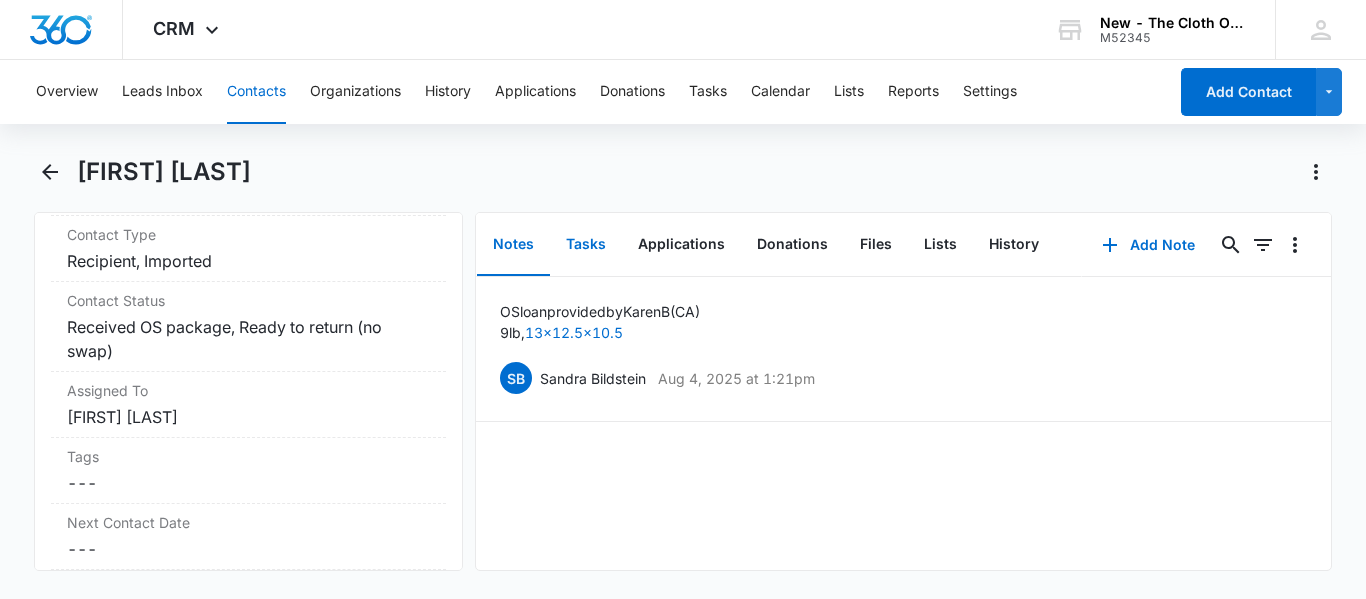 click on "Tasks" at bounding box center [586, 245] 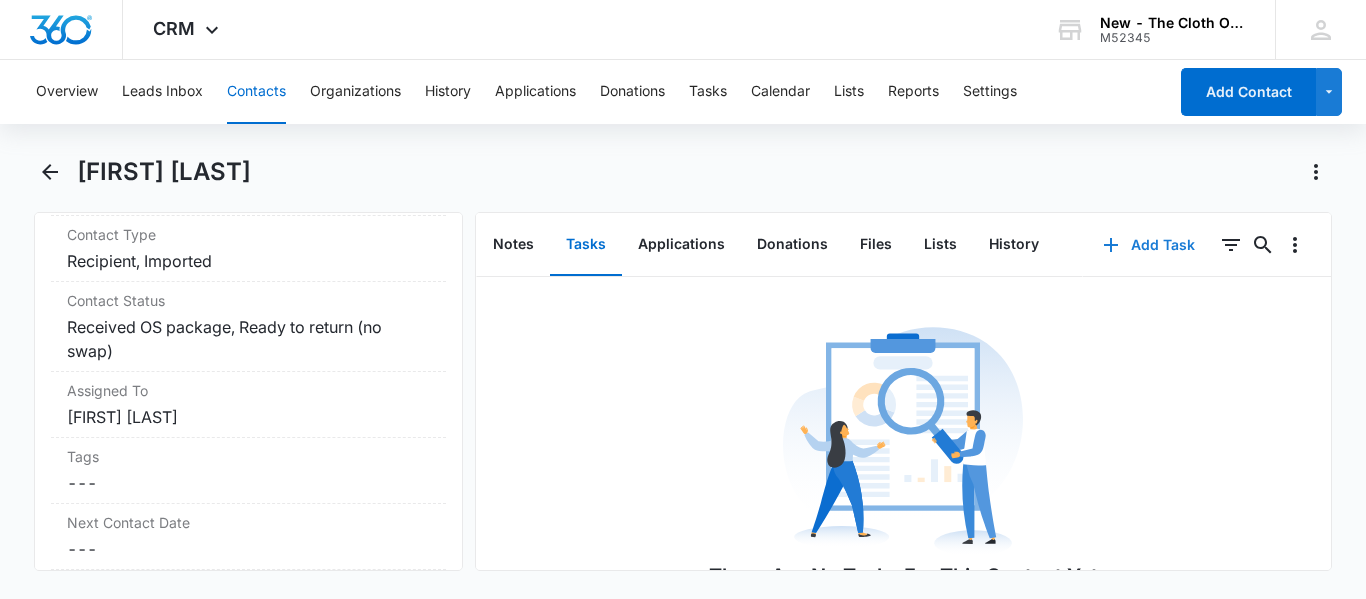 click on "Add Task" at bounding box center (1149, 245) 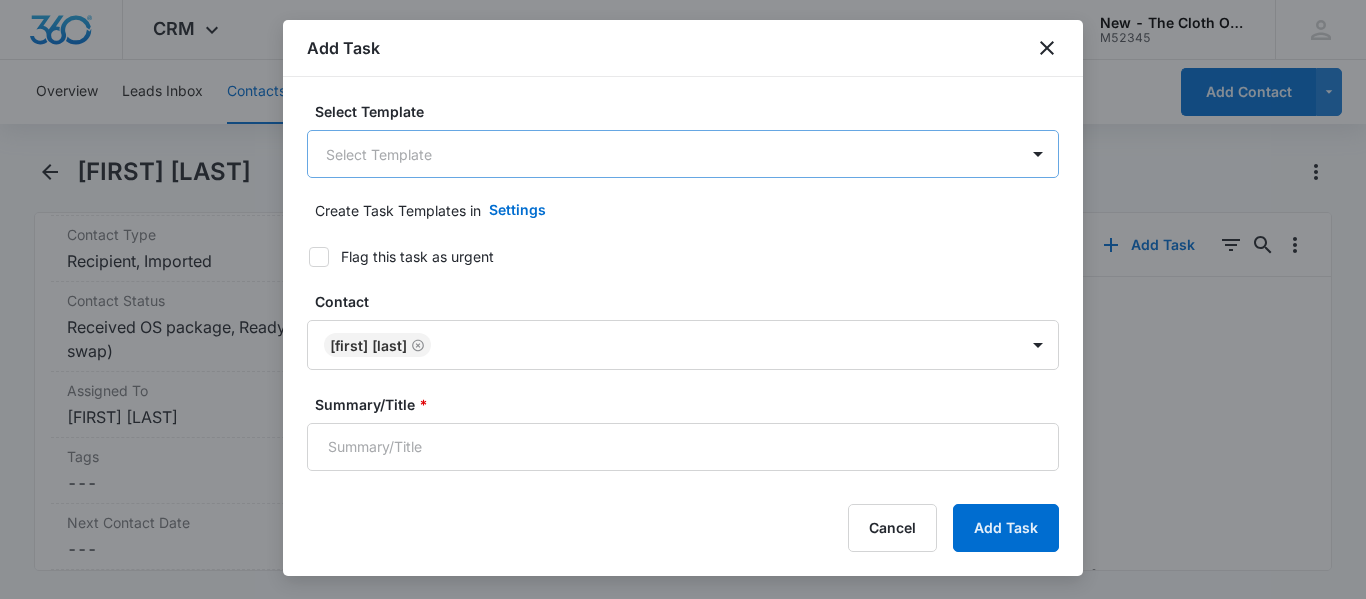 click on "CRM Apps Reputation CRM Email Social Ads Intelligence Brand Settings New - The Cloth Option M52345 Your Accounts View All SN [FIRST] [LAST] [EMAIL] My Profile Notifications Support Logout Terms & Conditions &nbsp; &bull; &nbsp; Privacy Policy Overview Leads Inbox Contacts Organizations History Applications Donations Tasks Calendar Lists Reports Settings Add Contact [FIRST] [LAST] Remove MS [FIRST] [LAST] Contact Info Name Cancel Save Changes [FIRST] [LAST] Phone Cancel Save Changes ([PHONE]) Email Cancel Save Changes [EMAIL] Organization Cancel Save Changes ---
Address Cancel Save Changes [NUMBER] [STREET], Apt. [APT], [CITY], [STATE], [ZIP] Details Source Cancel Save Changes Jotform app 2022 Contact Type Cancel Save Changes Recipient, Imported Contact Status Cancel Save Changes Received OS package, Ready to return (no swap) Assigned To Cancel Save Changes [FIRST] [LAST] Tags Cancel Save Changes ---
Next Contact Date Cancel Save Changes ---
Color Tag Current Color: Cancel ID 1" at bounding box center [683, 299] 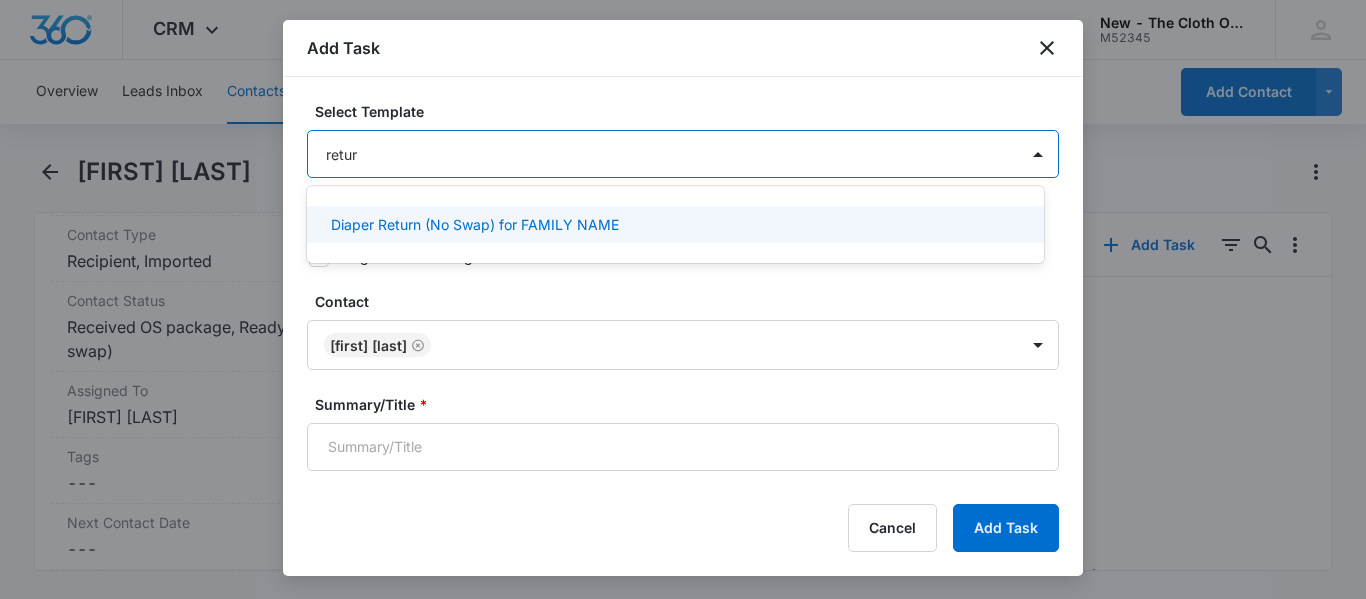 type on "return" 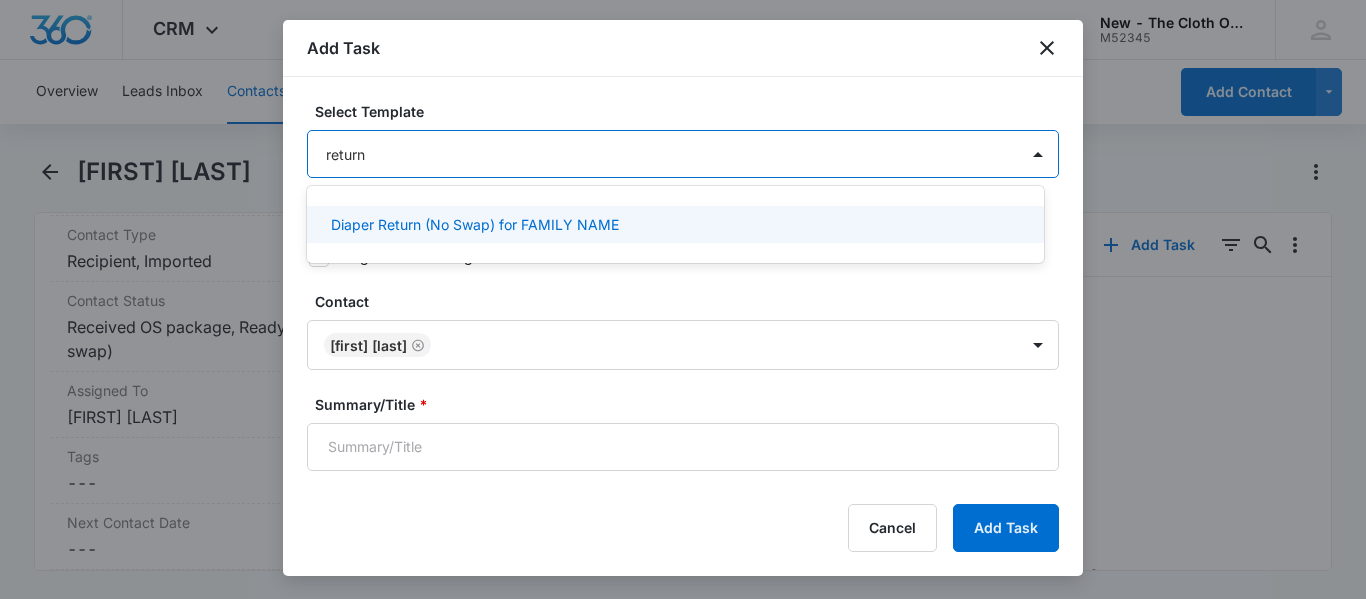 click on "Diaper Return (No Swap) for FAMILY NAME" at bounding box center (475, 224) 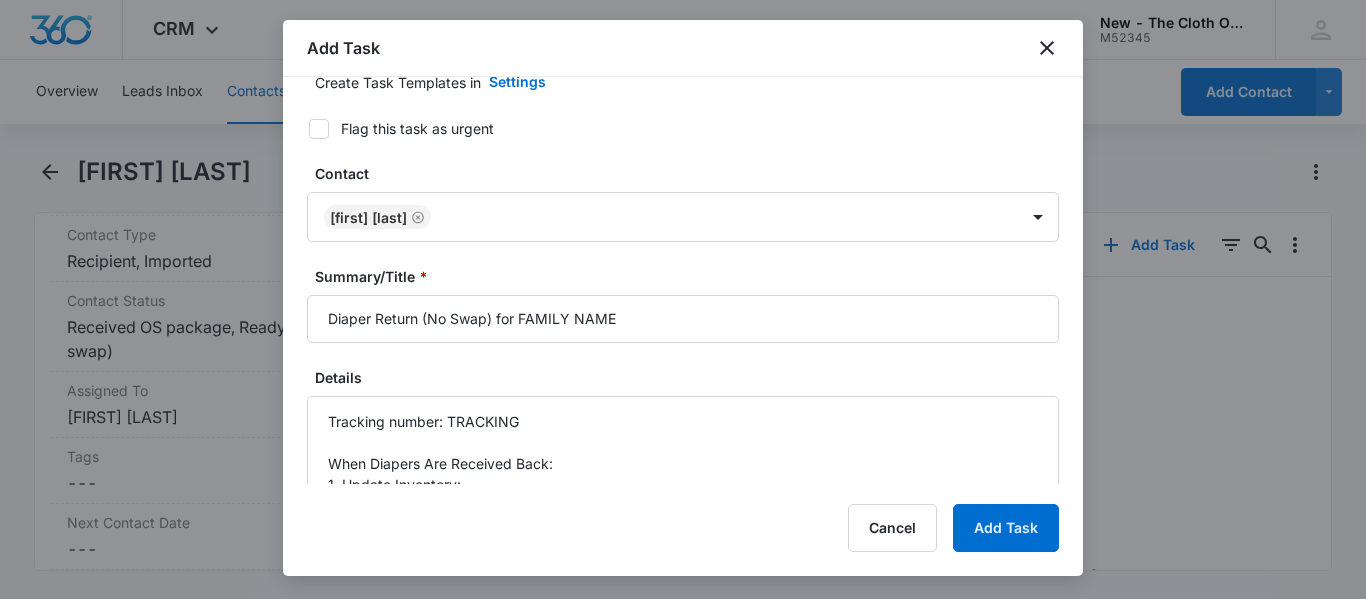 scroll, scrollTop: 132, scrollLeft: 0, axis: vertical 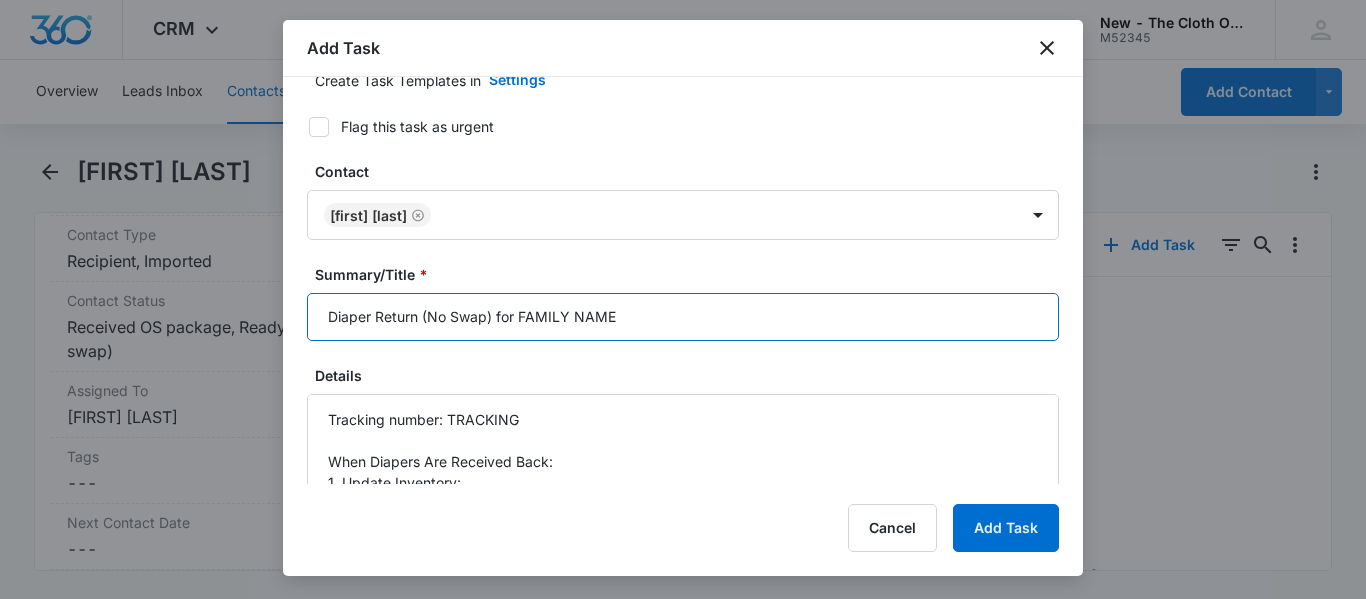 click on "Diaper Return (No Swap) for FAMILY NAME" at bounding box center [683, 317] 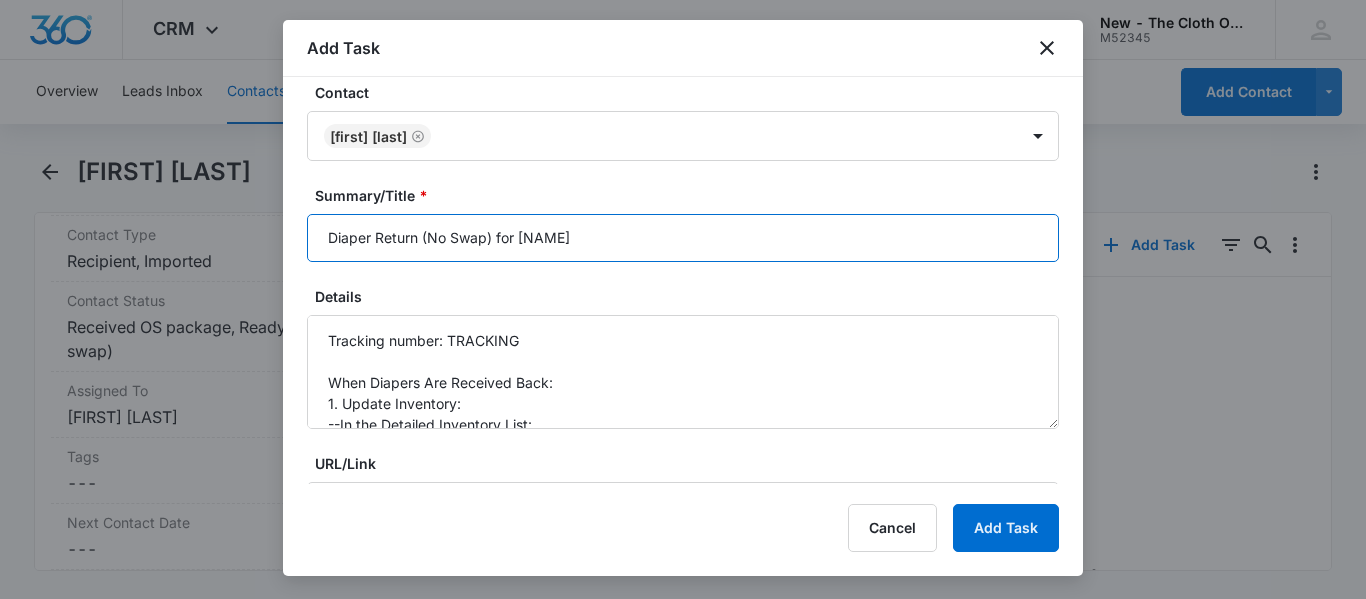 scroll, scrollTop: 224, scrollLeft: 0, axis: vertical 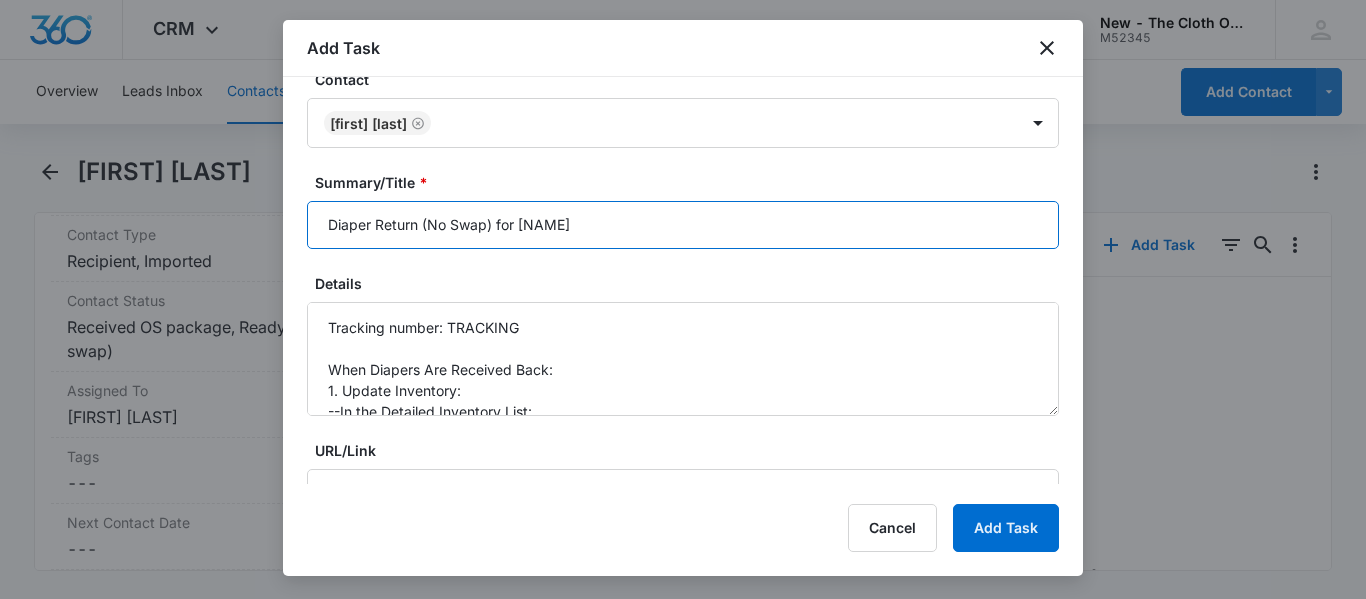 type on "Diaper Return (No Swap) for [NAME]" 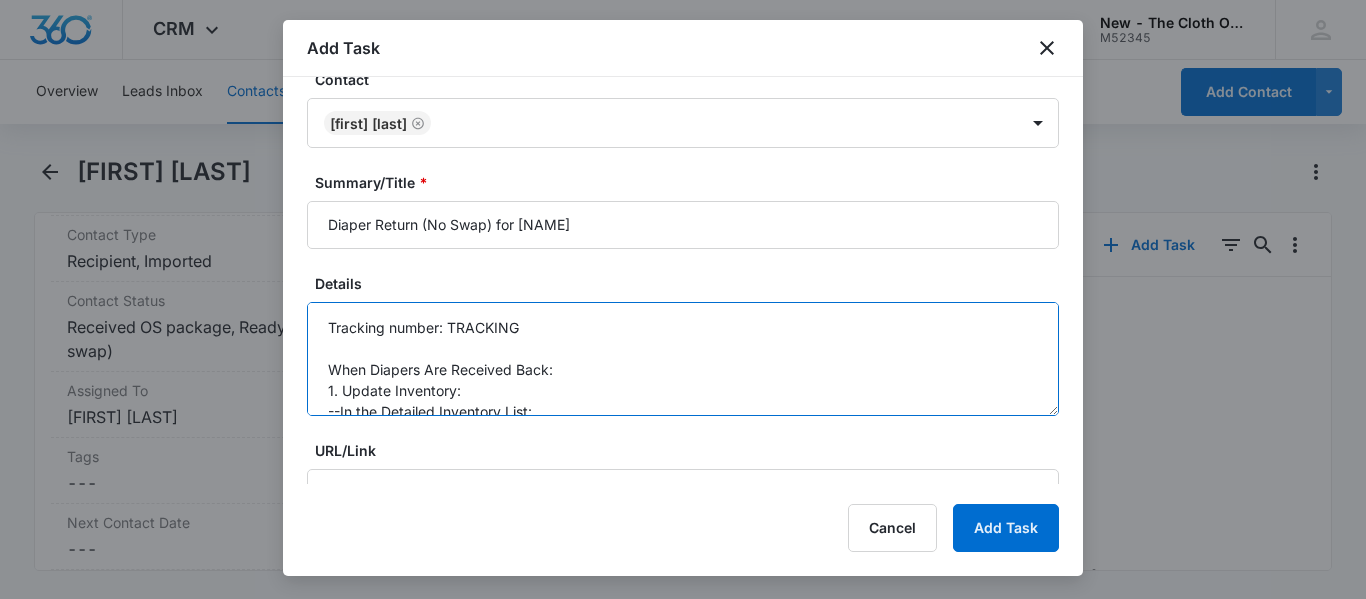 click on "Tracking number: TRACKING
When Diapers Are Received Back:
1. Update Inventory:
--In the Detailed Inventory List:
---Note that the diapers have been returned.
---Add the date the diapers were received back.
---If not all items are returned, clearly note which items are missing or unreturned.
*DO NOT delete the Detailed Inventory List.
*DO NOT change the inventory quantity numbers.
2. Notify the Family:
--Send the "Diapers Returned" email (template located in the Team Drive).
3. Update Contact Record:
--Change the 'Contact Status' to 'Diapers Returned', remove previous status.
4. Once all steps are completed, CLOSE THIS TASK." at bounding box center [683, 359] 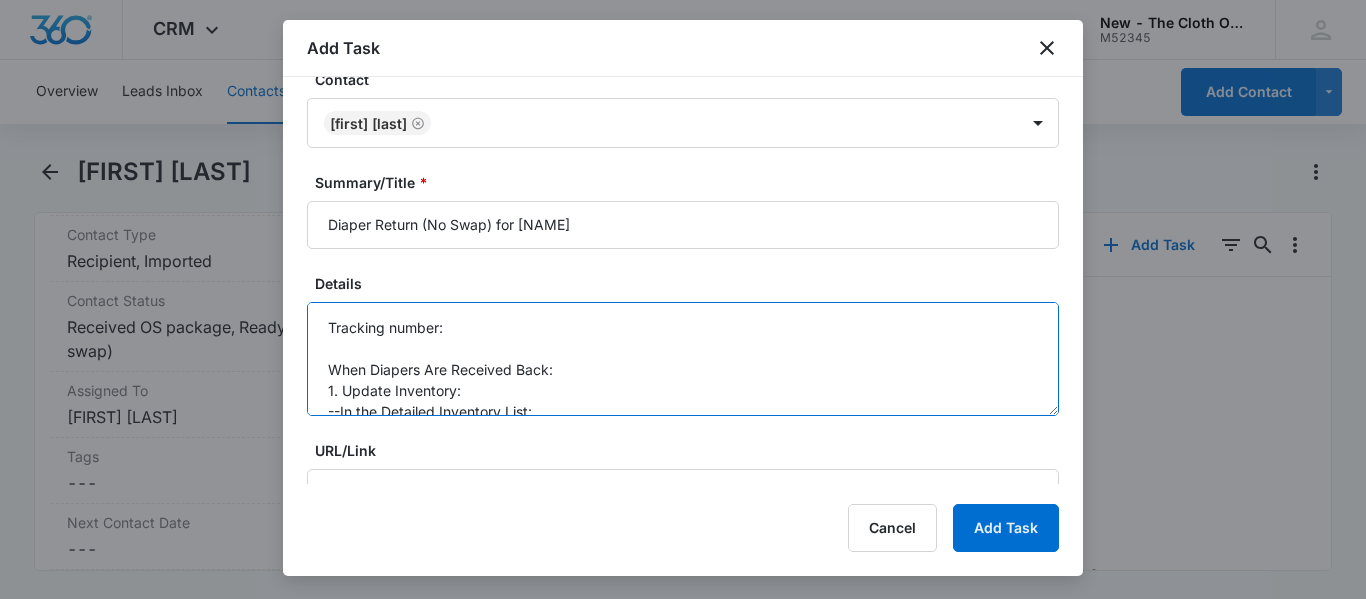 paste on "[TRACKING]" 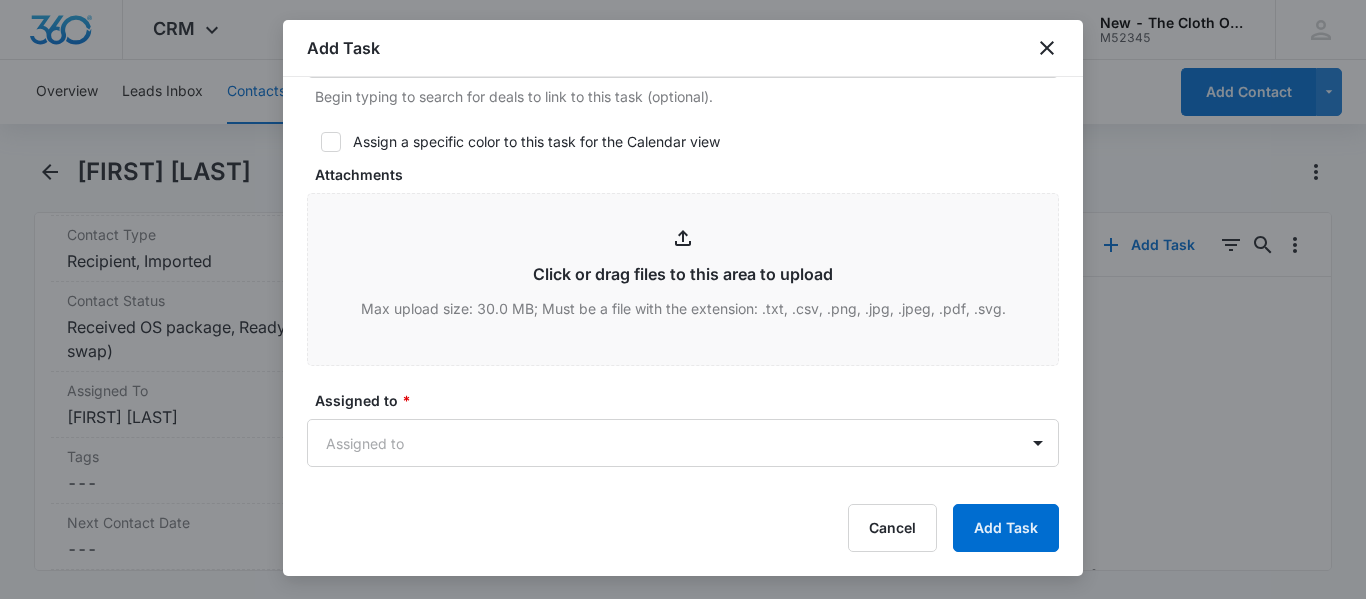 scroll, scrollTop: 968, scrollLeft: 0, axis: vertical 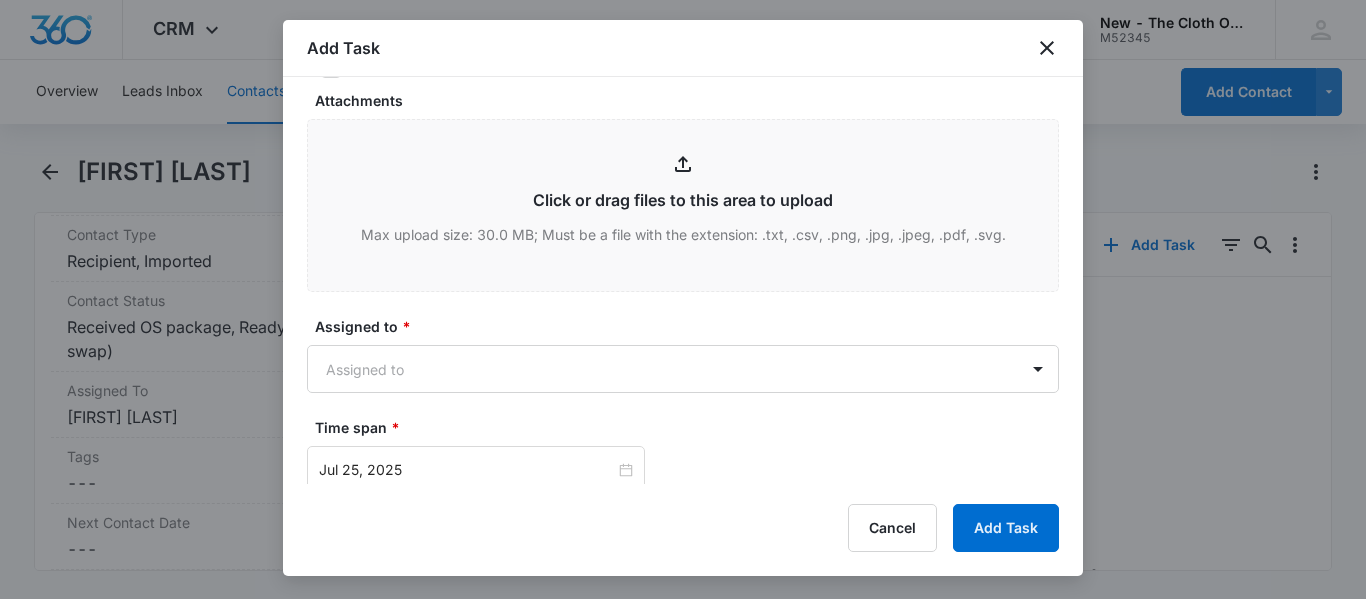 type on "Tracking number: [TRACKING_NUMBER]
When Diapers Are Received Back:
1. Update Inventory:
--In the Detailed Inventory List:
---Note that the diapers have been returned.
---Add the date the diapers were received back.
---If not all items are returned, clearly note which items are missing or unreturned.
*DO NOT delete the Detailed Inventory List.
*DO NOT change the inventory quantity numbers.
2. Notify the Family:
--Send the "Diapers Returned" email (template located in the Team Drive).
3. Update Contact Record:
--Change the 'Contact Status' to 'Diapers Returned', remove previous status.
4. Once all steps are completed, CLOSE THIS TASK." 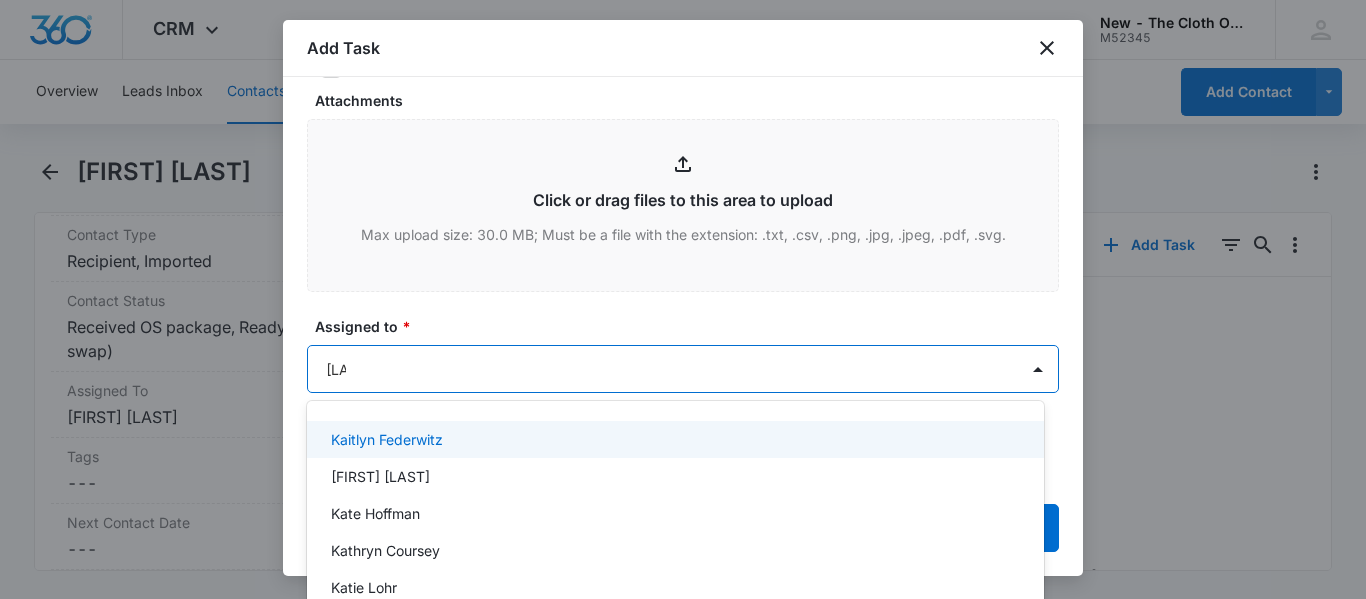 type on "[FIRST]" 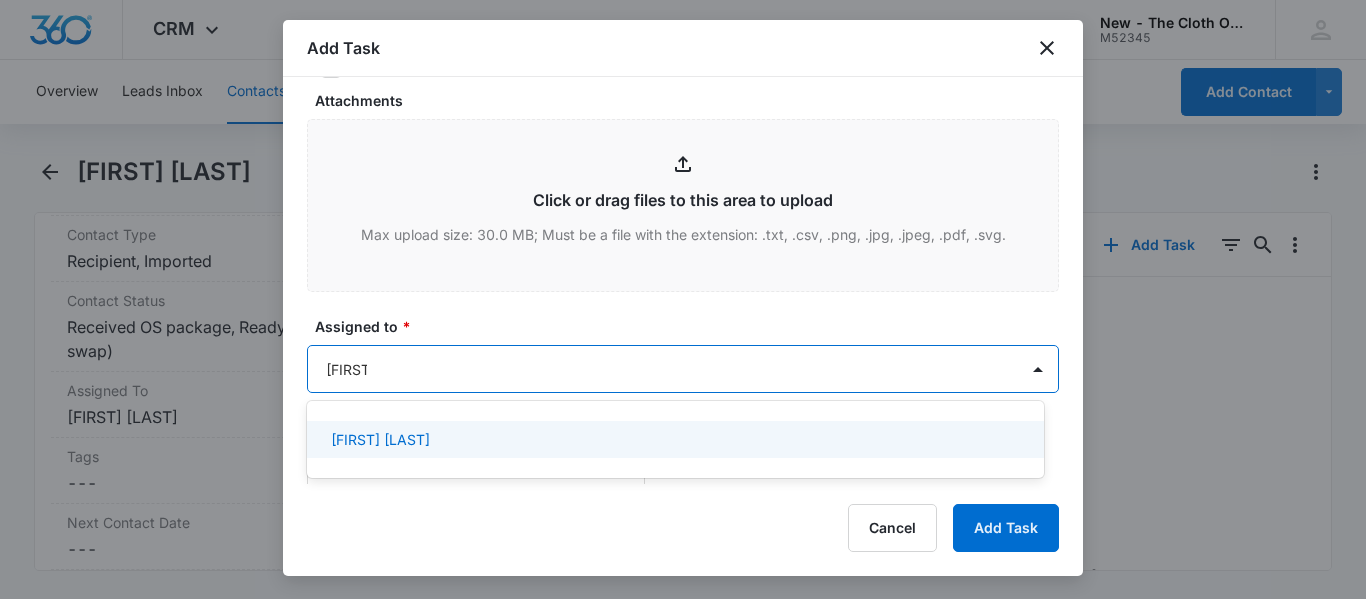 click on "[FIRST] [LAST]" at bounding box center (380, 439) 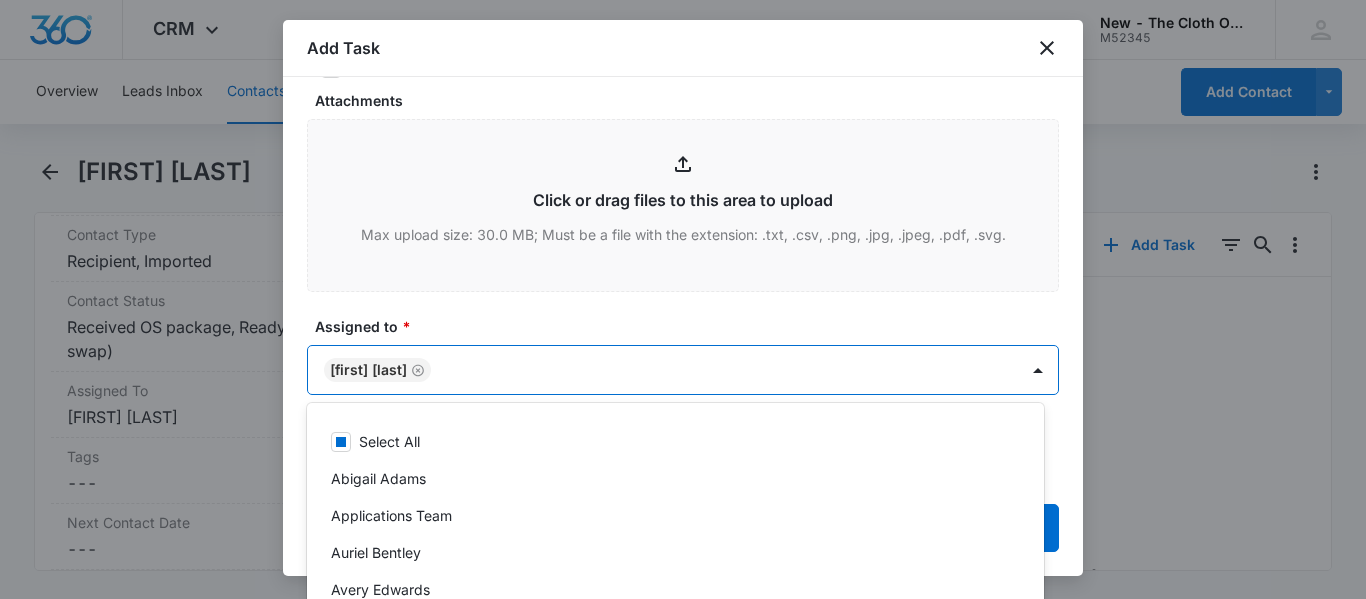 click on "Assigned to *" at bounding box center (691, 326) 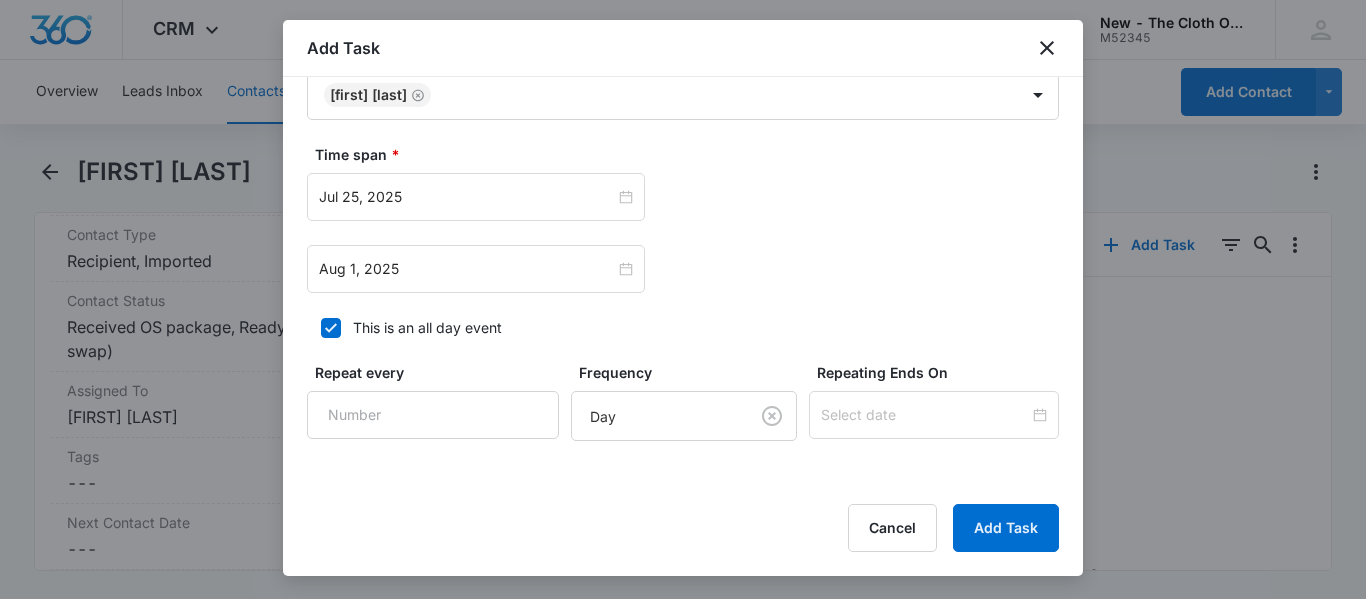 scroll, scrollTop: 1247, scrollLeft: 0, axis: vertical 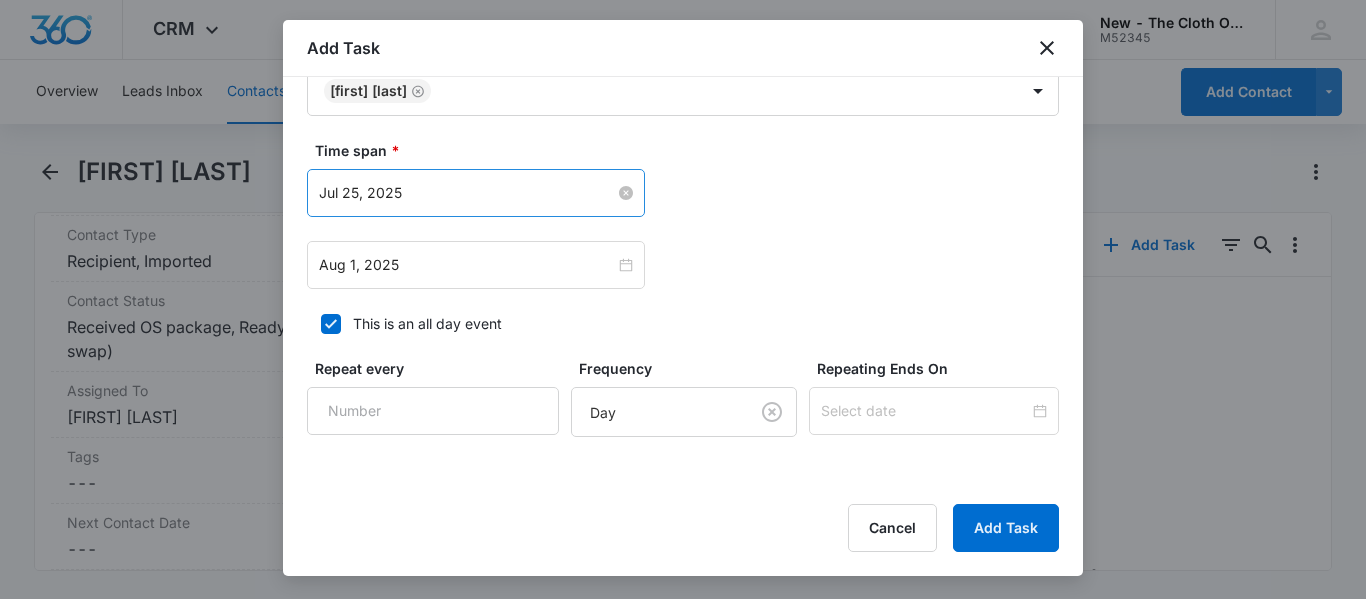 click on "Jul 25, 2025" at bounding box center [467, 193] 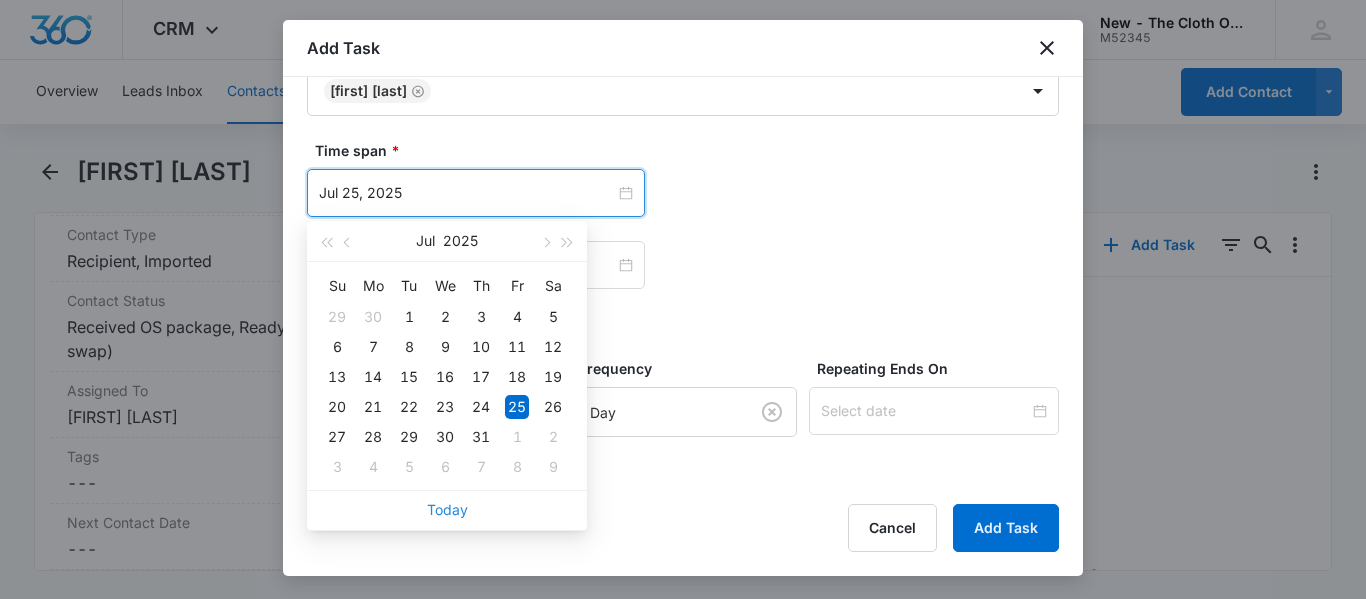 click on "Today" at bounding box center [447, 509] 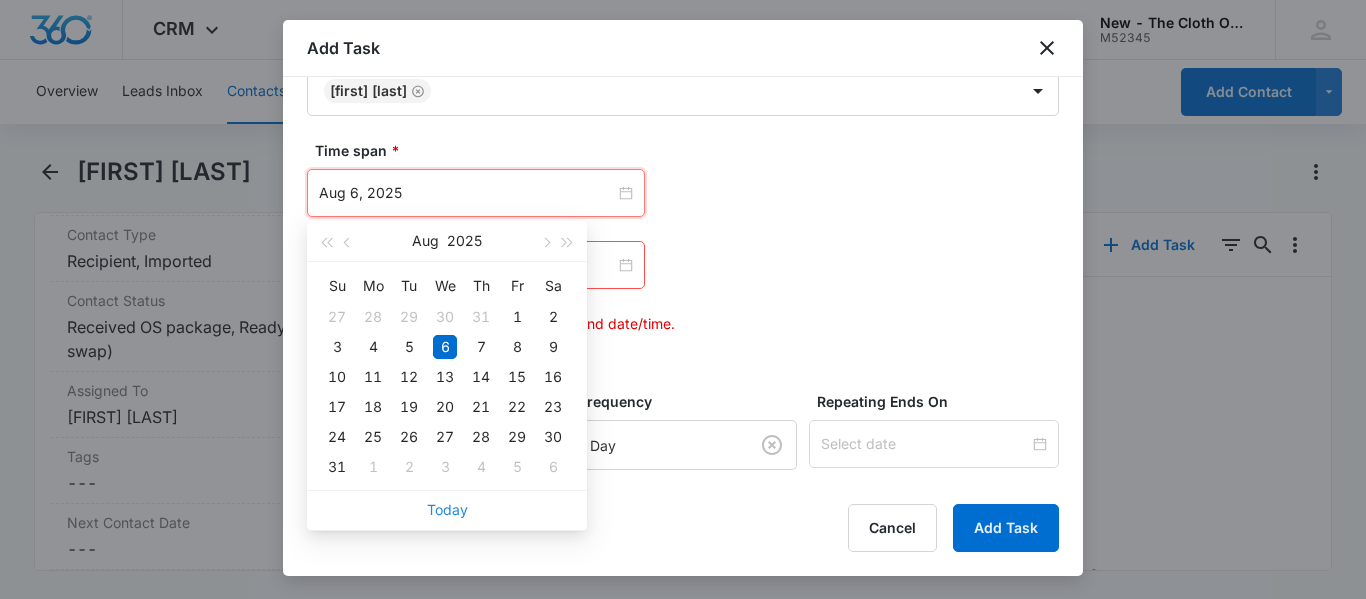 type on "Aug 6, 2025" 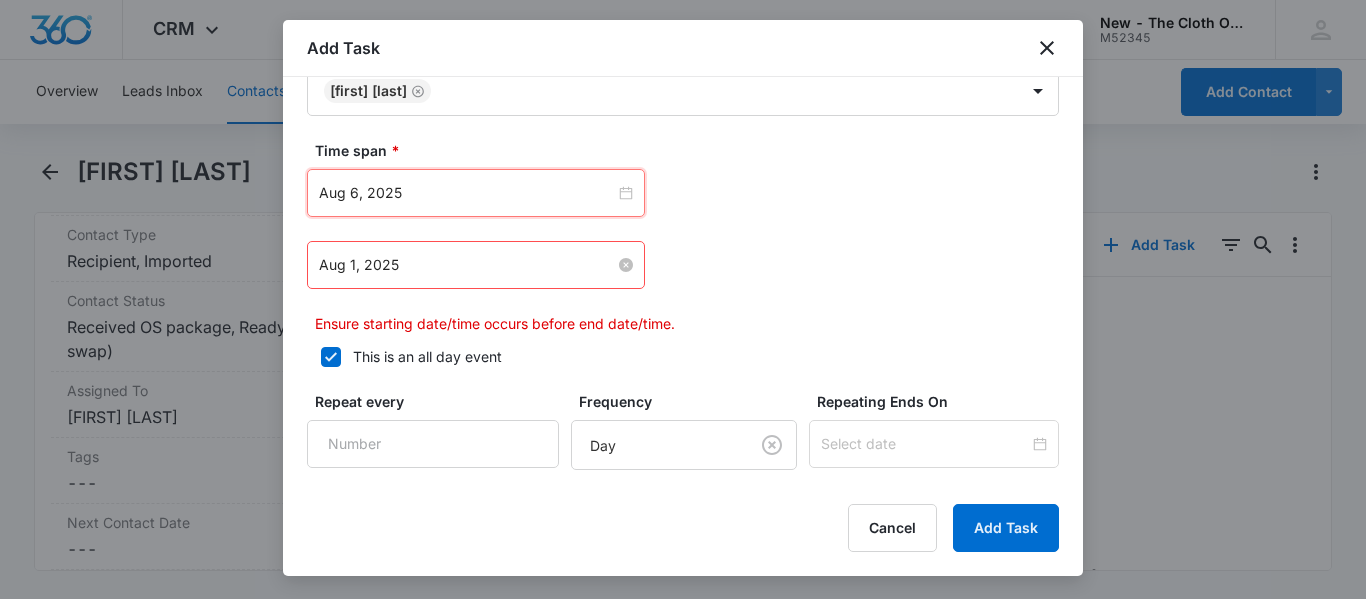 click on "Aug 1, 2025" at bounding box center (467, 265) 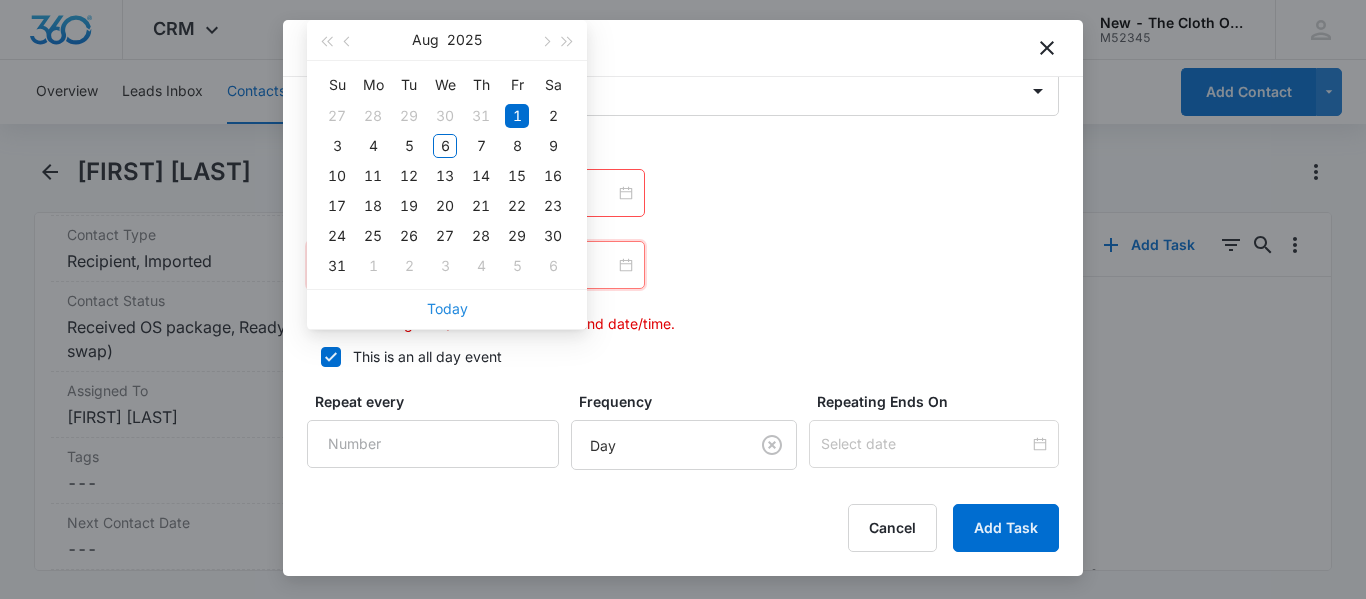 click on "Today" at bounding box center [447, 308] 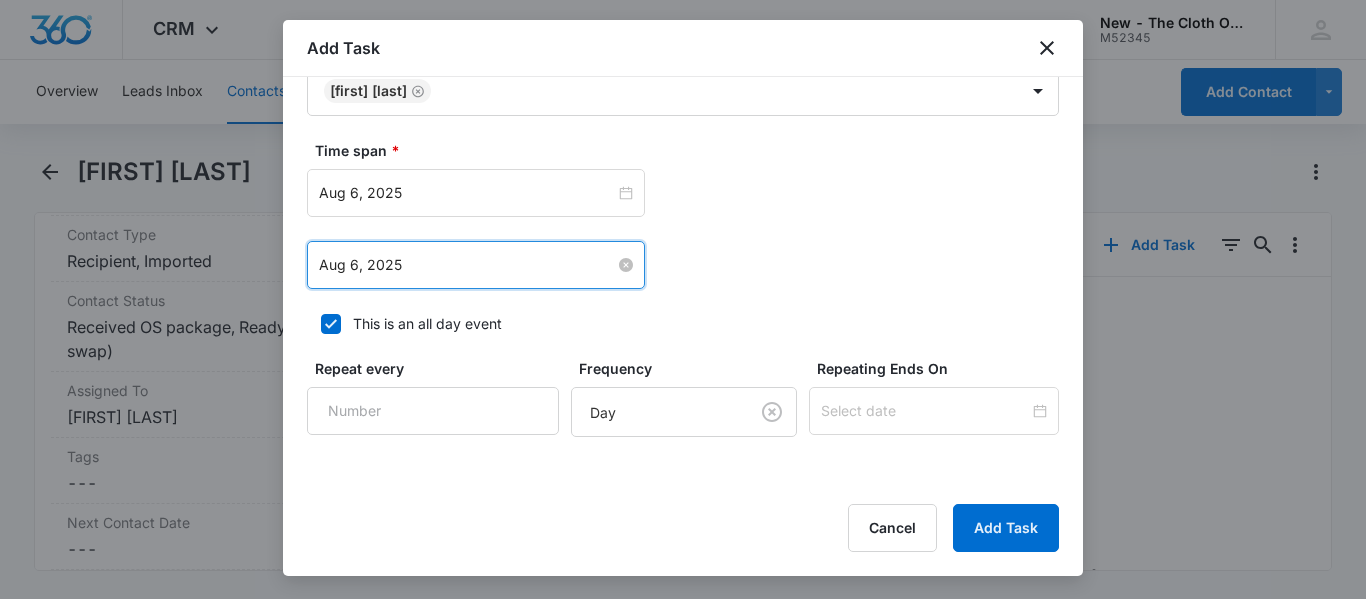 click on "Aug 6, 2025" at bounding box center (467, 265) 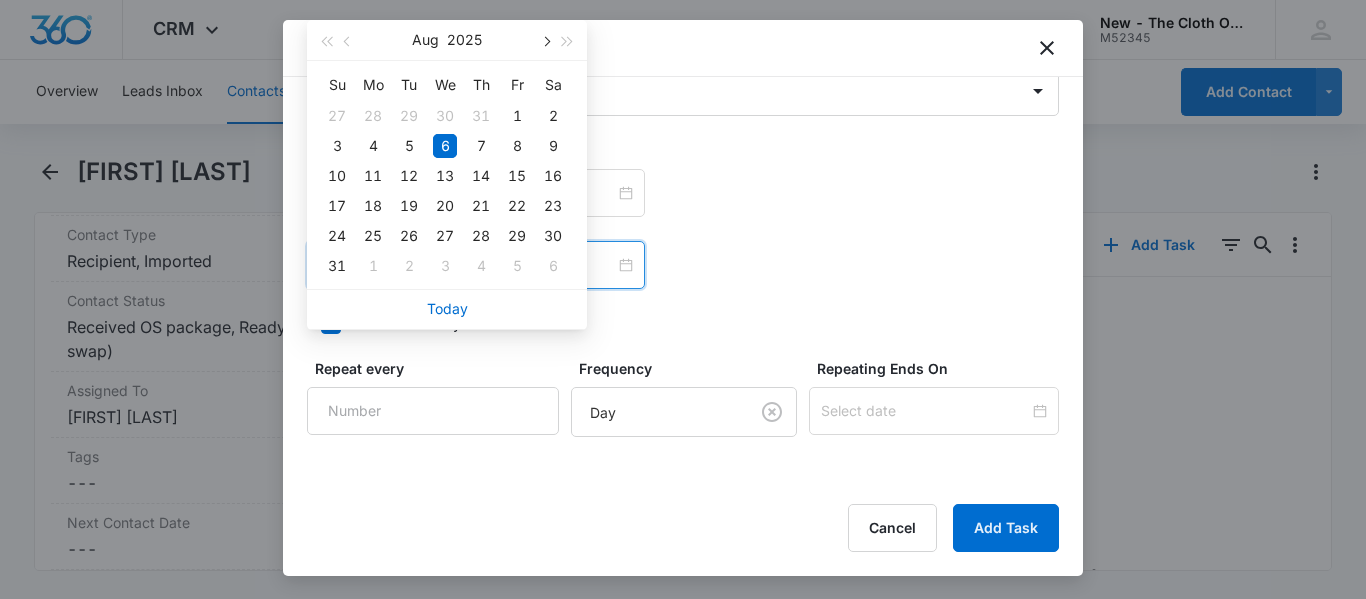 click at bounding box center [545, 42] 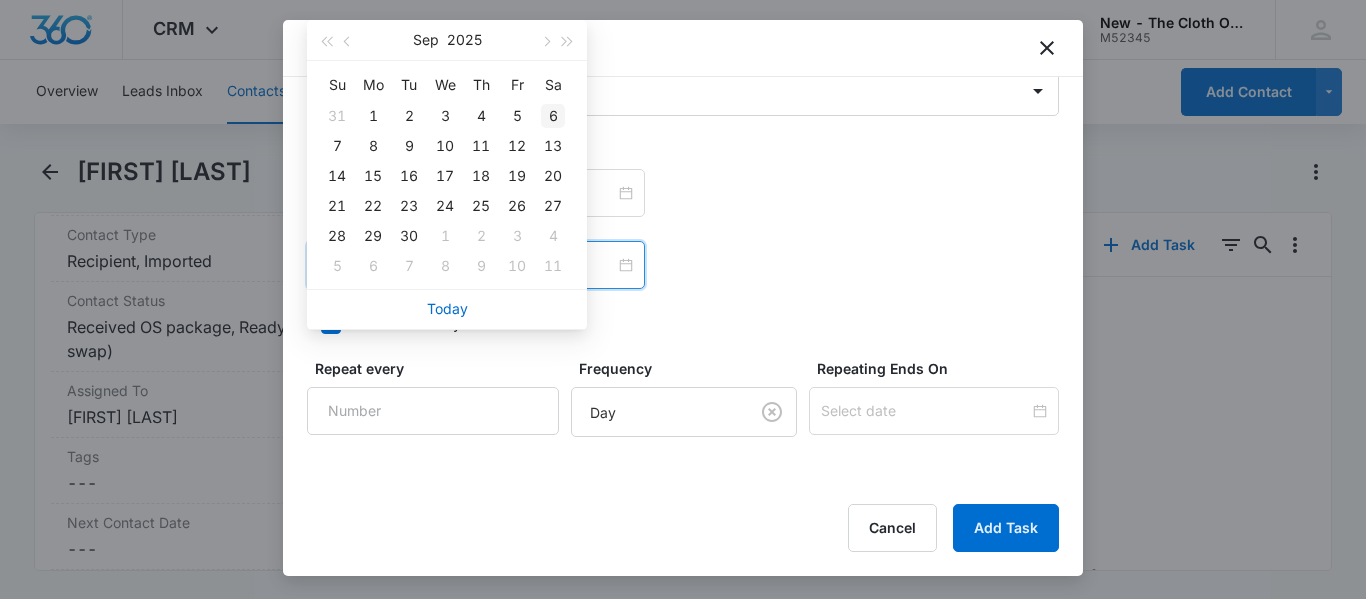 click on "6" at bounding box center (553, 116) 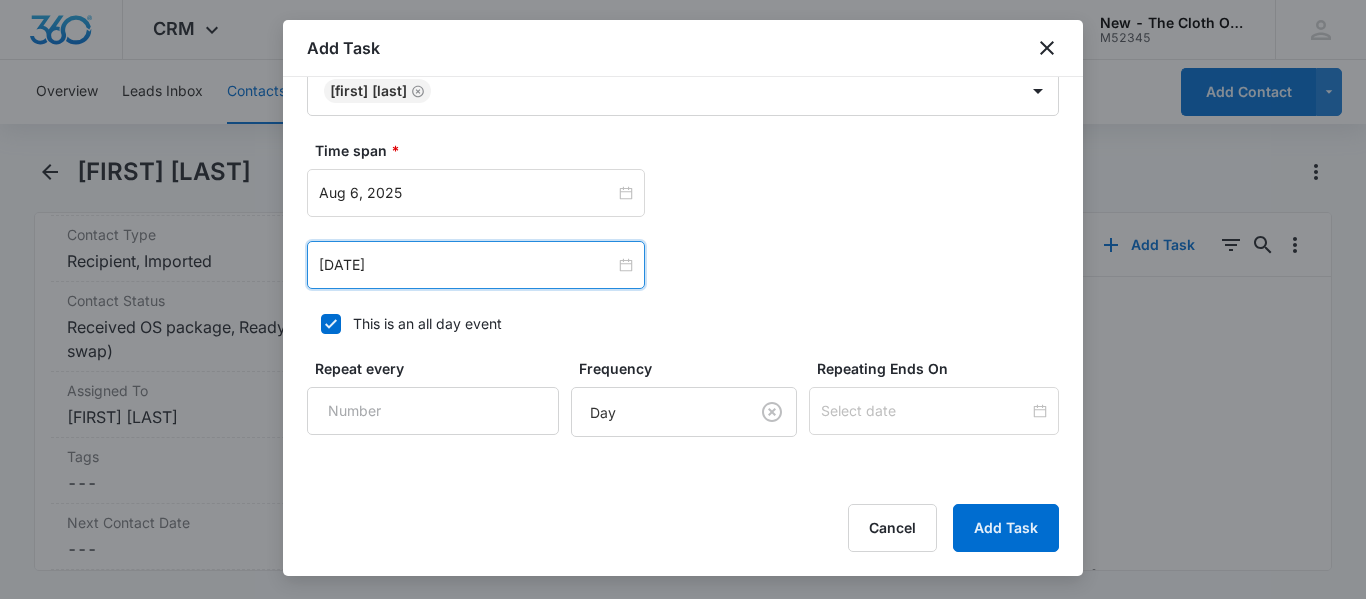 scroll, scrollTop: 1394, scrollLeft: 0, axis: vertical 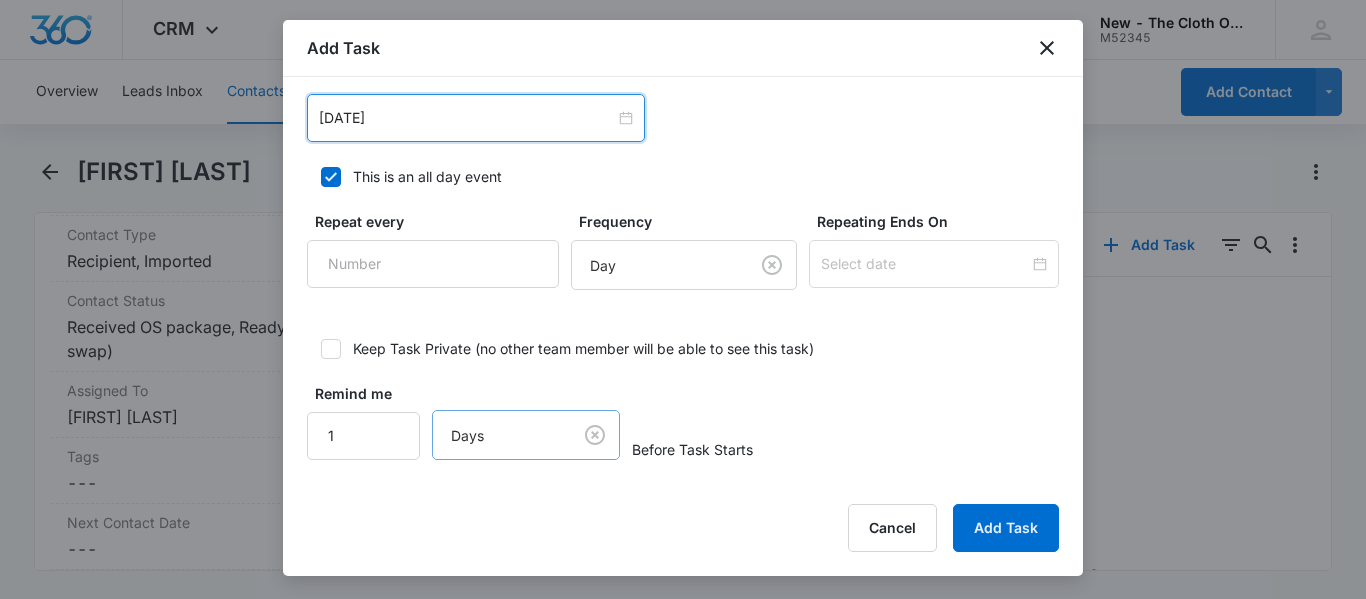 click on "CRM Apps Reputation CRM Email Social Ads Intelligence Brand Settings New - The Cloth Option M52345 Your Accounts View All SN [FIRST] [LAST] [EMAIL] My Profile Notifications Support Logout Terms & Conditions &nbsp; &bull; &nbsp; Privacy Policy Overview Leads Inbox Contacts Organizations History Applications Donations Tasks Calendar Lists Reports Settings Add Contact [FIRST] [LAST] Remove MS [FIRST] [LAST] Contact Info Name Cancel Save Changes [FIRST] [LAST] Phone Cancel Save Changes ([PHONE]) Email Cancel Save Changes [EMAIL] Organization Cancel Save Changes ---
Address Cancel Save Changes [NUMBER] [STREET], Apt. [APT], [CITY], [STATE], [ZIP] Details Source Cancel Save Changes Jotform app 2022 Contact Type Cancel Save Changes Recipient, Imported Contact Status Cancel Save Changes Received OS package, Ready to return (no swap) Assigned To Cancel Save Changes [FIRST] [LAST] Tags Cancel Save Changes ---
Next Contact Date Cancel Save Changes ---
Color Tag Current Color: Cancel ID 1" at bounding box center [683, 299] 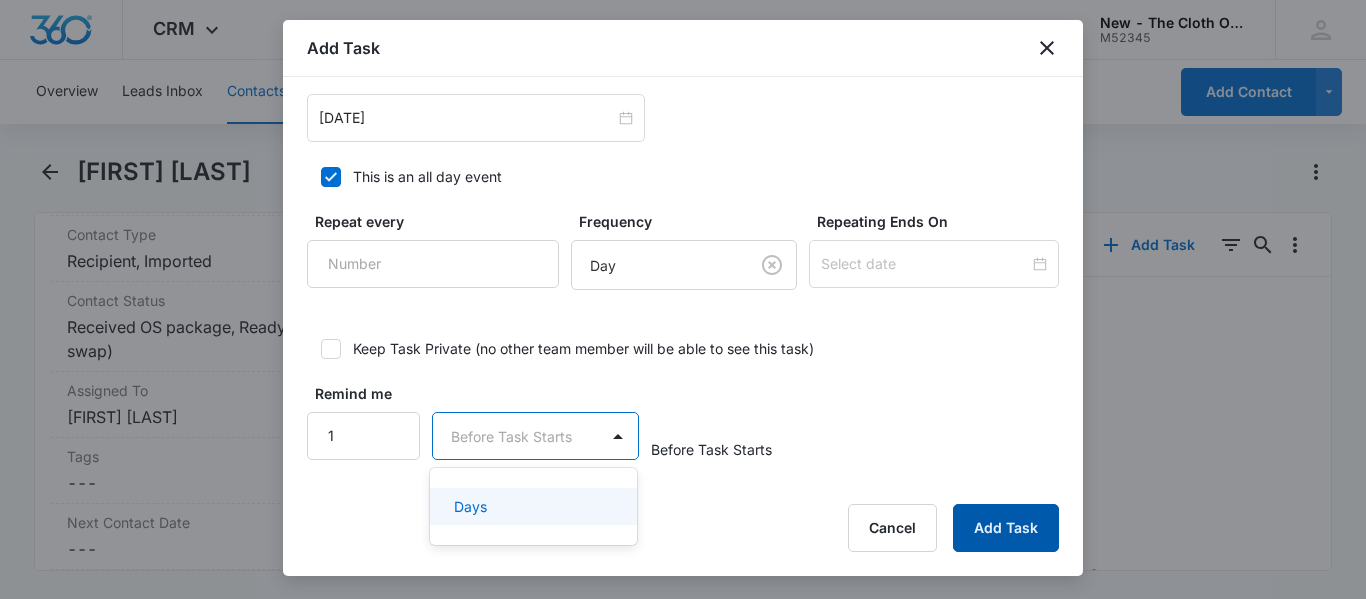 click on "Add Task" at bounding box center [1006, 528] 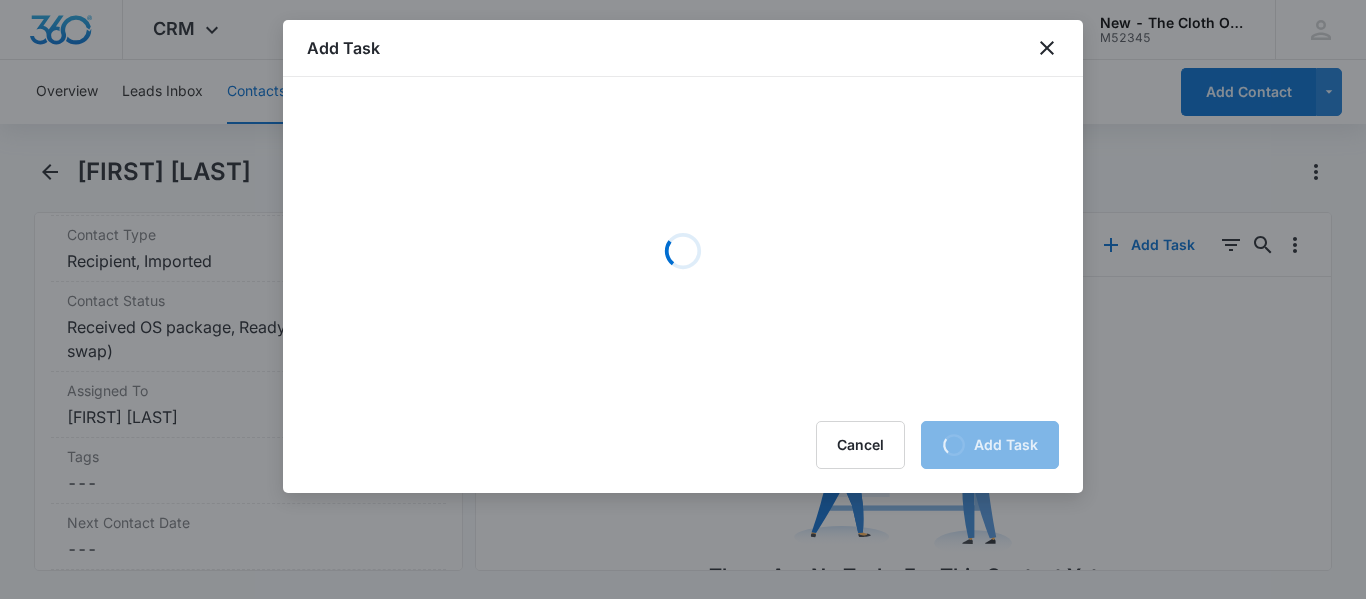 scroll, scrollTop: 0, scrollLeft: 0, axis: both 